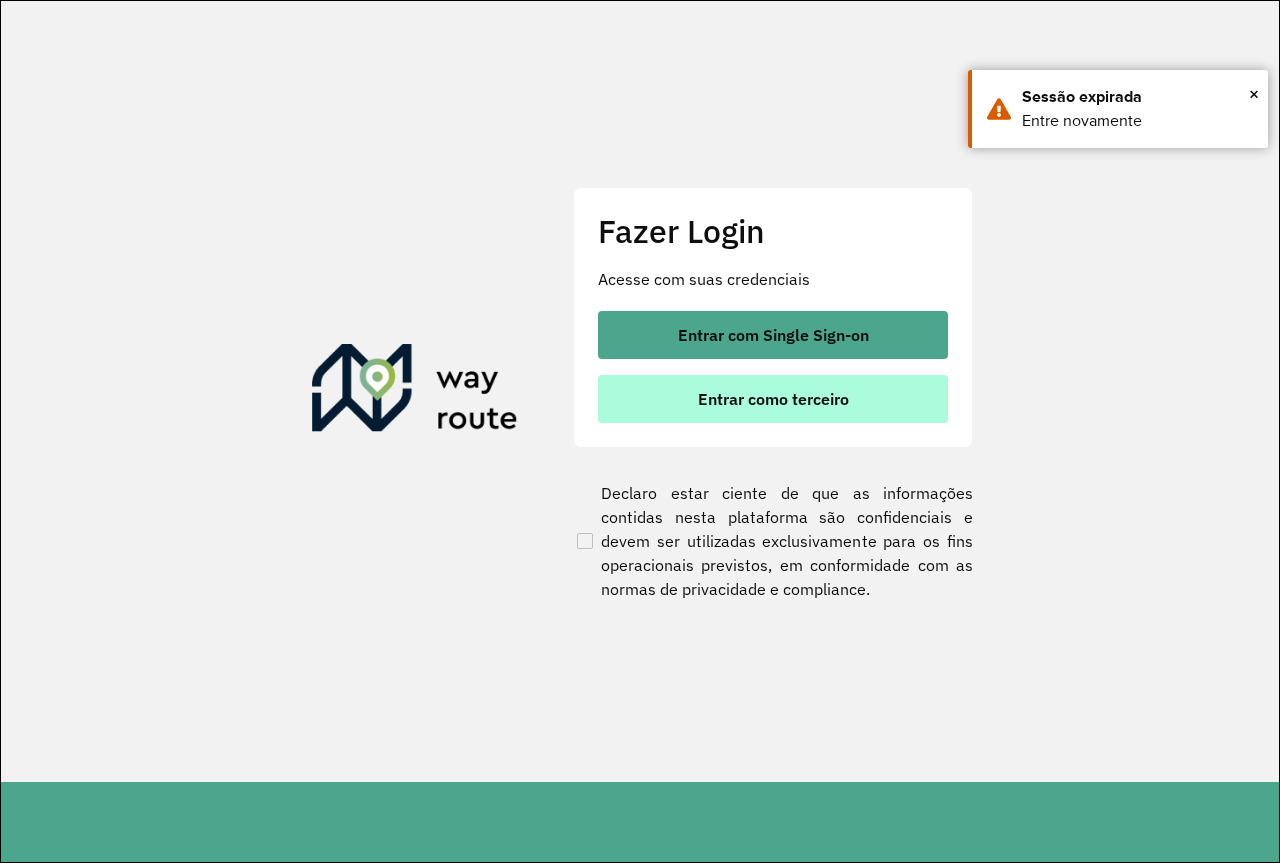 scroll, scrollTop: 0, scrollLeft: 0, axis: both 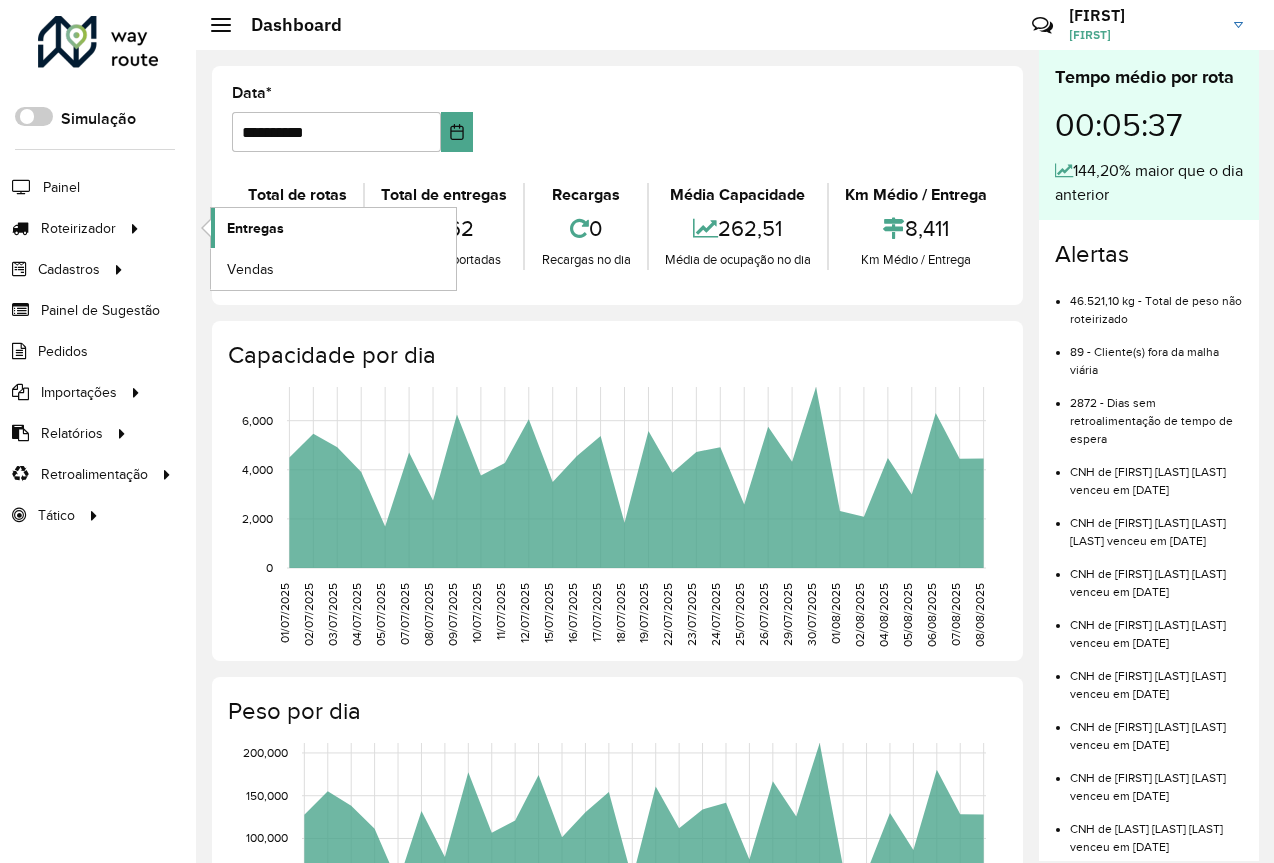 click on "Entregas" 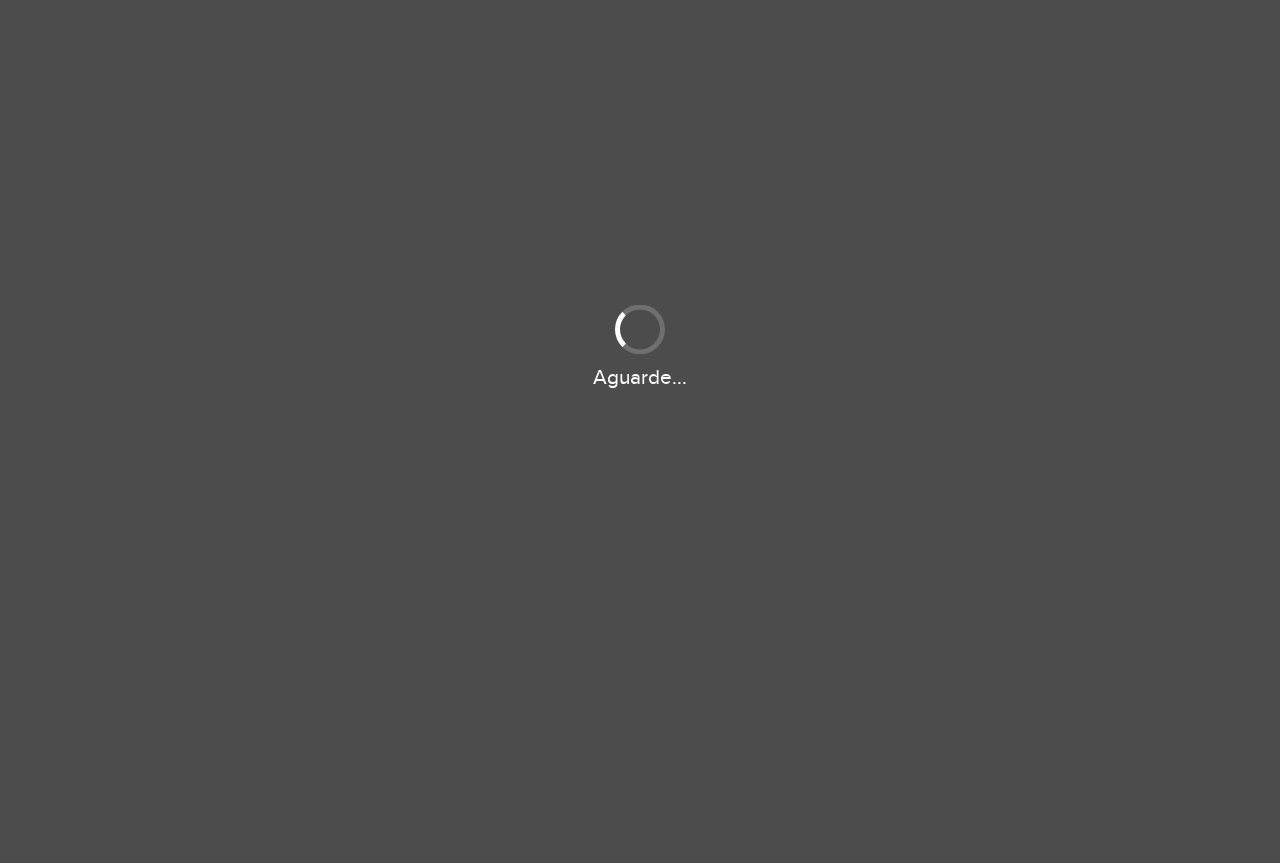 scroll, scrollTop: 0, scrollLeft: 0, axis: both 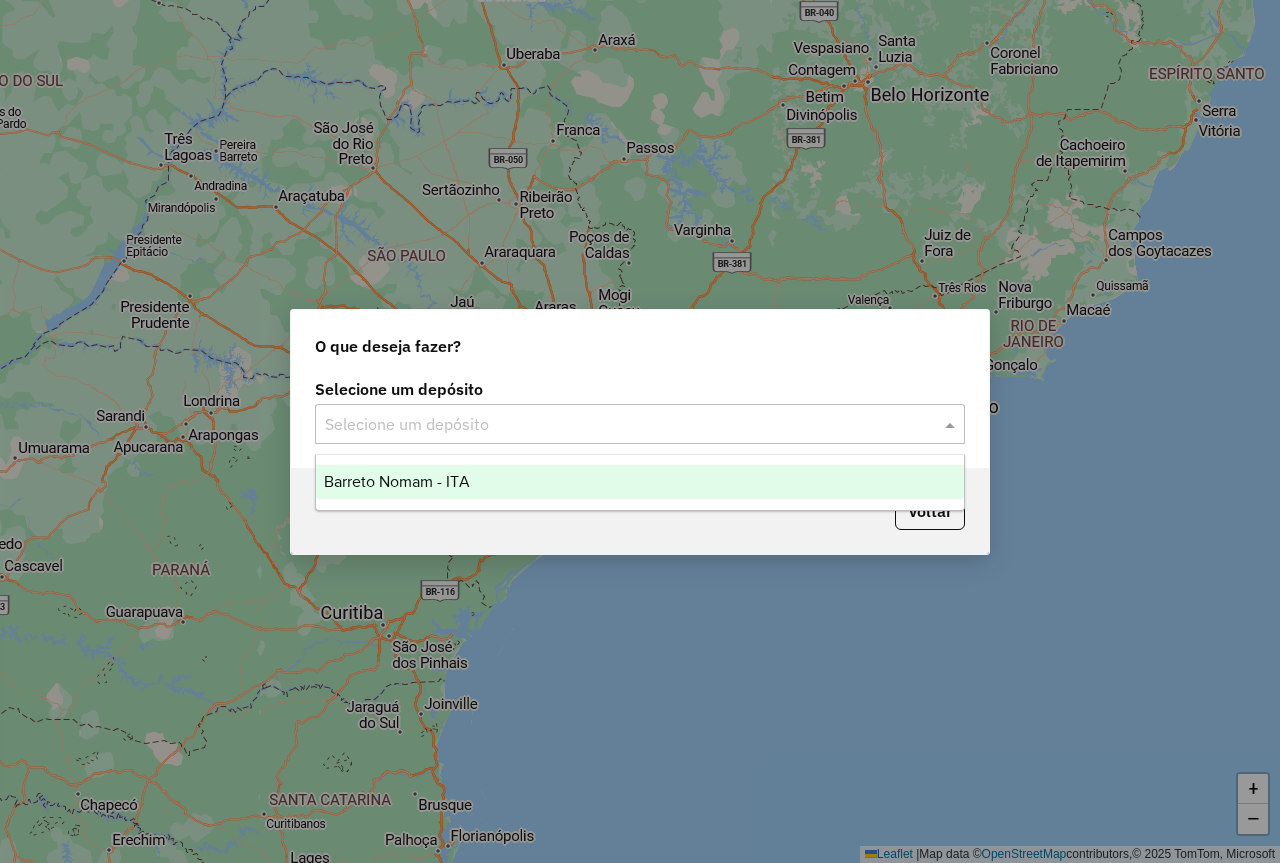 click 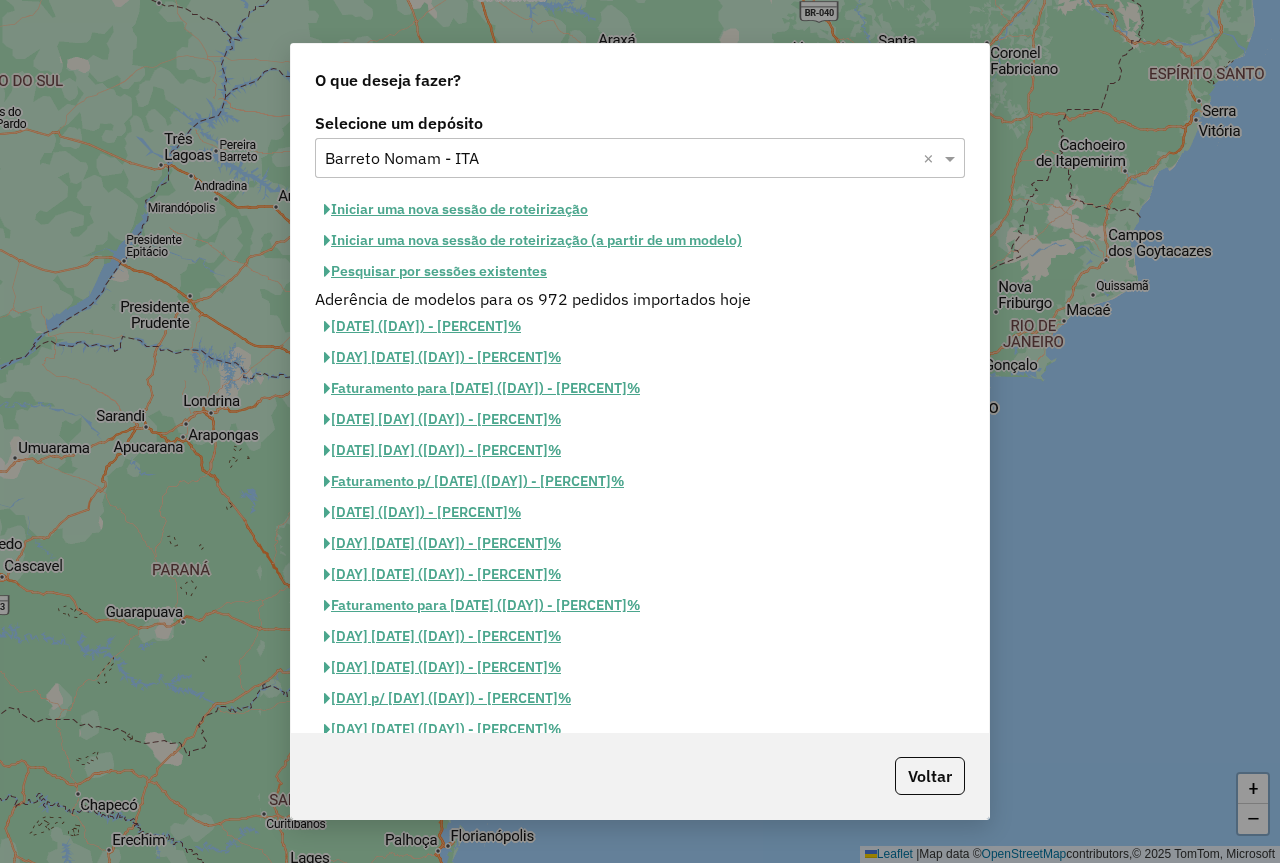 click on "Pesquisar por sessões existentes" 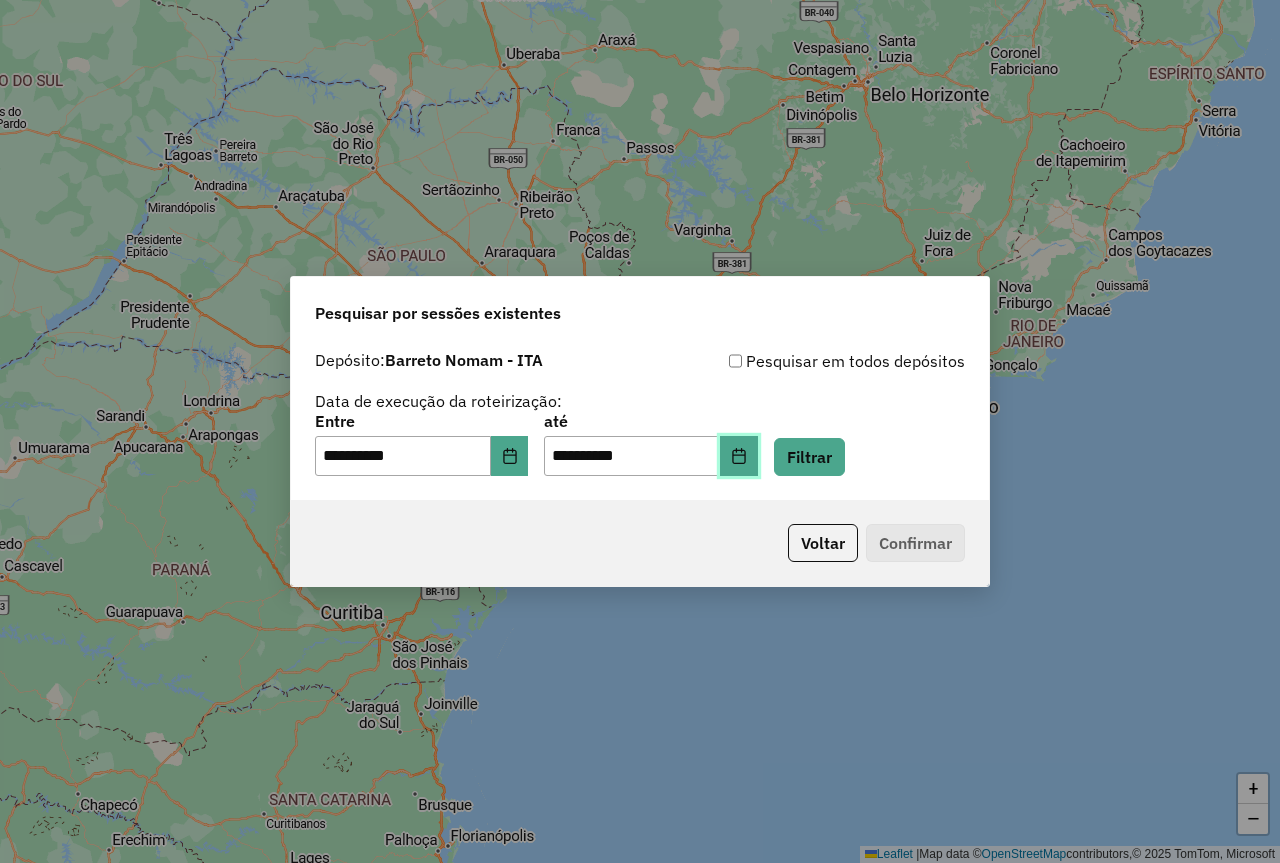 click at bounding box center (739, 456) 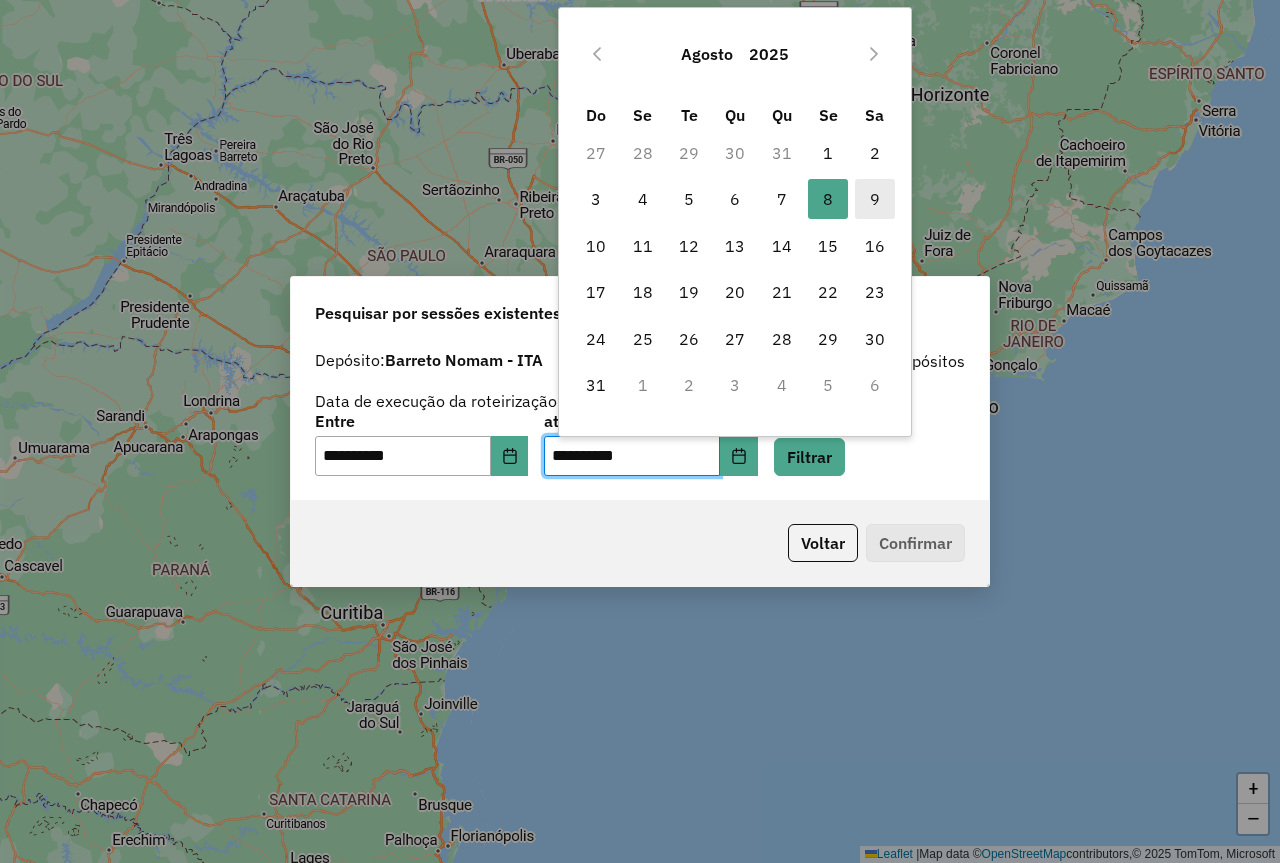 click on "9" at bounding box center [875, 199] 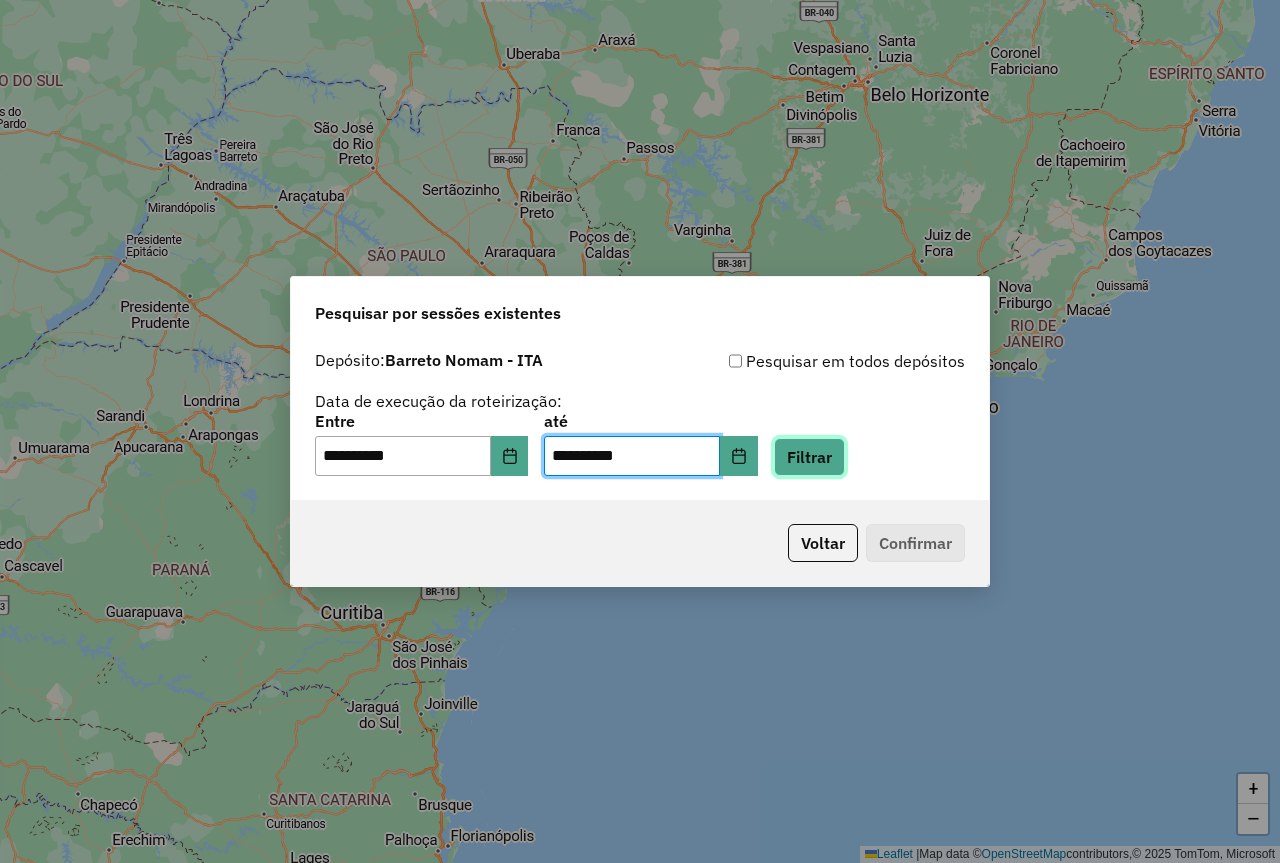 click on "Filtrar" 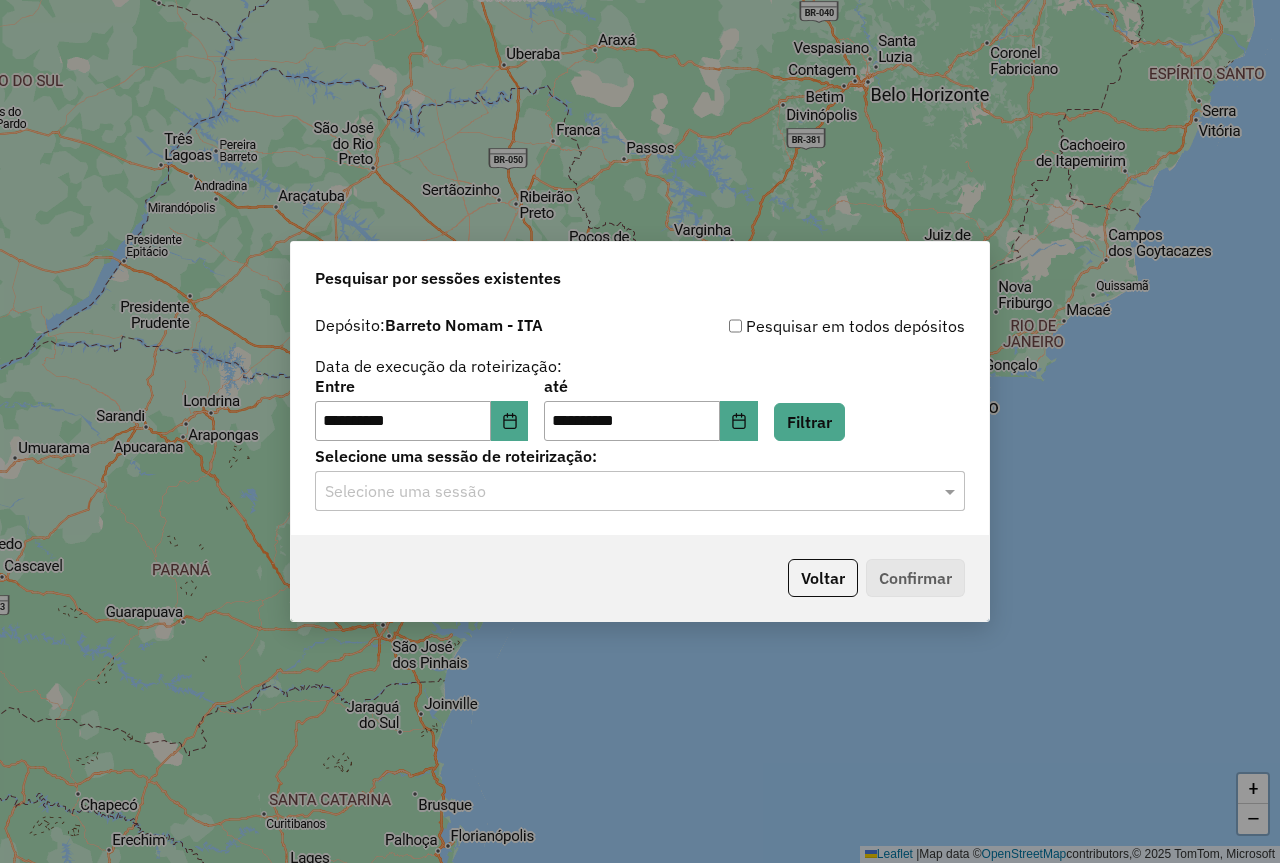 click 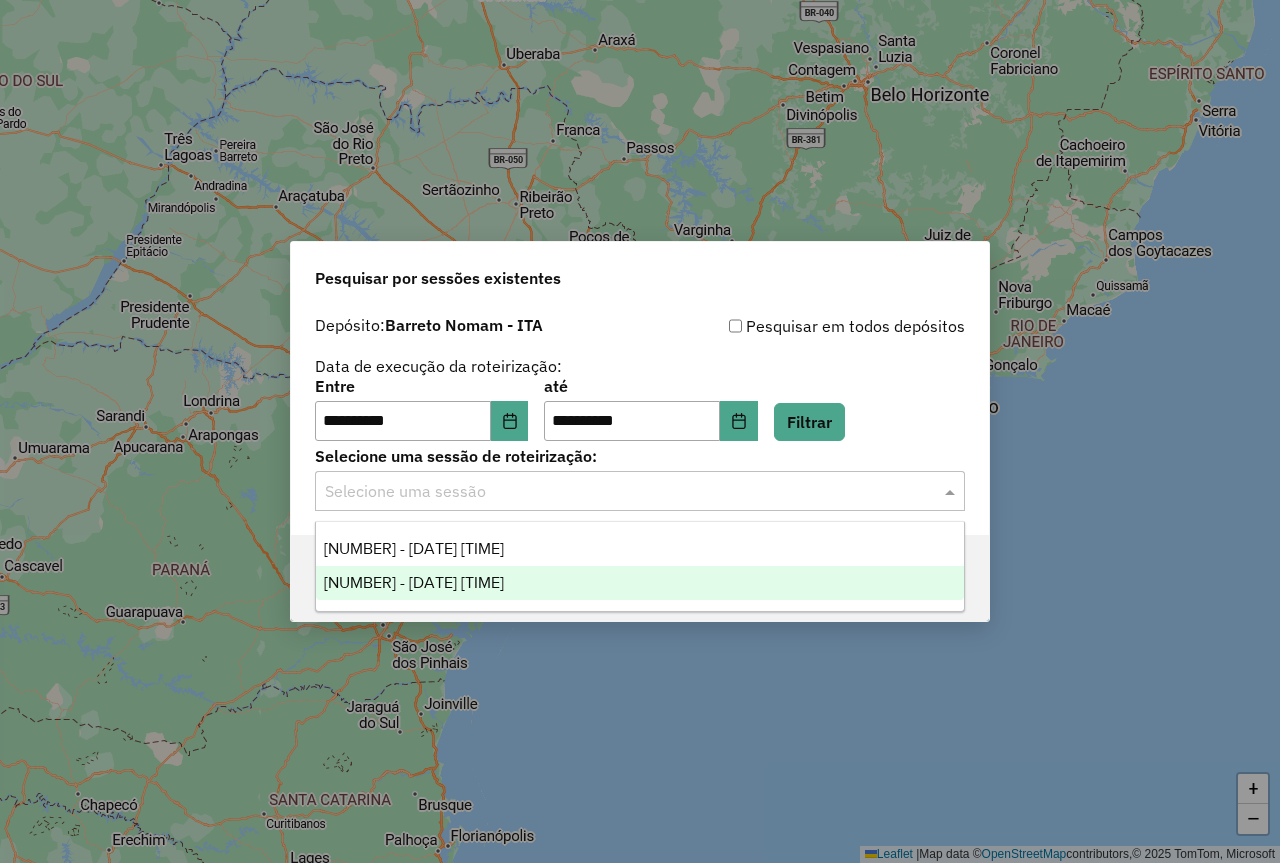 click on "[NUMBER] - [DATE] [TIME]" at bounding box center (414, 582) 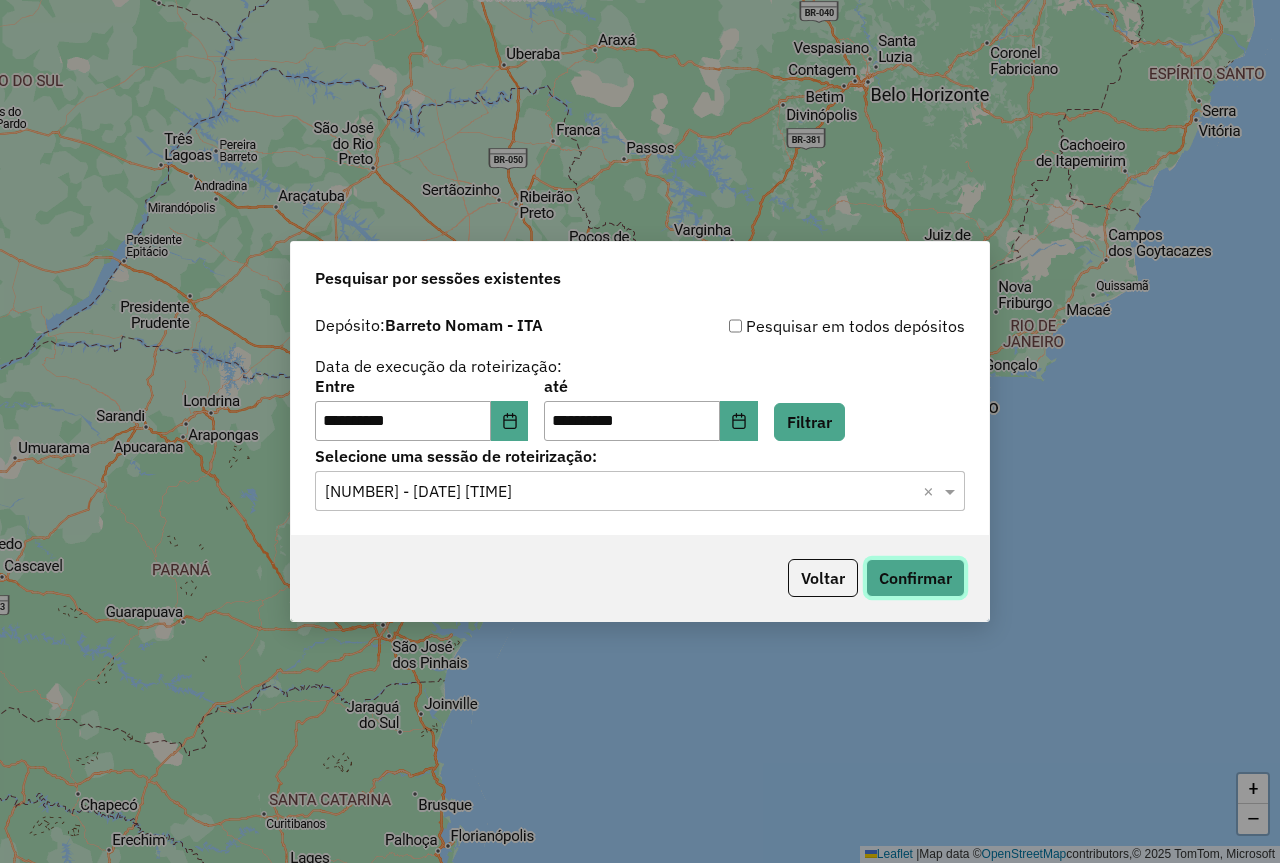 click on "Confirmar" 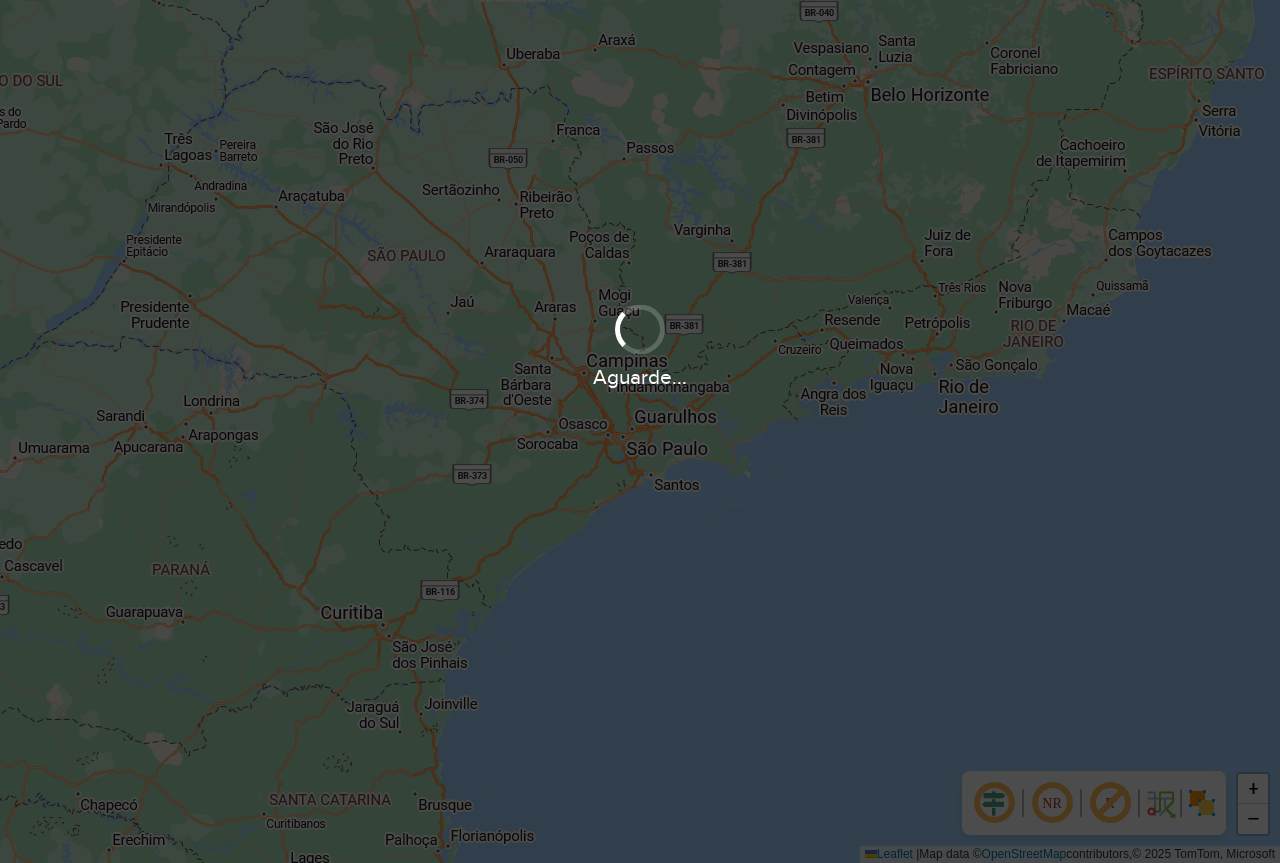 scroll, scrollTop: 0, scrollLeft: 0, axis: both 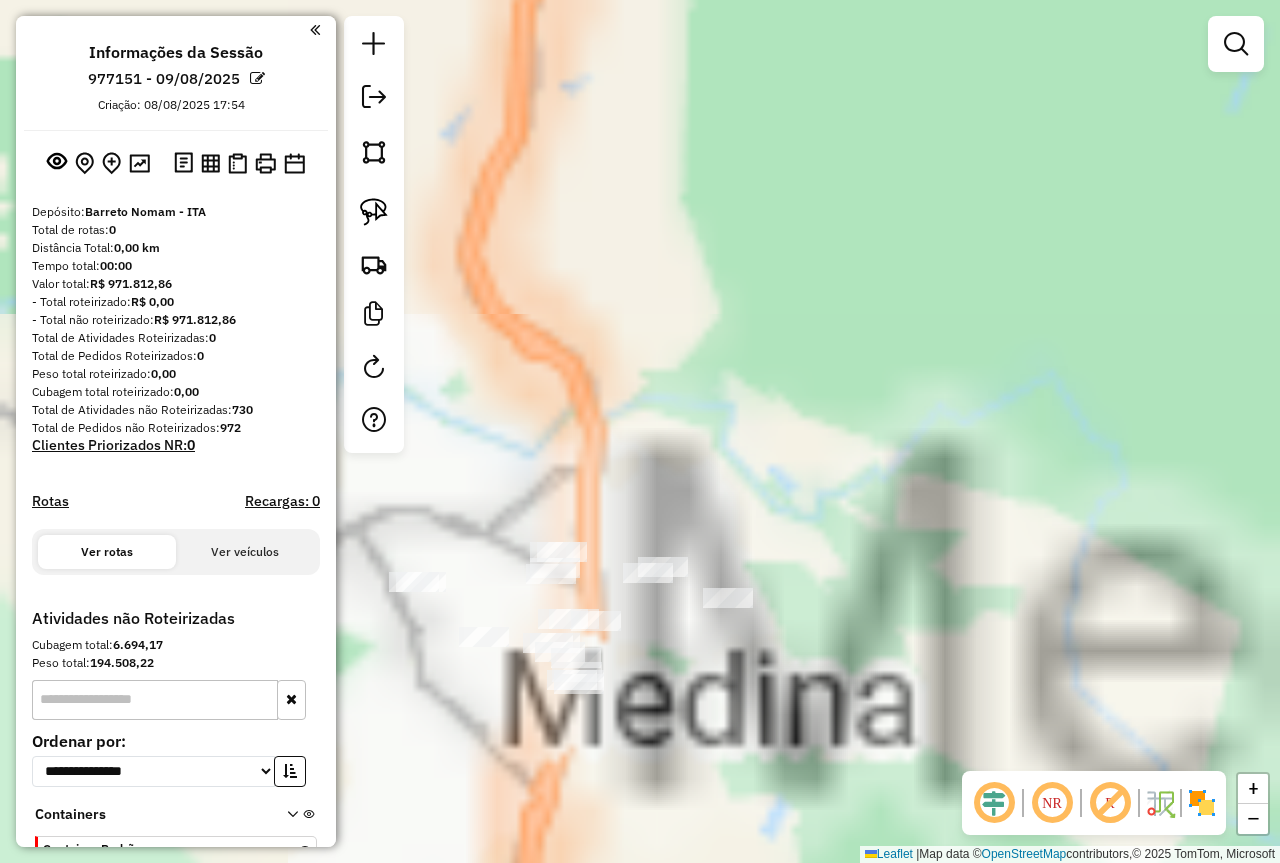 drag, startPoint x: 684, startPoint y: 385, endPoint x: 1167, endPoint y: 281, distance: 494.06982 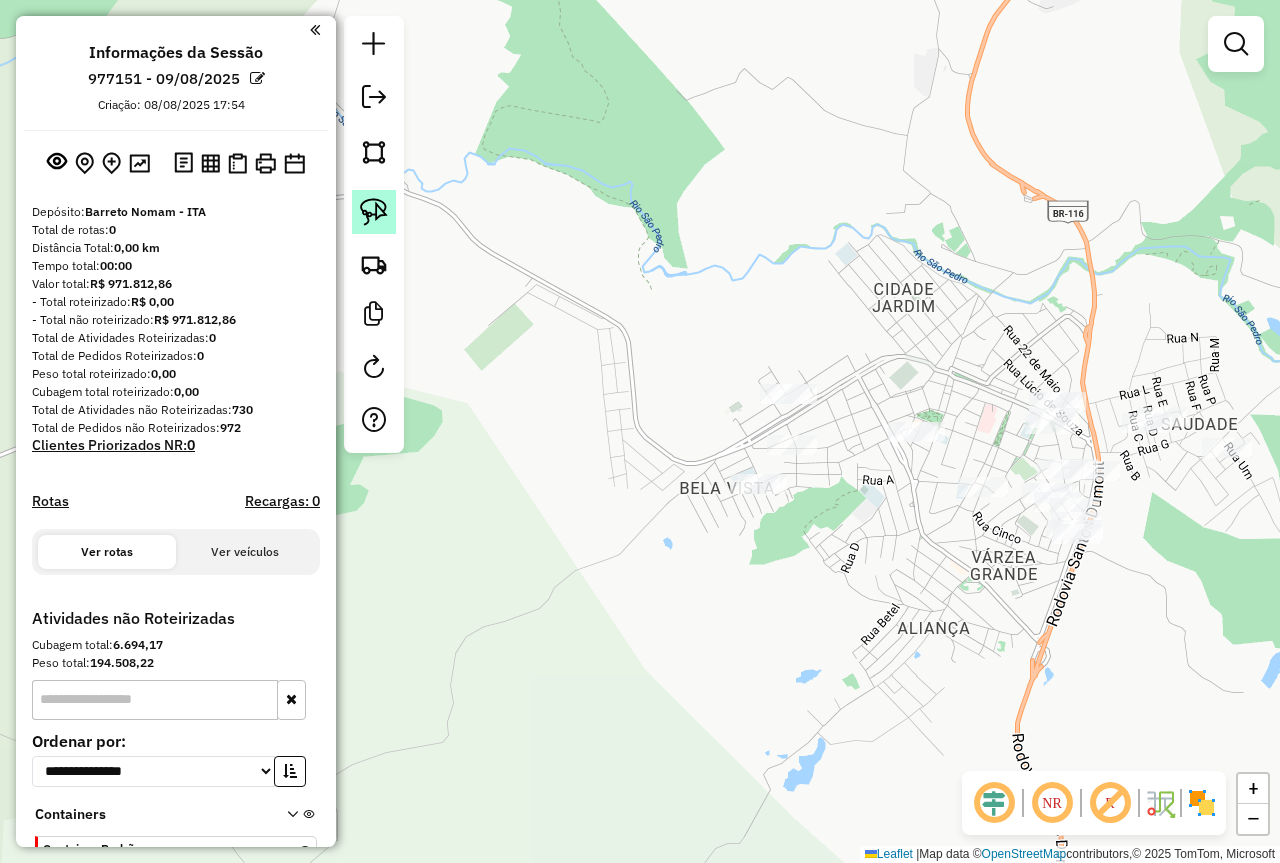 click 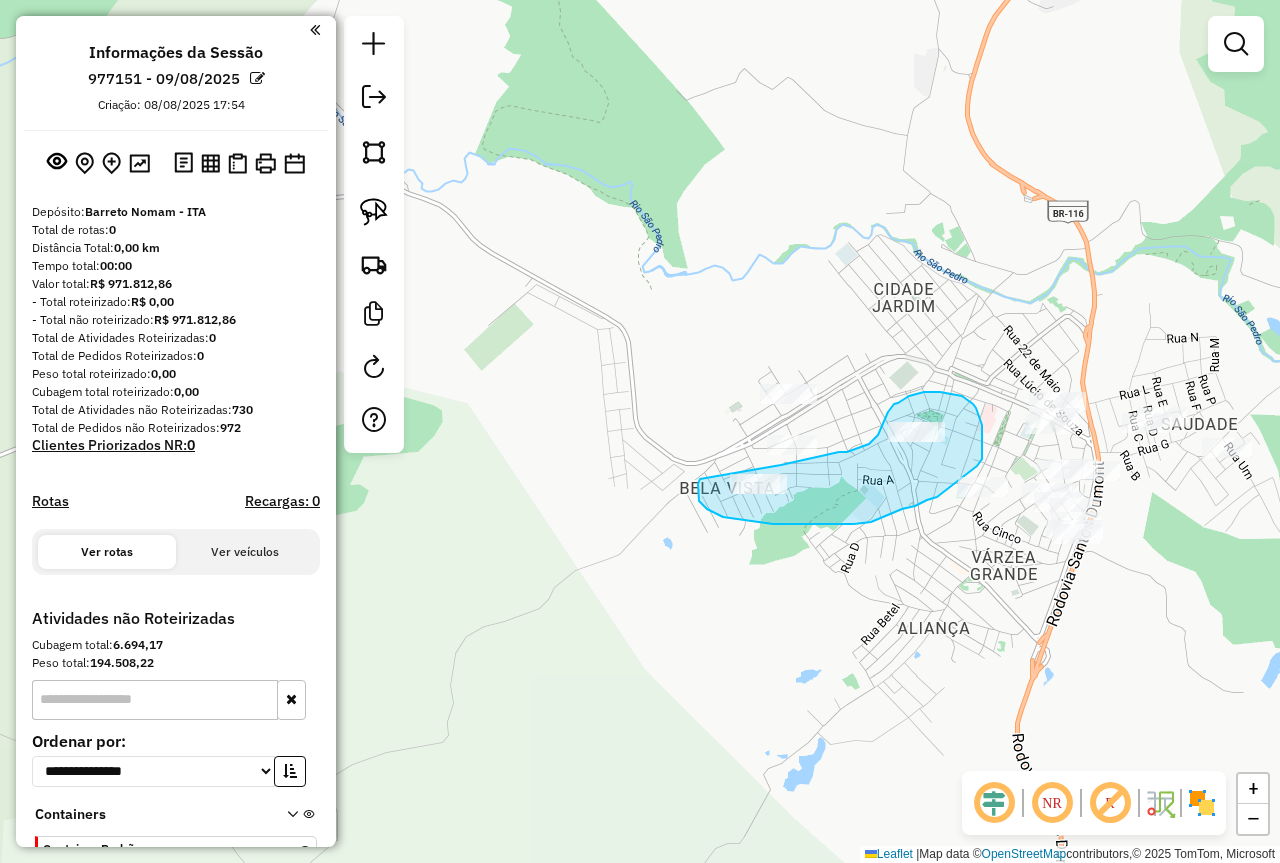 drag, startPoint x: 699, startPoint y: 481, endPoint x: 781, endPoint y: 465, distance: 83.546394 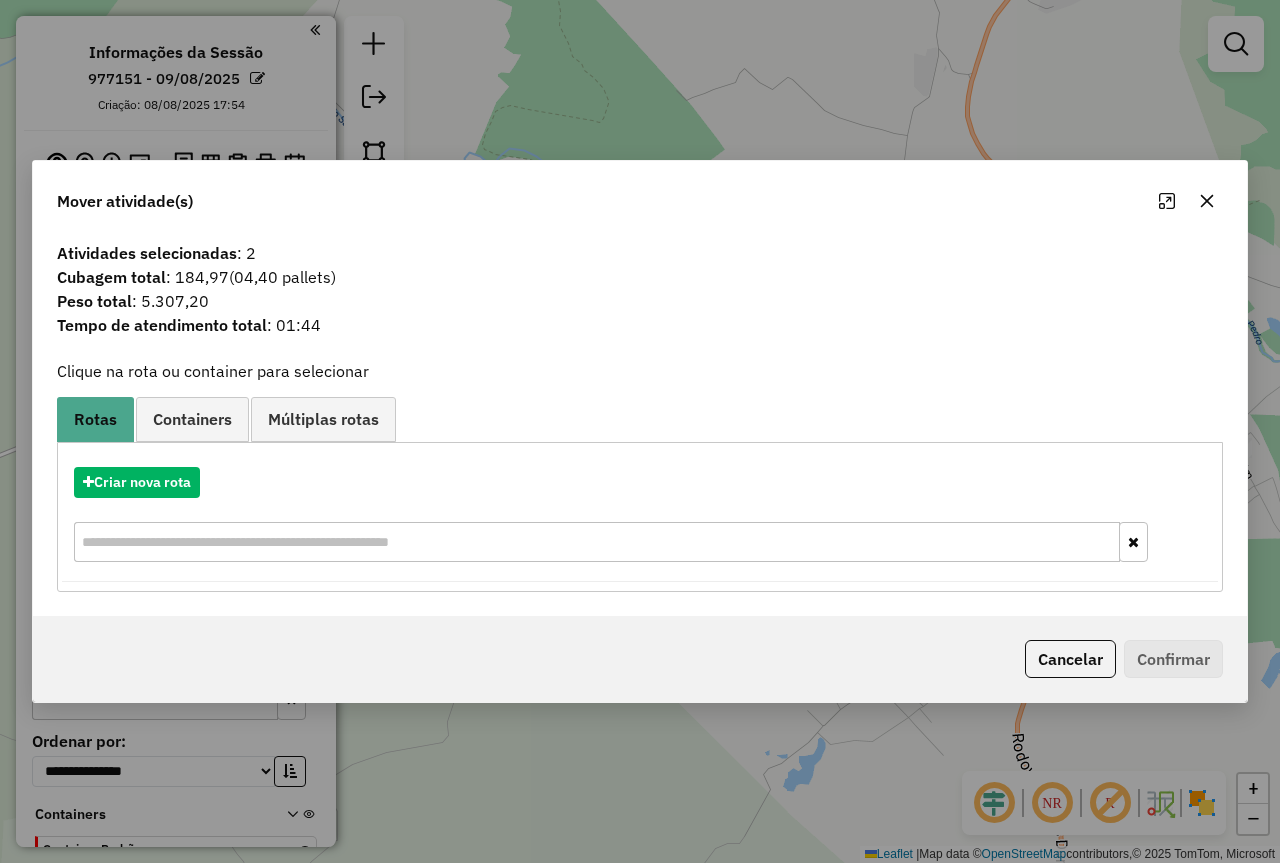 click 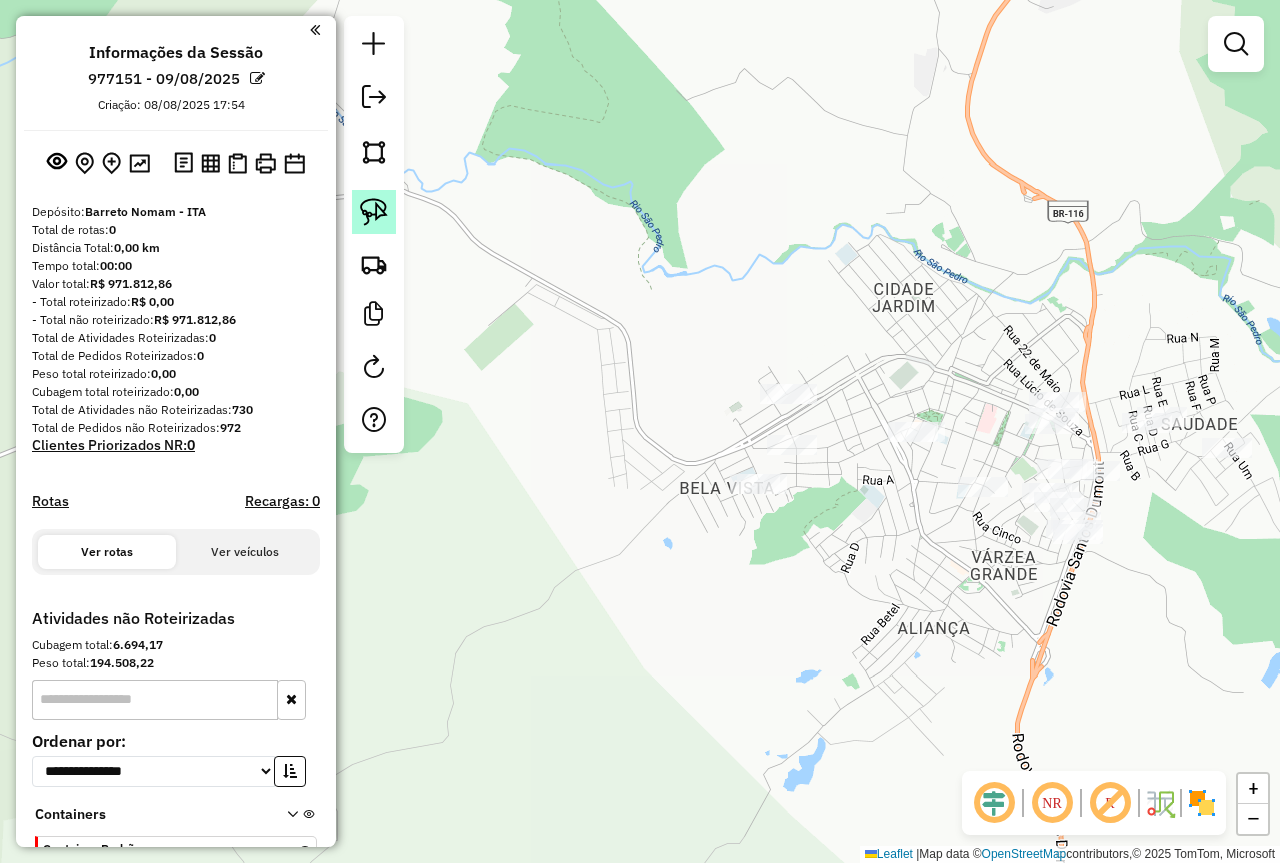 click 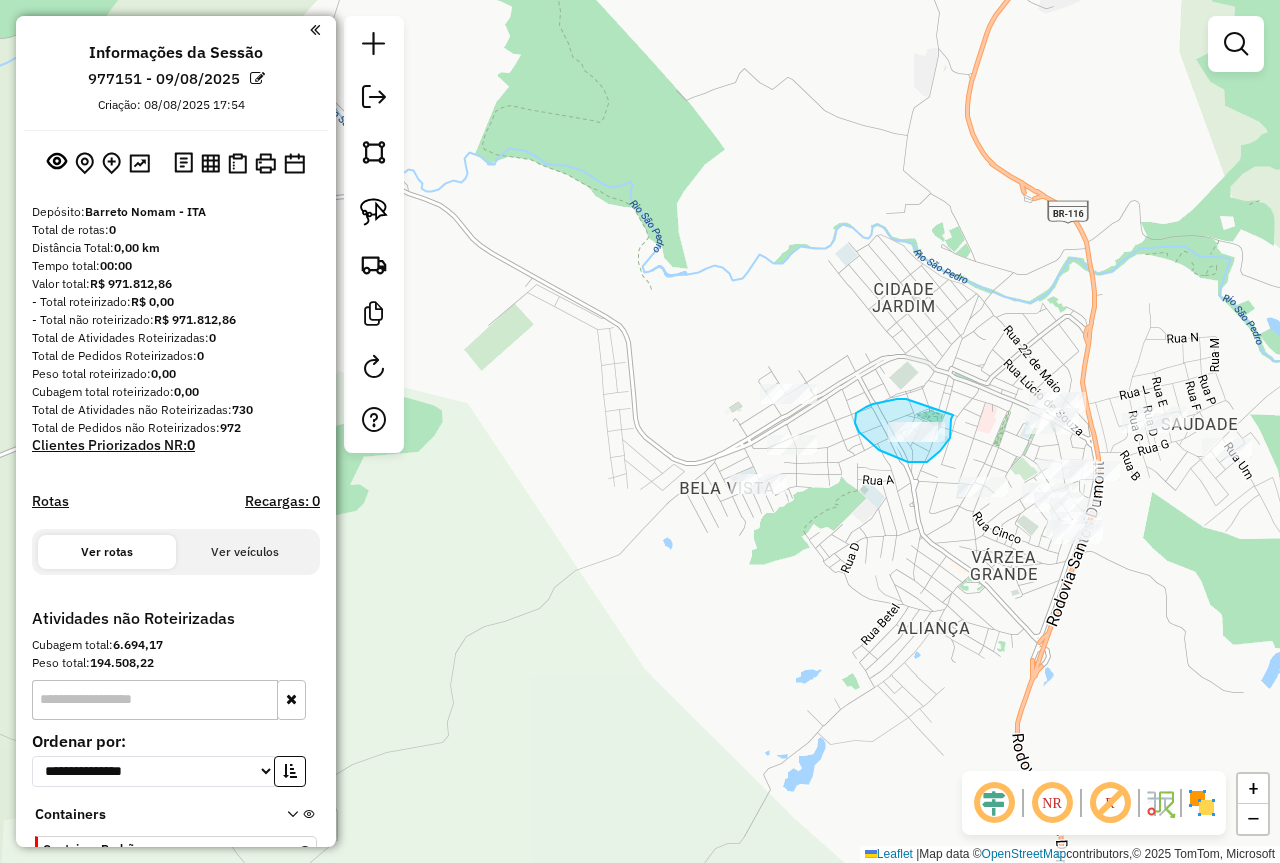 drag, startPoint x: 906, startPoint y: 399, endPoint x: 953, endPoint y: 415, distance: 49.648766 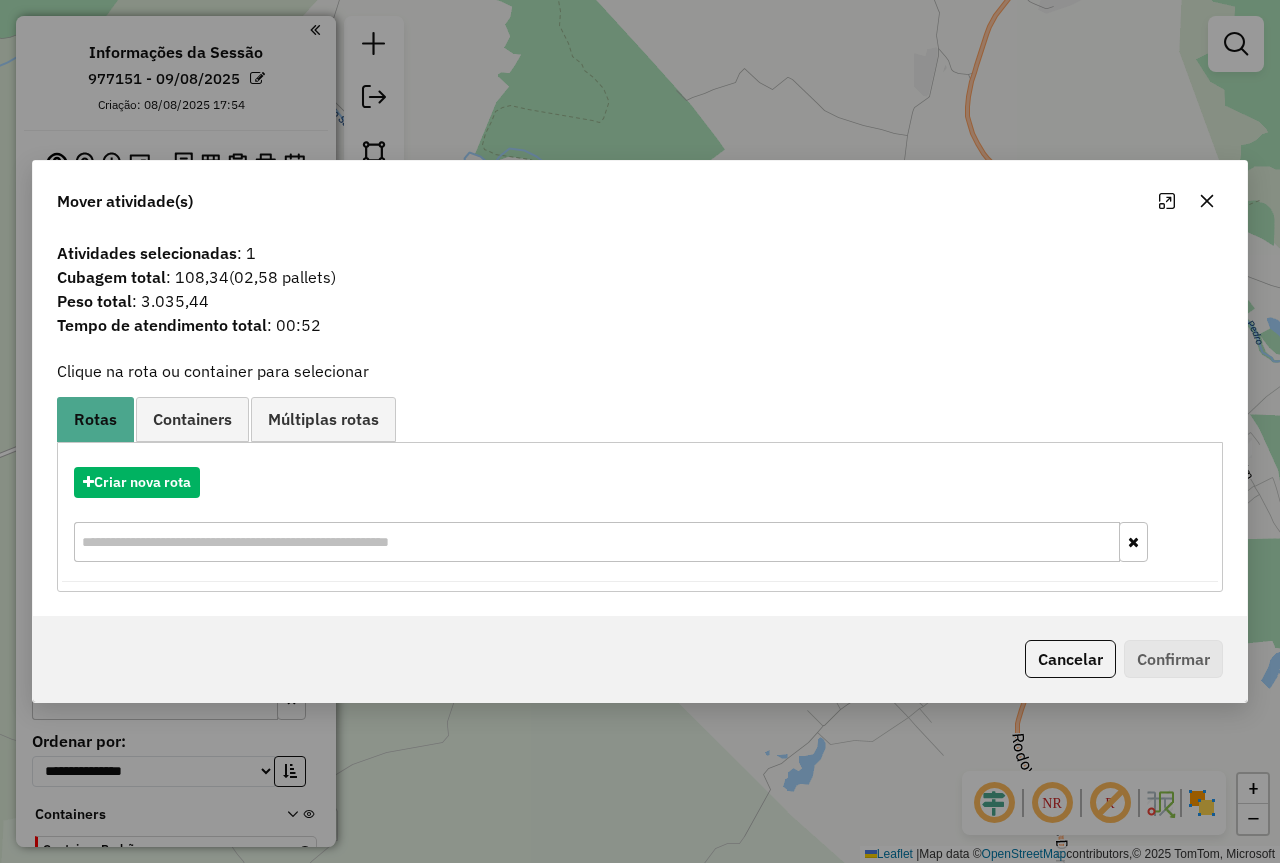 click 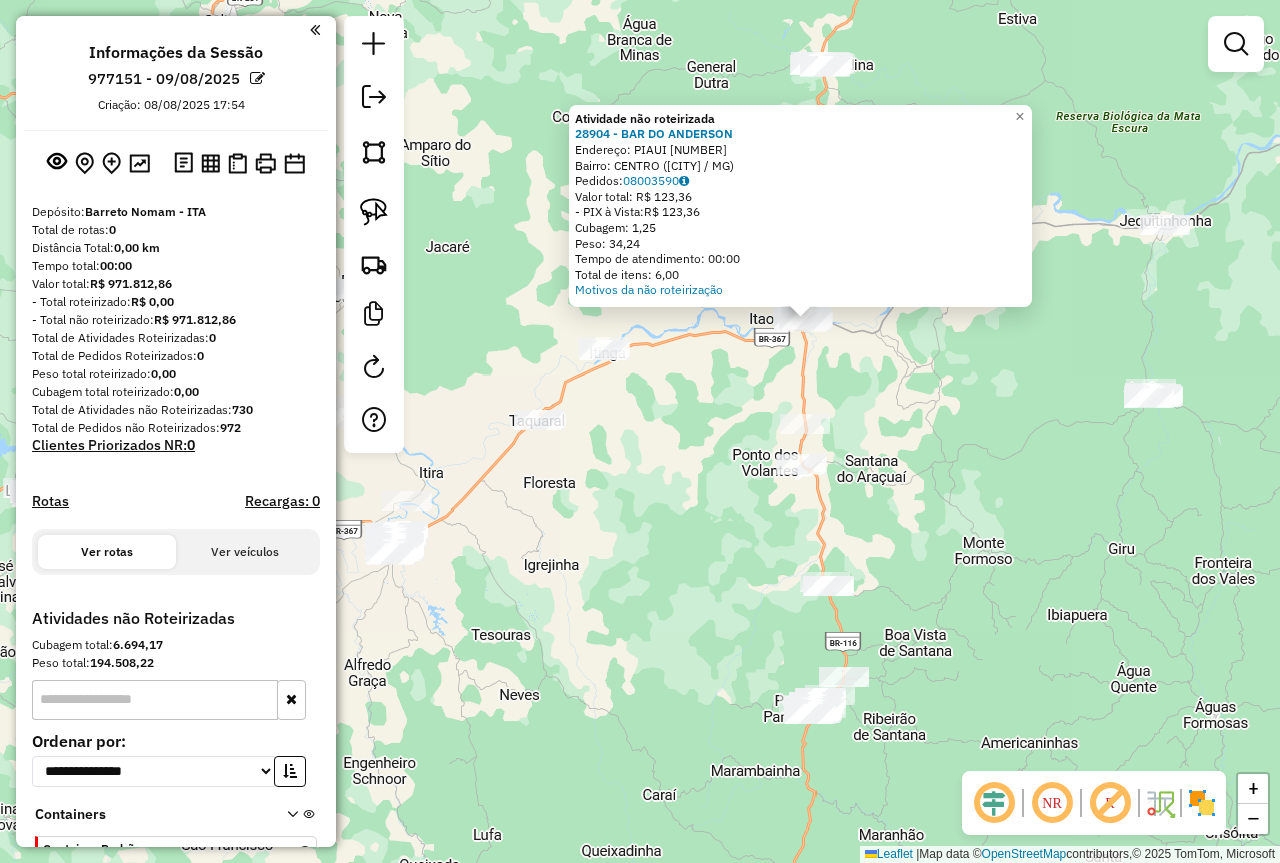 drag, startPoint x: 882, startPoint y: 455, endPoint x: 969, endPoint y: 402, distance: 101.87247 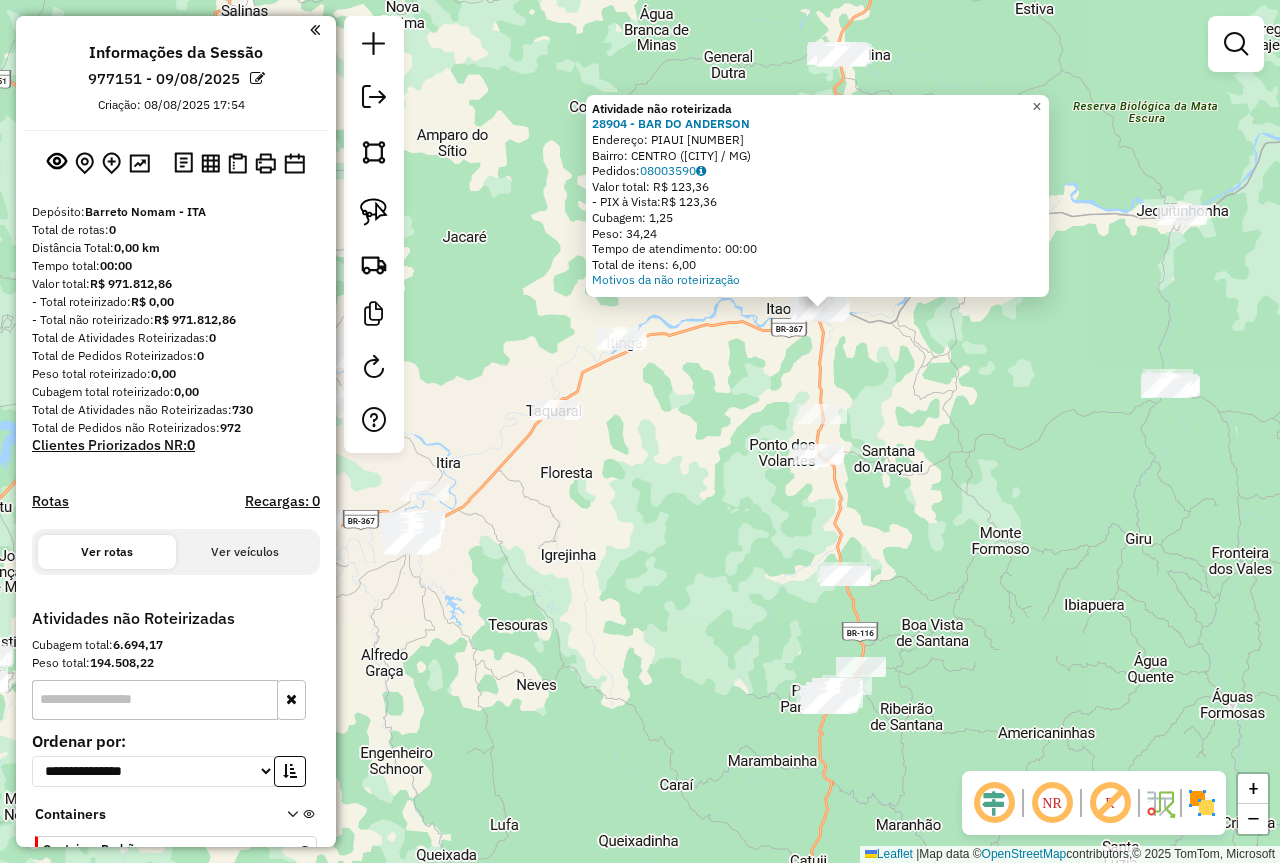click on "×" 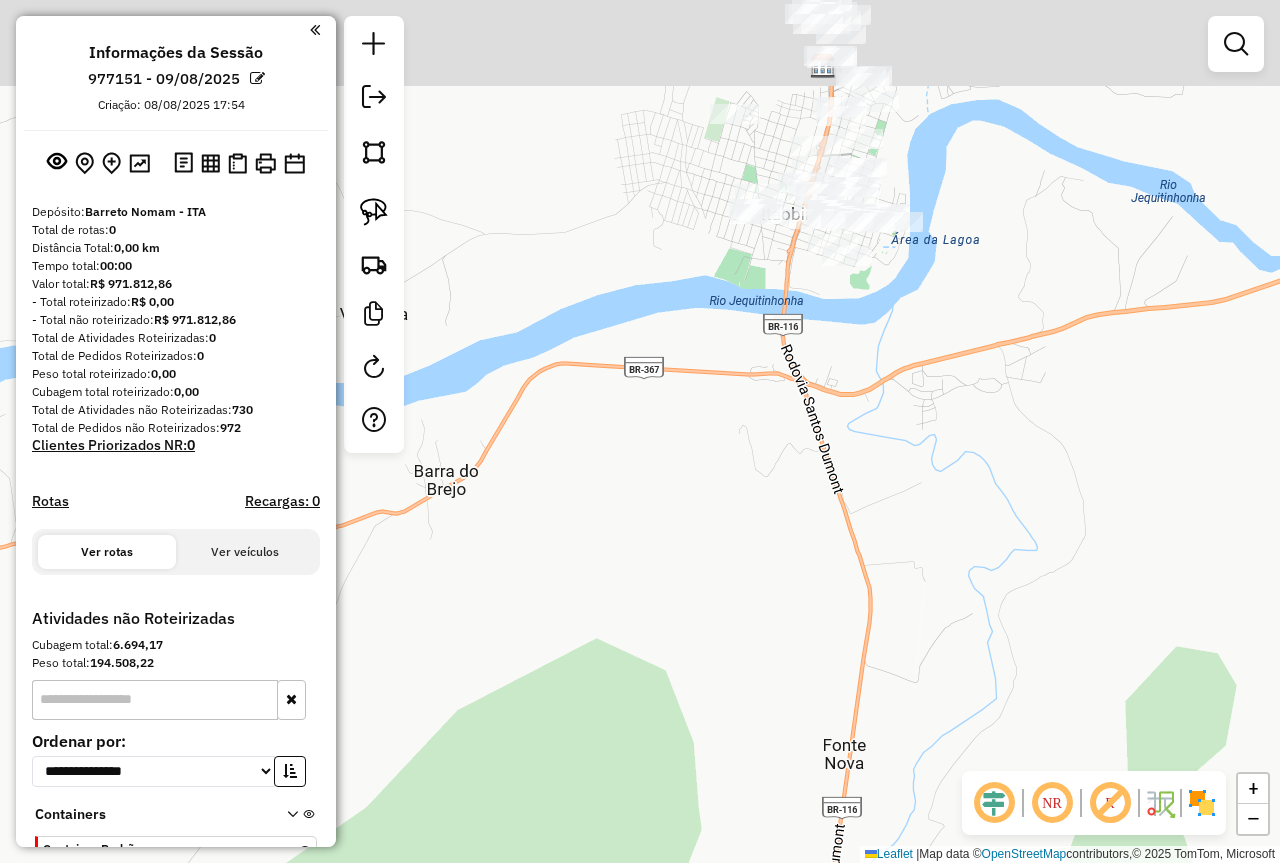 drag, startPoint x: 901, startPoint y: 383, endPoint x: 870, endPoint y: 378, distance: 31.400637 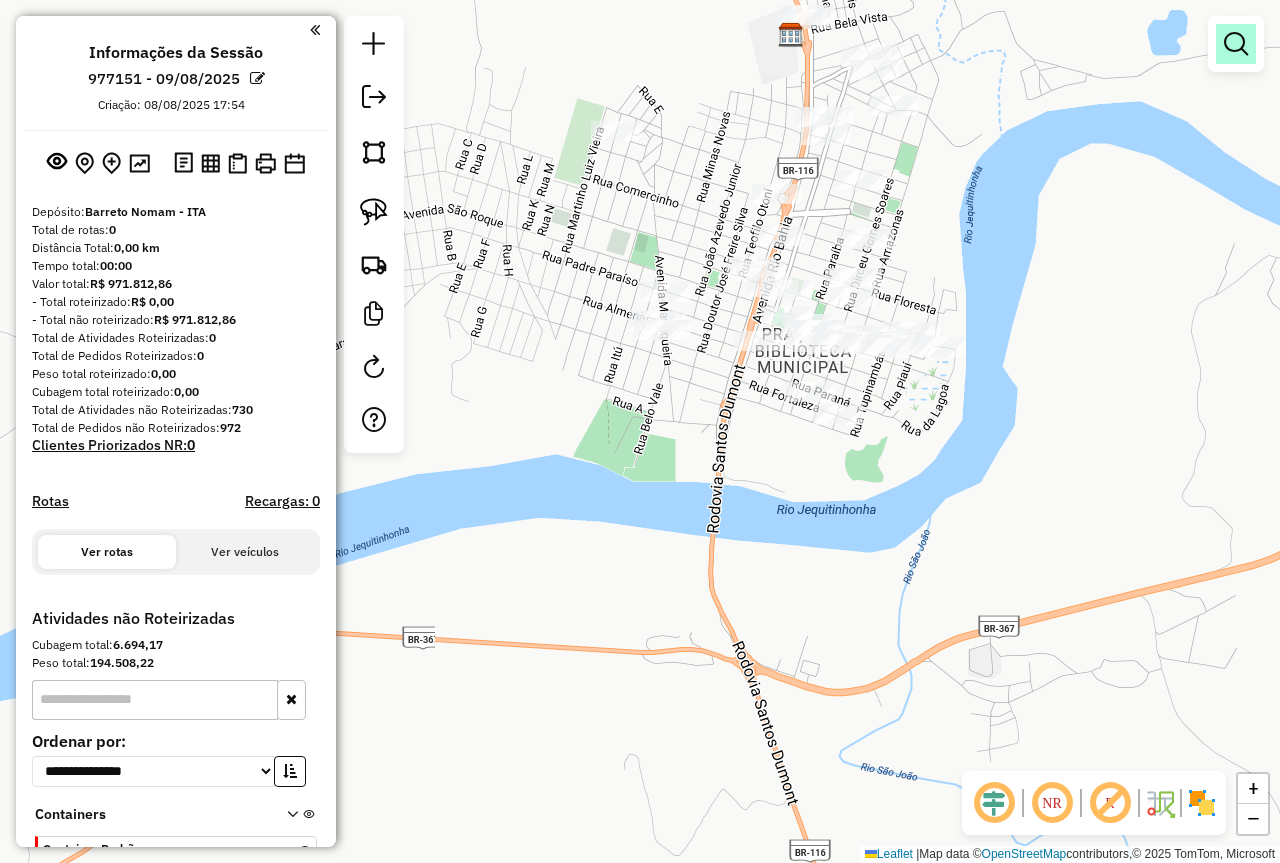 click at bounding box center (1236, 44) 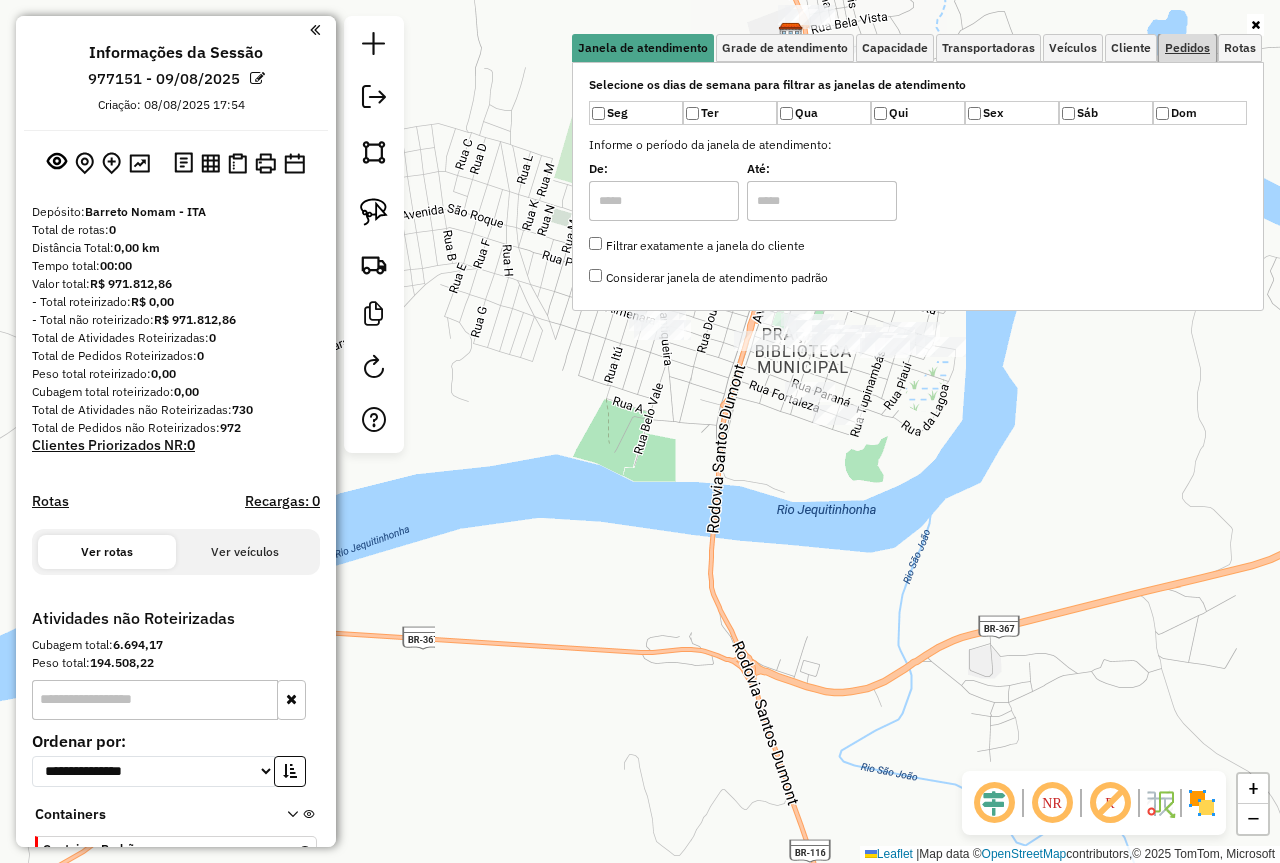 click on "Pedidos" at bounding box center [1187, 48] 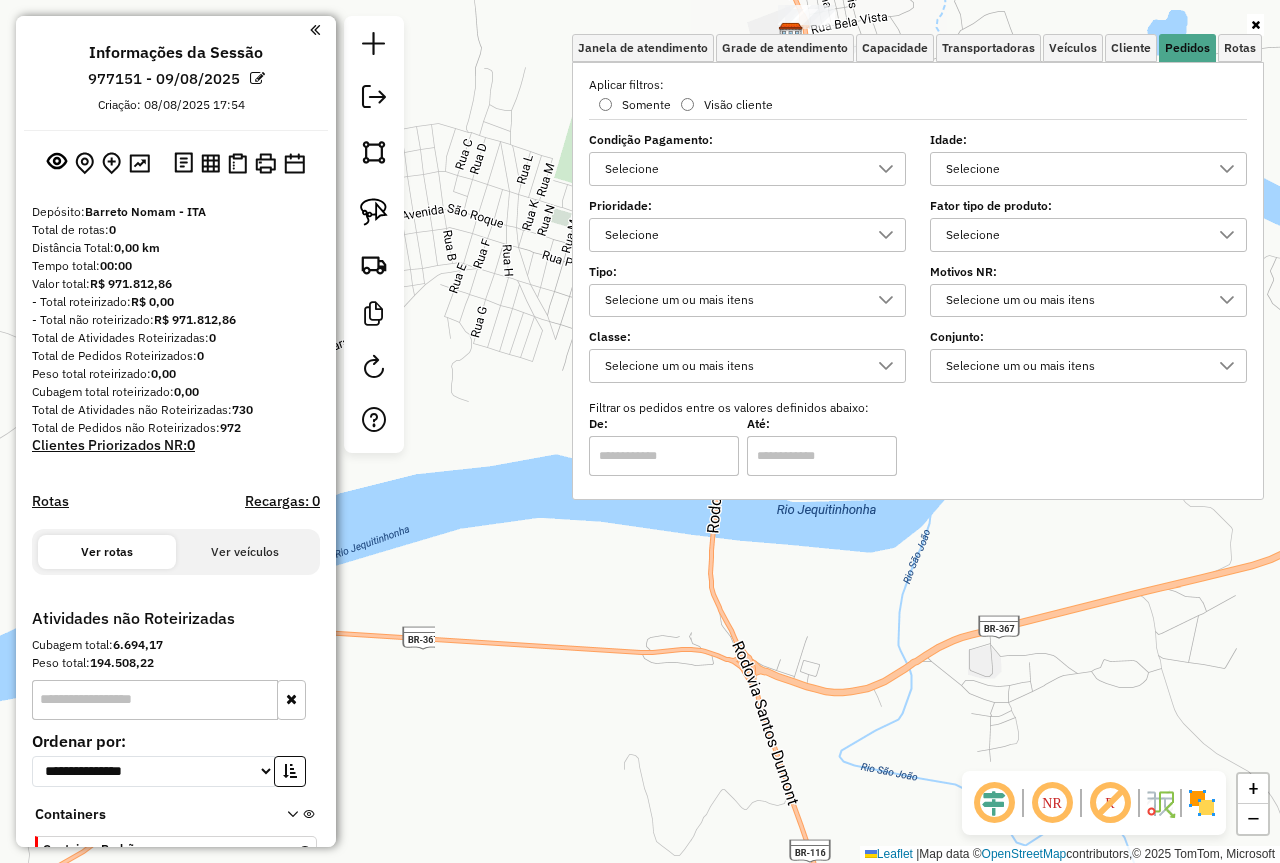 click on "Selecione" at bounding box center [1073, 169] 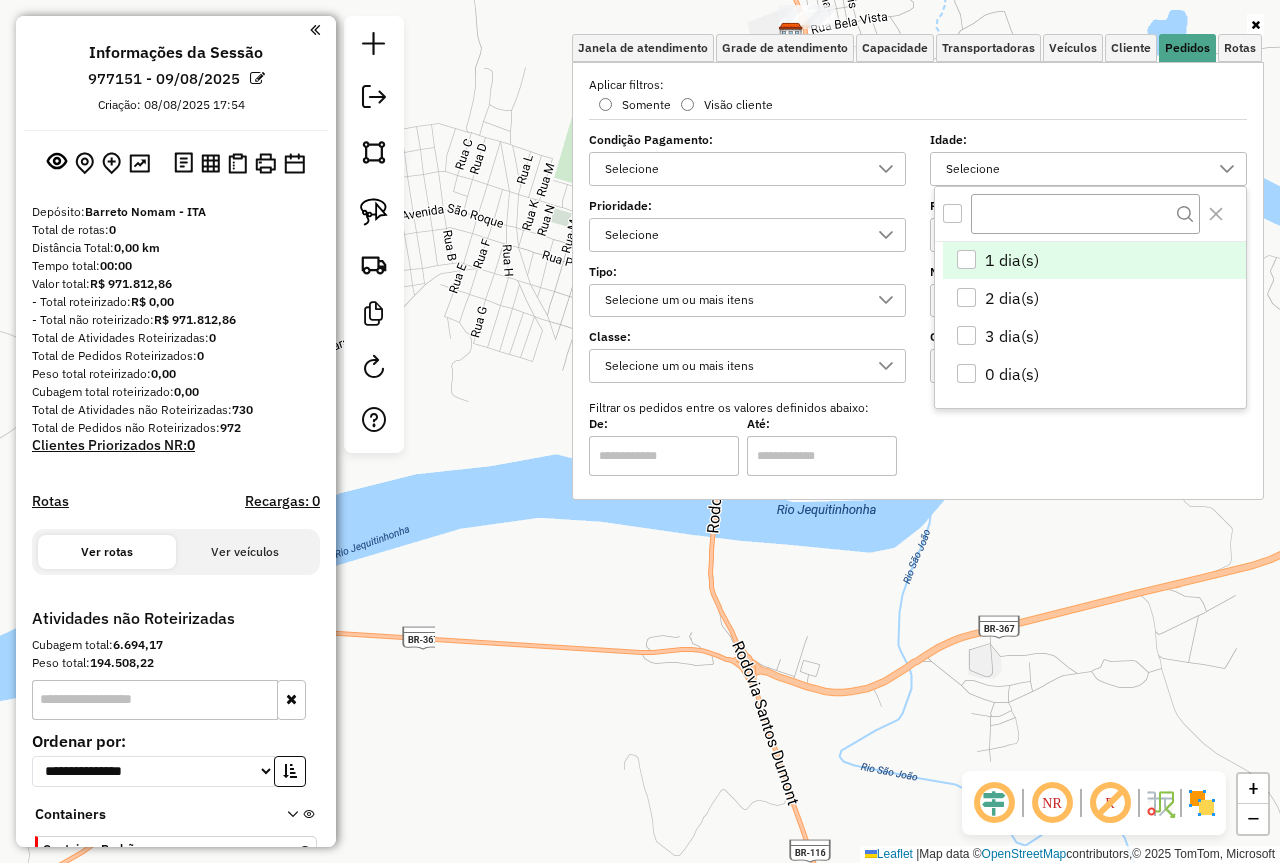 scroll, scrollTop: 12, scrollLeft: 69, axis: both 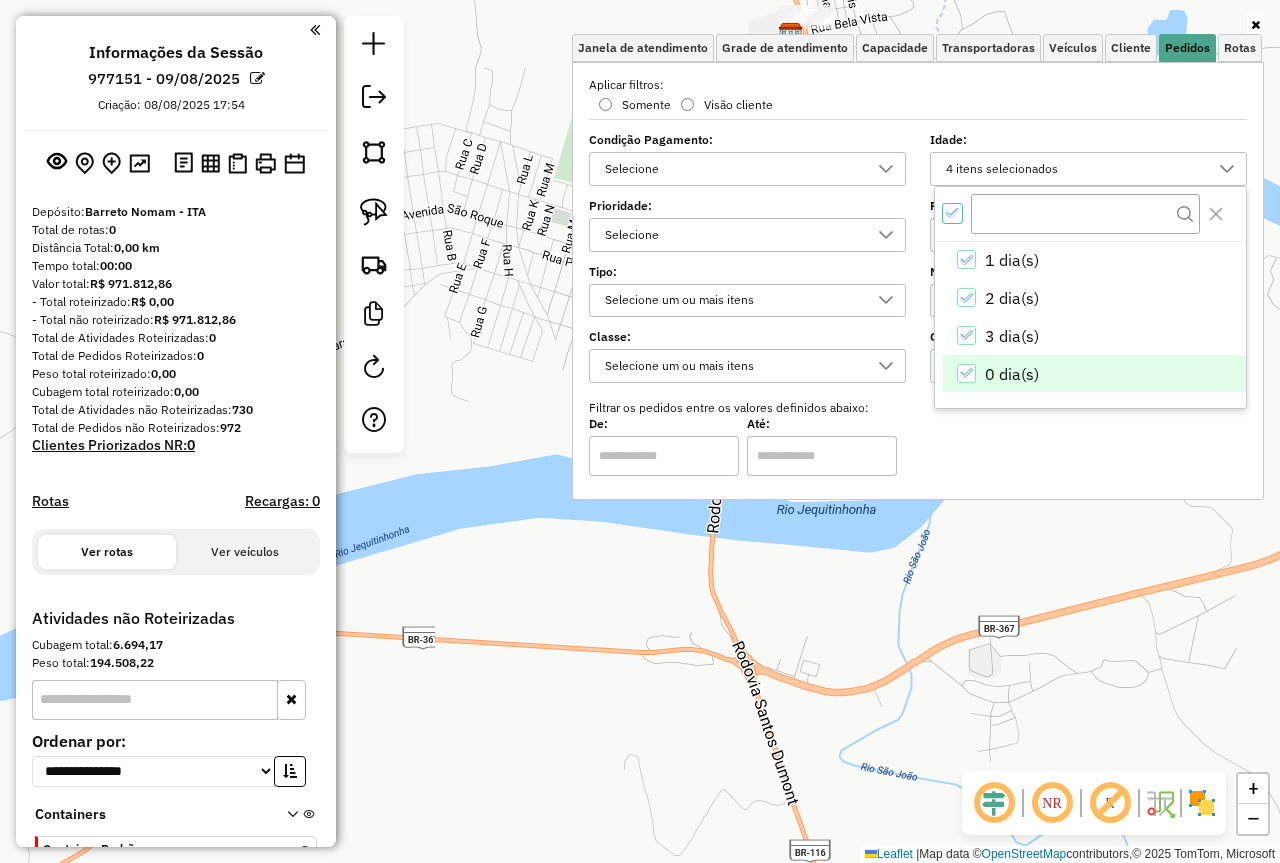 click 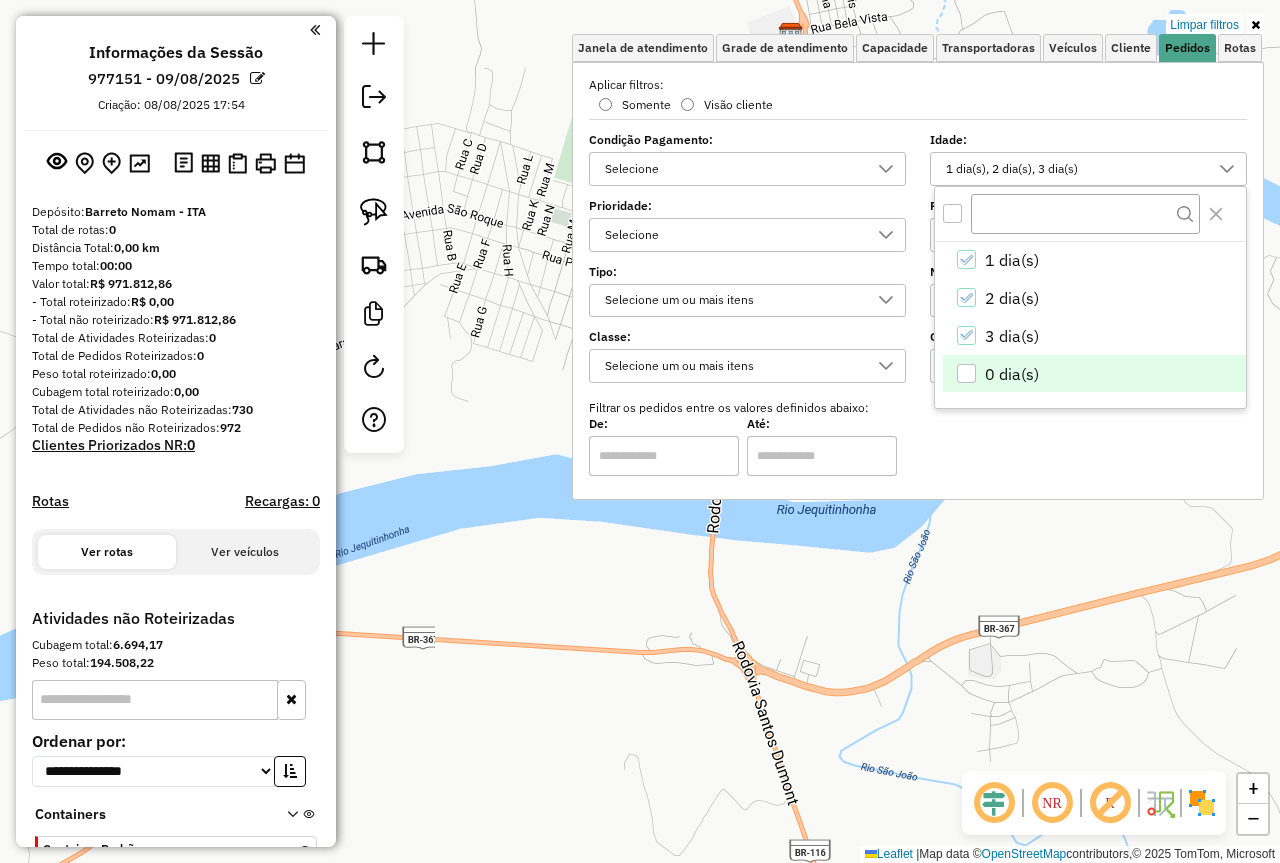 click on "Limpar filtros Janela de atendimento Grade de atendimento Capacidade Transportadoras Veículos Cliente Pedidos  Rotas Selecione os dias de semana para filtrar as janelas de atendimento  Seg   Ter   Qua   Qui   Sex   Sáb   Dom  Informe o período da janela de atendimento: De: Até:  Filtrar exatamente a janela do cliente  Considerar janela de atendimento padrão  Selecione os dias de semana para filtrar as grades de atendimento  Seg   Ter   Qua   Qui   Sex   Sáb   Dom   Considerar clientes sem dia de atendimento cadastrado  Clientes fora do dia de atendimento selecionado Filtrar as atividades entre os valores definidos abaixo:  Peso mínimo:   Peso máximo:   Cubagem mínima:   Cubagem máxima:   De:   Até:  Filtrar as atividades entre o tempo de atendimento definido abaixo:  De:   Até:   Considerar capacidade total dos clientes não roteirizados Transportadora: Selecione um ou mais itens Tipo de veículo: Selecione um ou mais itens Veículo: Selecione um ou mais itens Motorista: Selecione um ou mais itens" 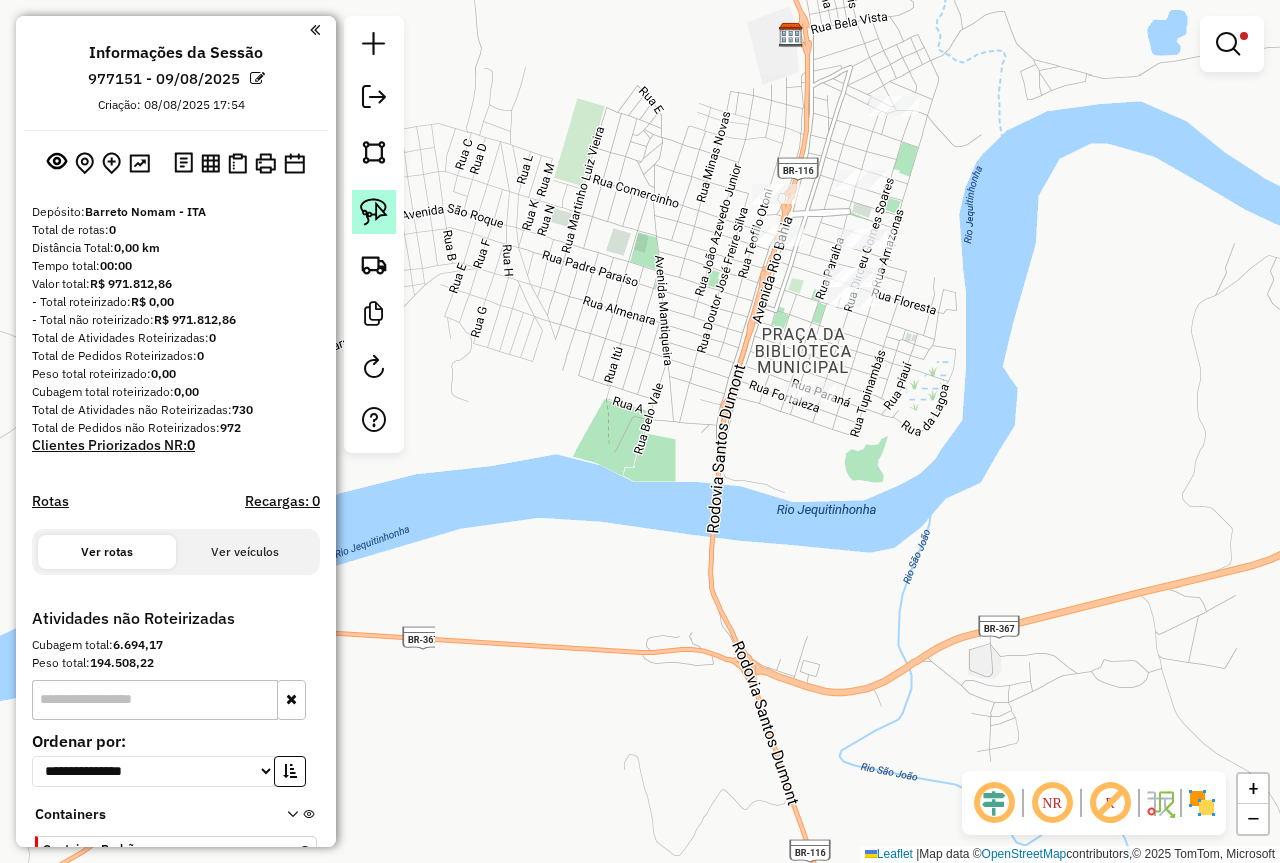 click 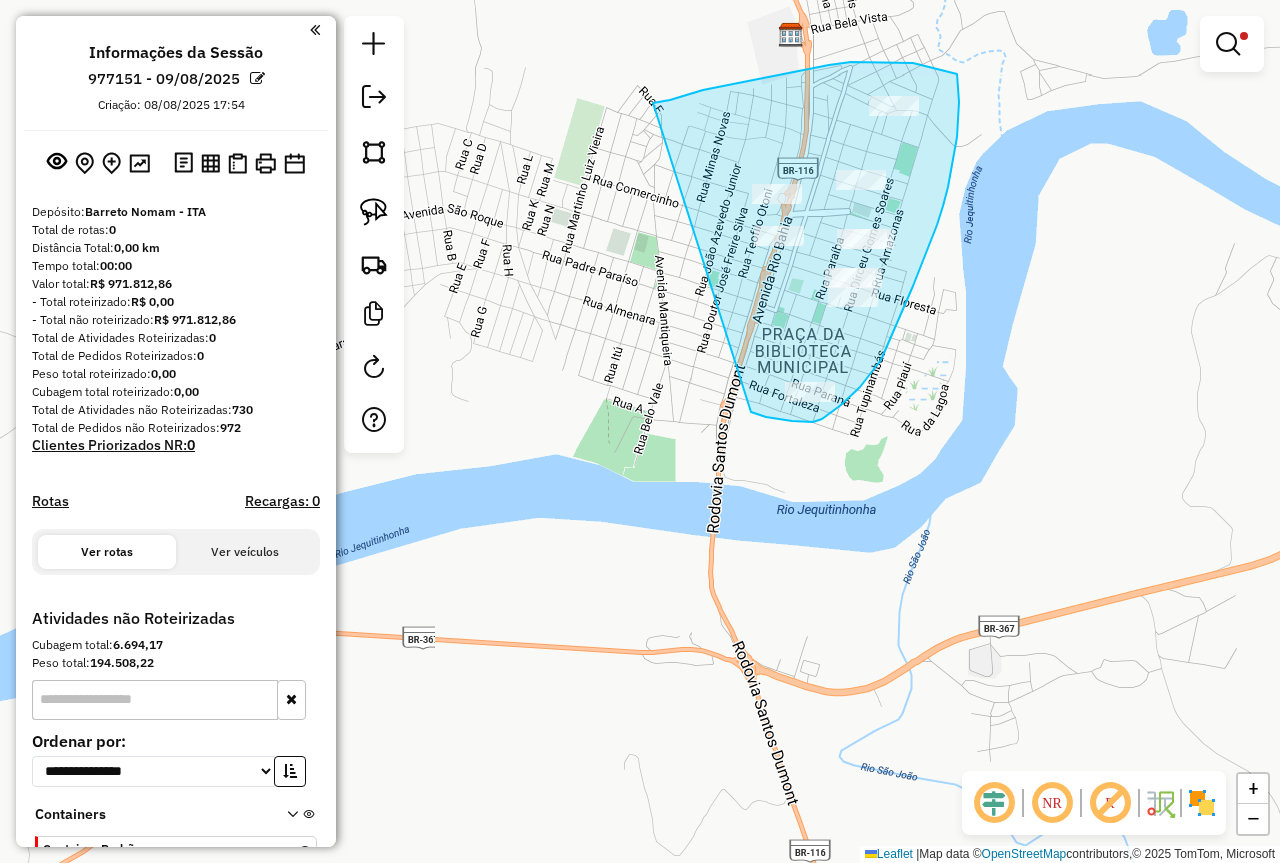 drag, startPoint x: 653, startPoint y: 103, endPoint x: 745, endPoint y: 411, distance: 321.44672 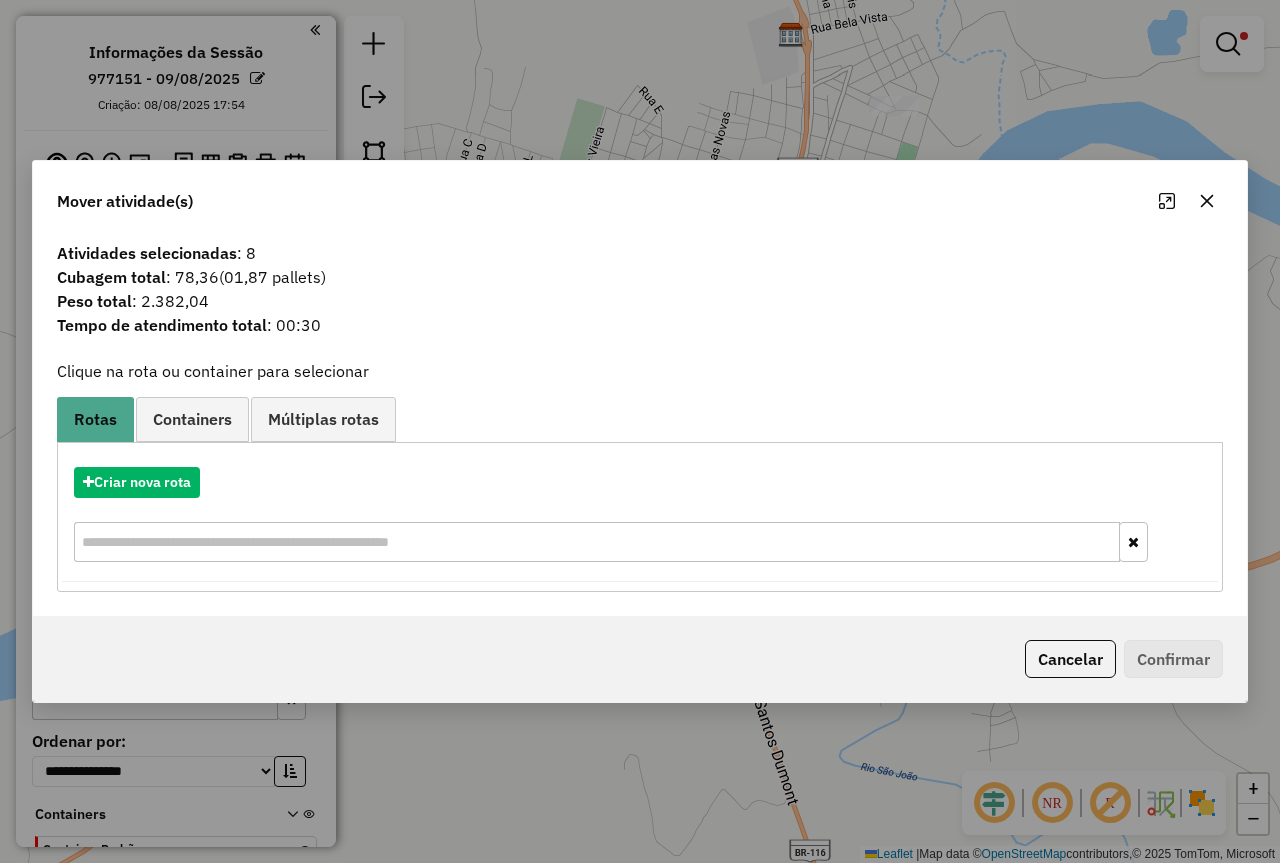 click 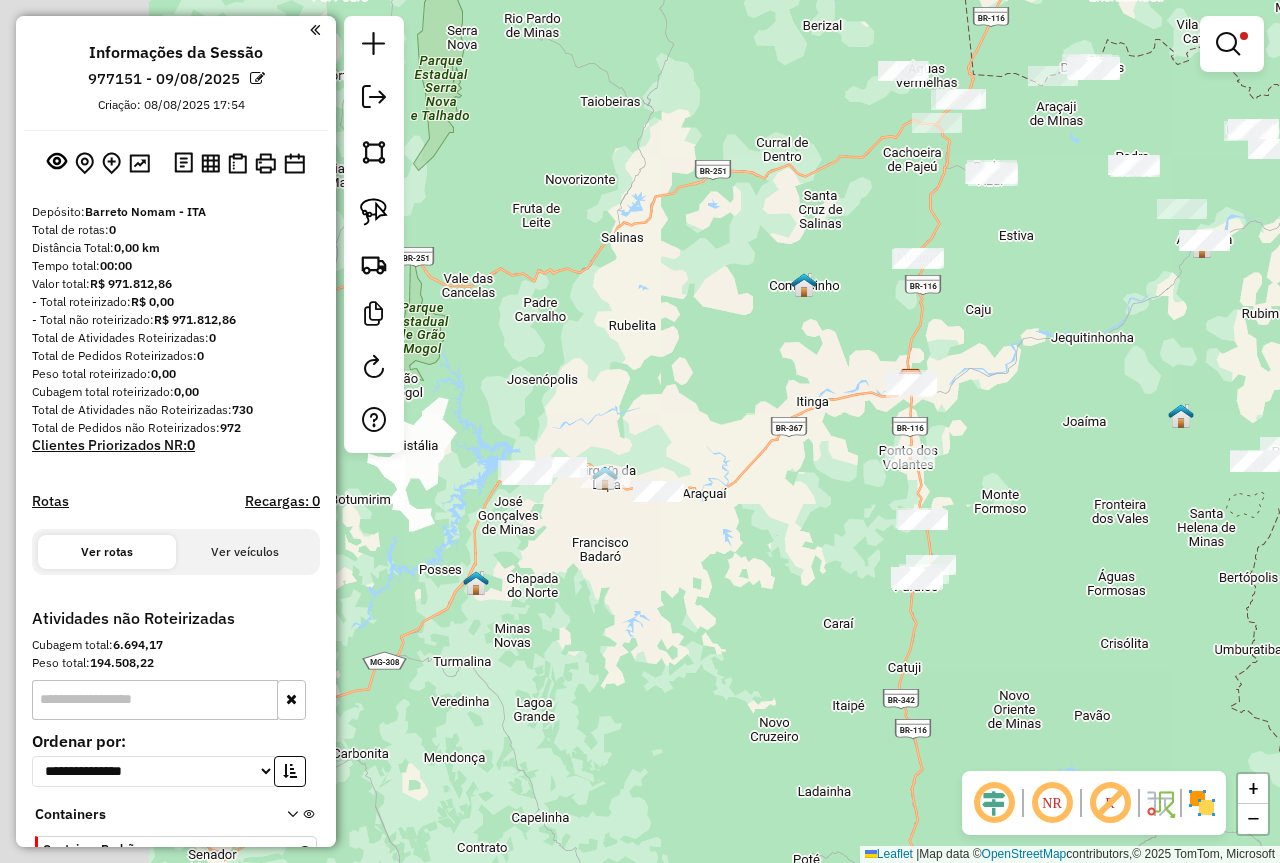 drag, startPoint x: 839, startPoint y: 253, endPoint x: 1004, endPoint y: 357, distance: 195.04102 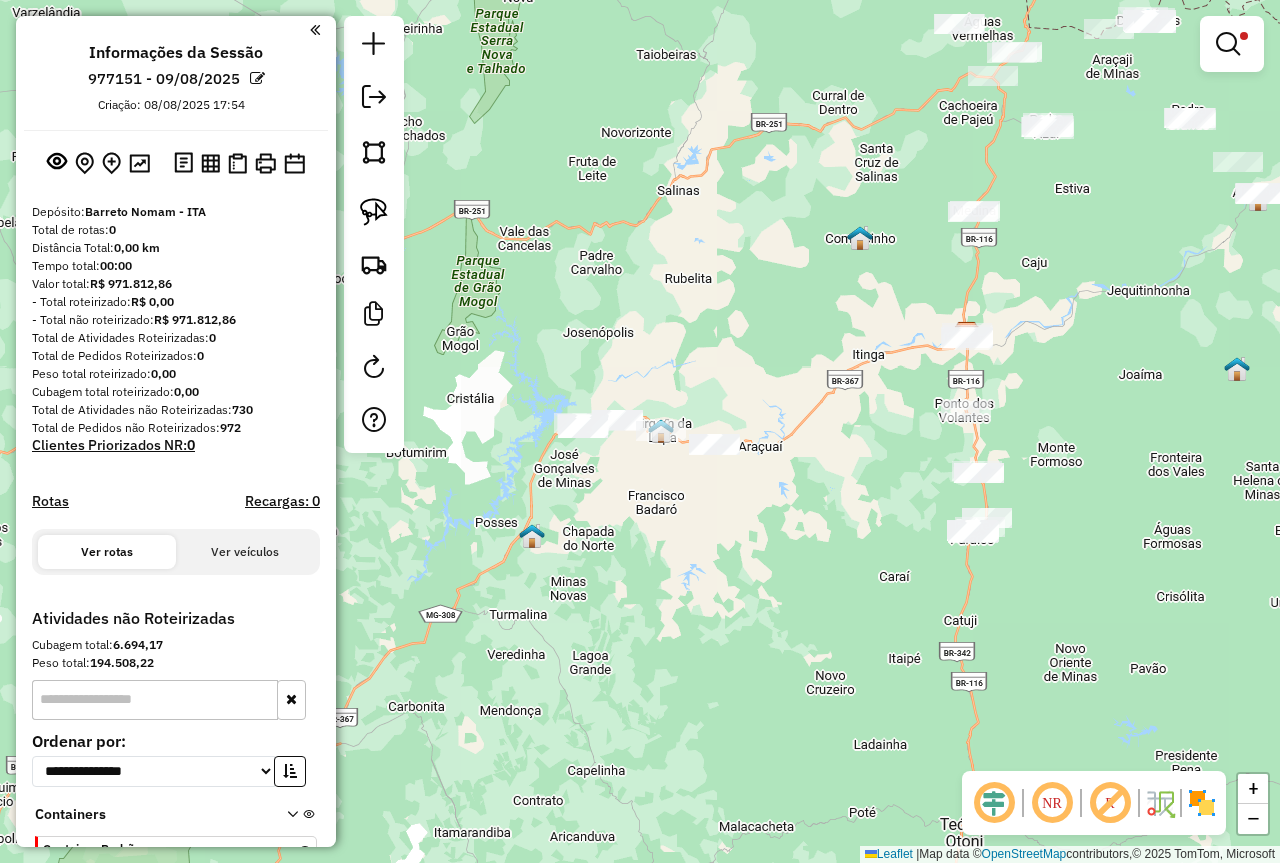 drag, startPoint x: 754, startPoint y: 514, endPoint x: 869, endPoint y: 412, distance: 153.71727 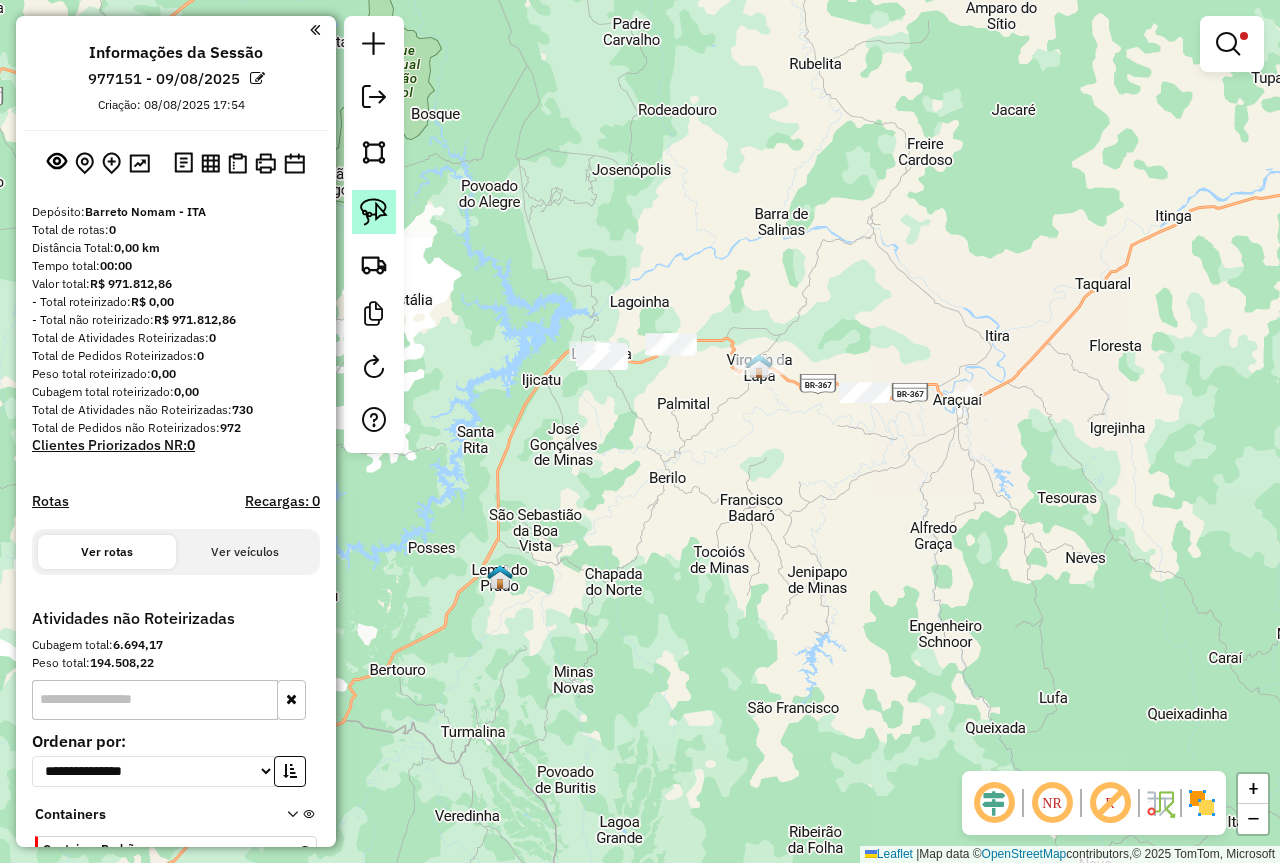 click 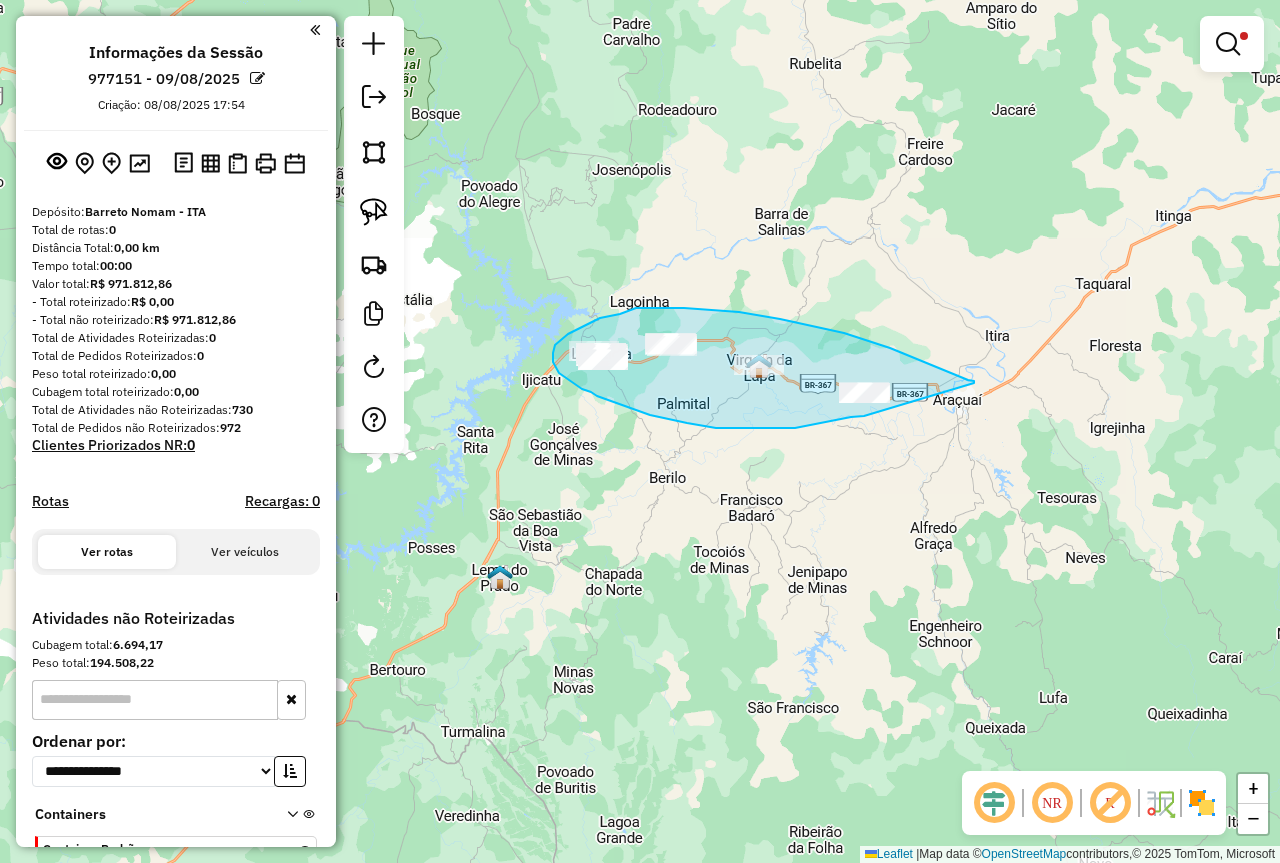 drag, startPoint x: 974, startPoint y: 383, endPoint x: 864, endPoint y: 416, distance: 114.84337 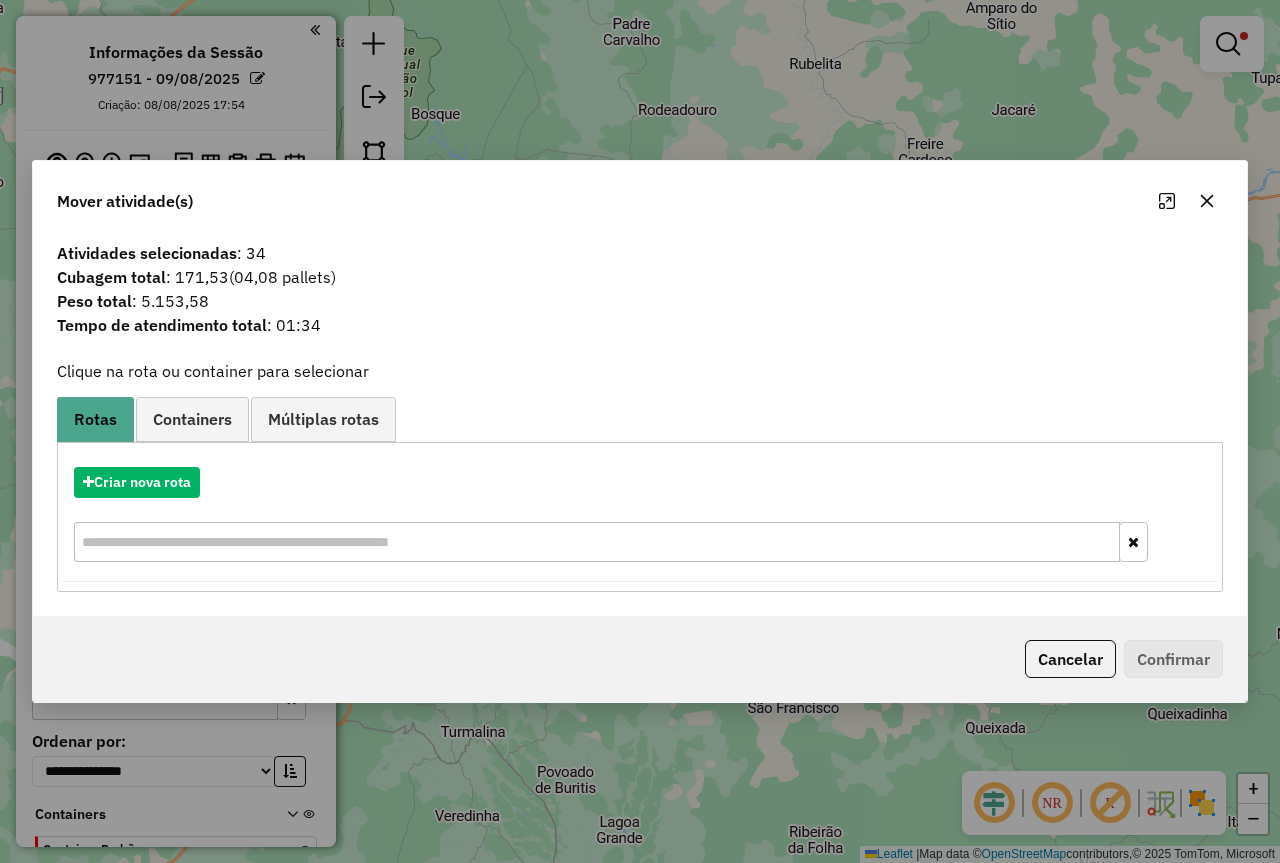 click 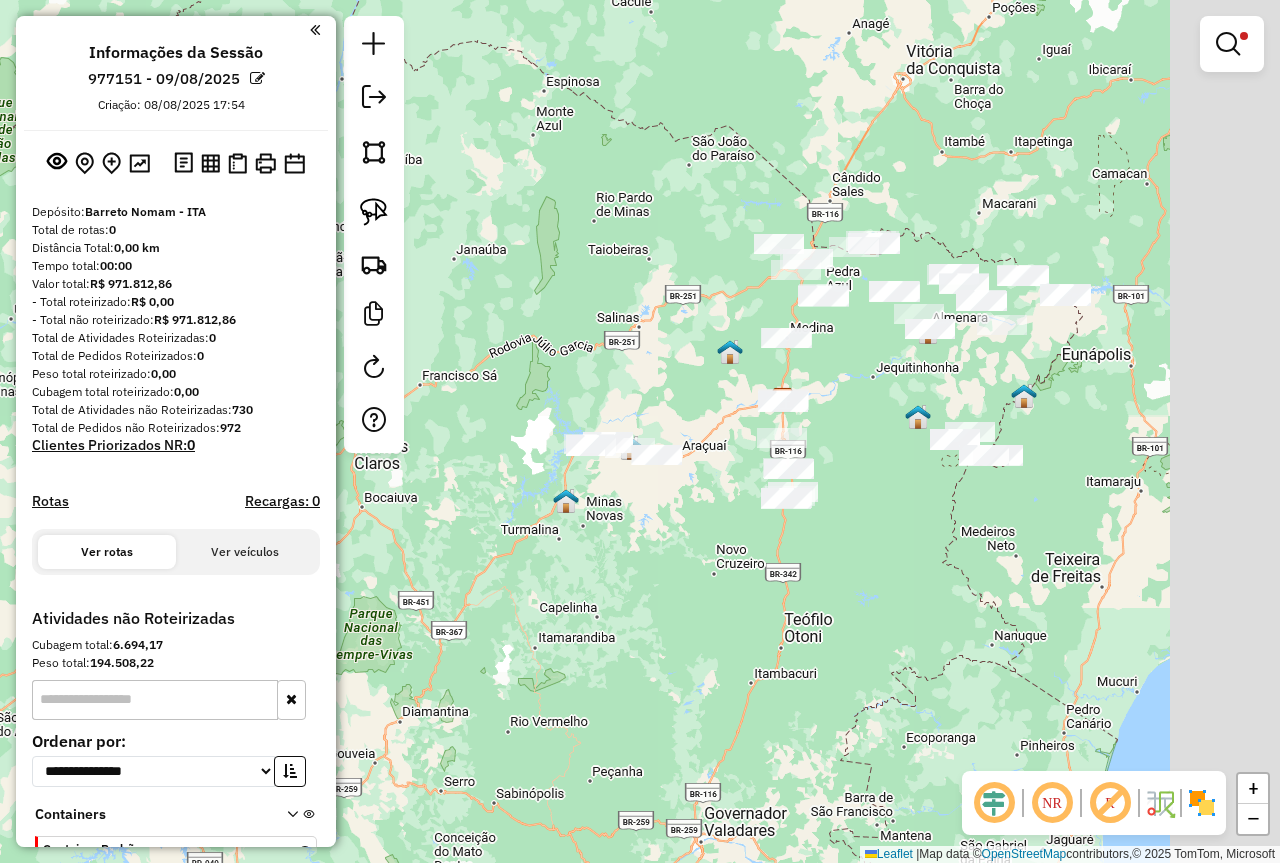 drag, startPoint x: 989, startPoint y: 560, endPoint x: 684, endPoint y: 476, distance: 316.3558 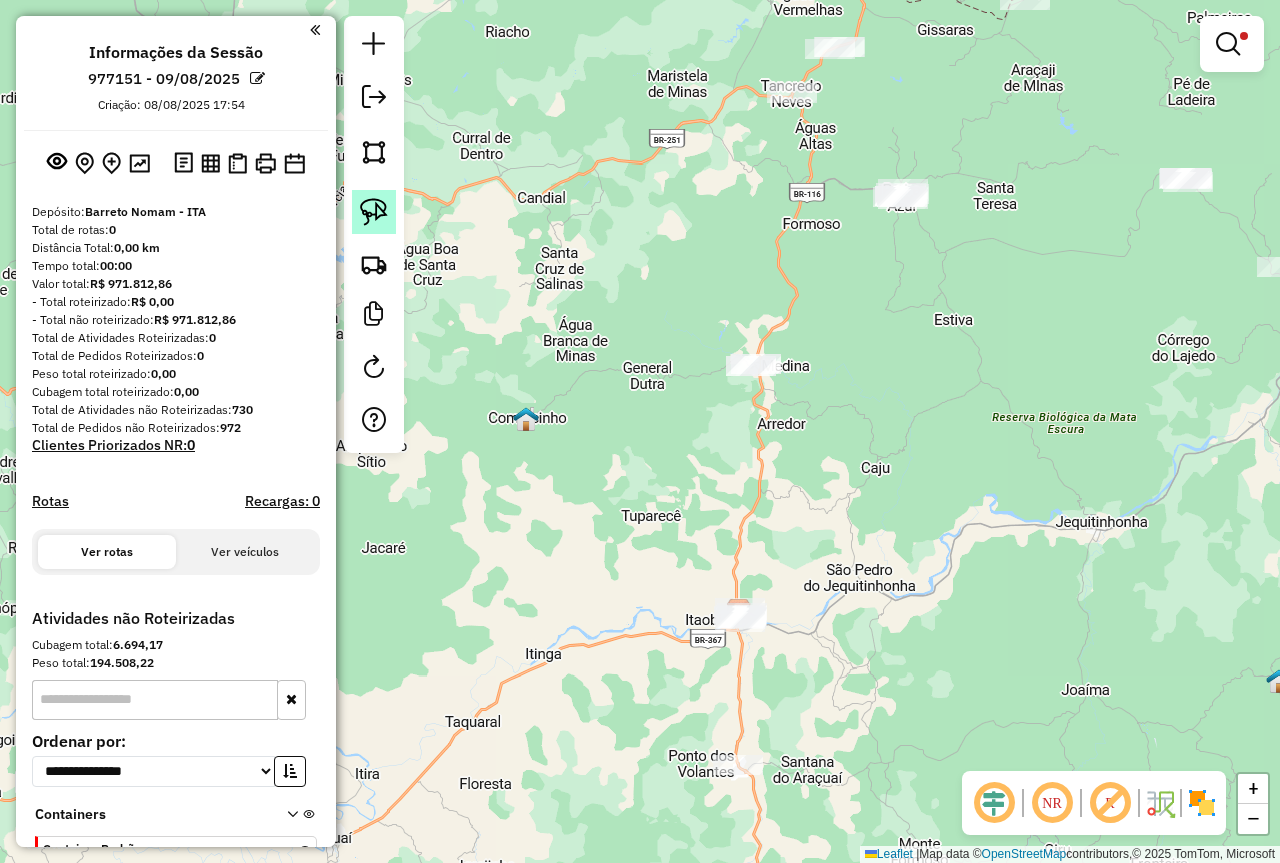 click 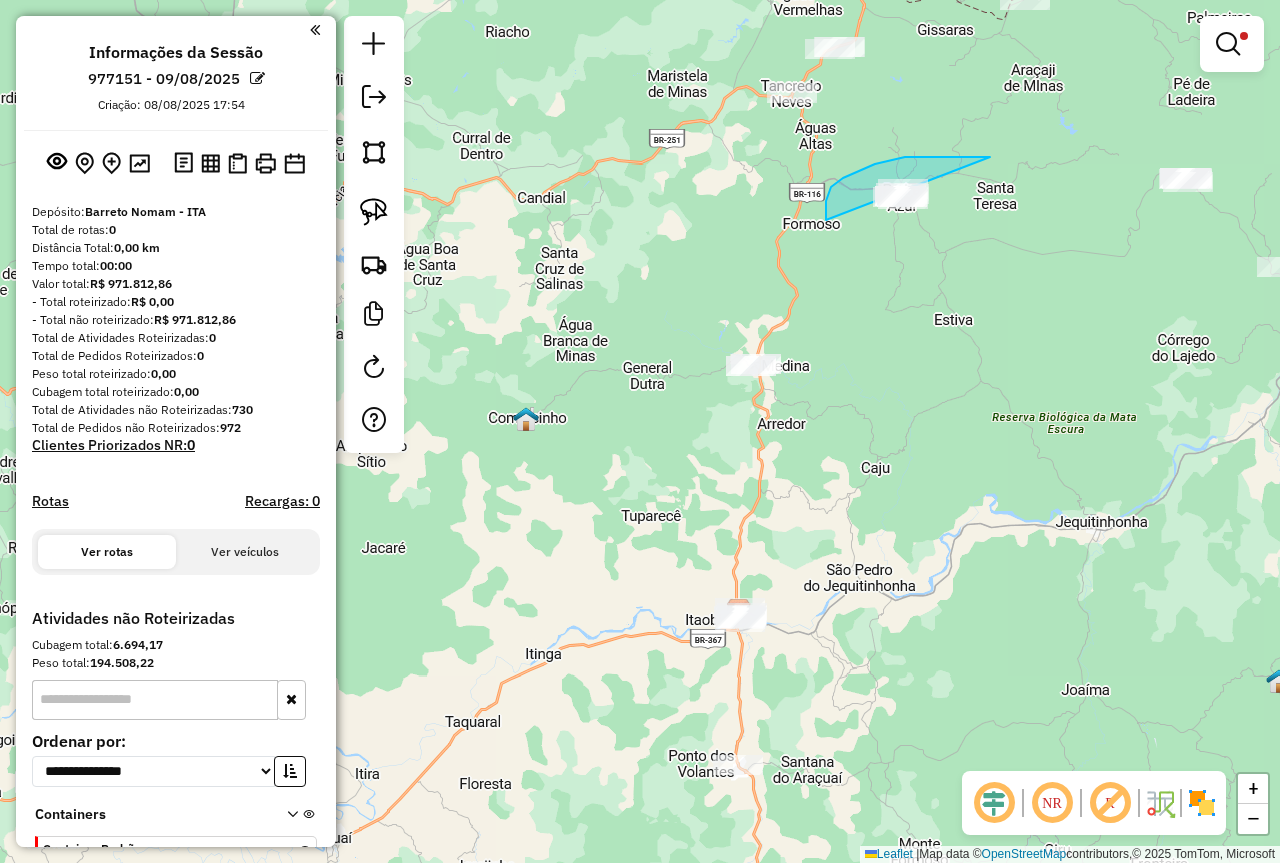 drag, startPoint x: 922, startPoint y: 157, endPoint x: 937, endPoint y: 232, distance: 76.48529 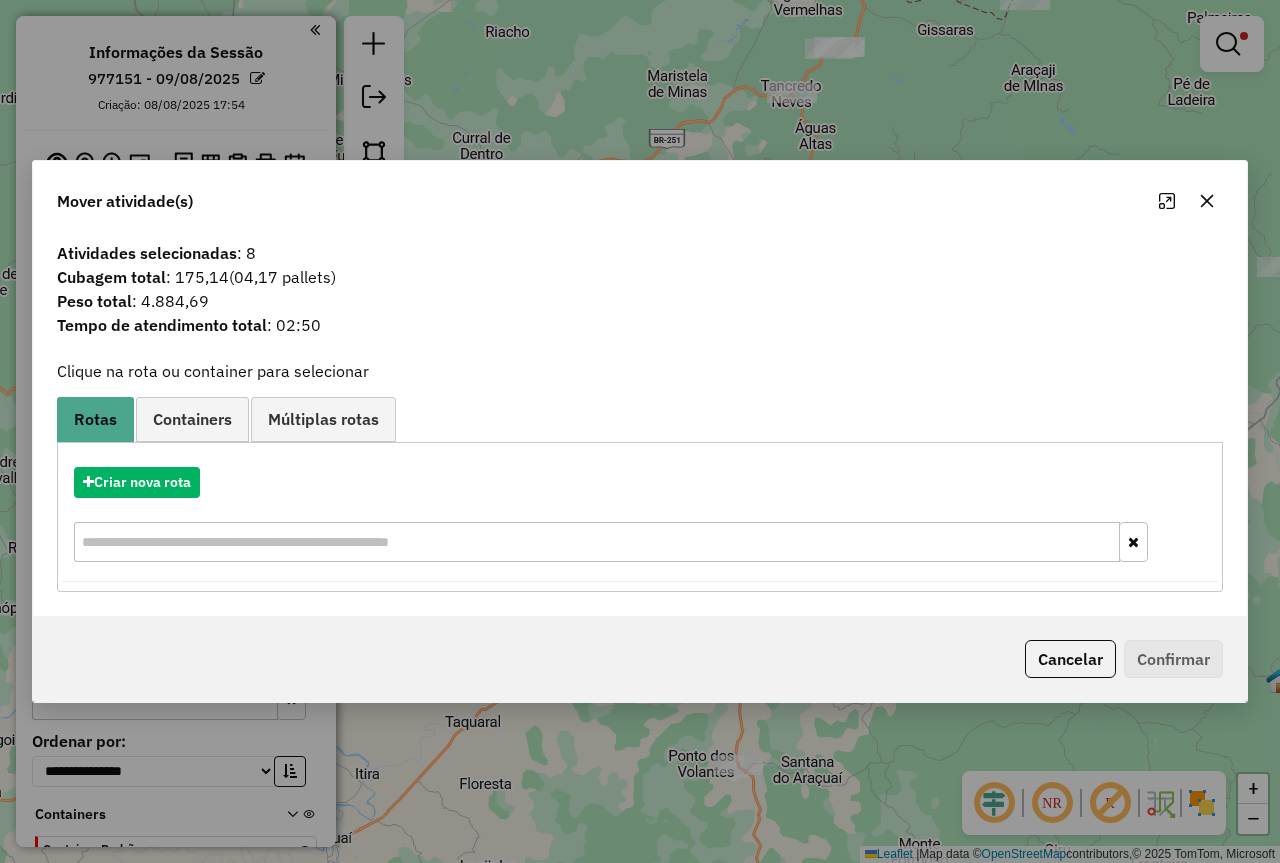 drag, startPoint x: 1205, startPoint y: 204, endPoint x: 1181, endPoint y: 208, distance: 24.33105 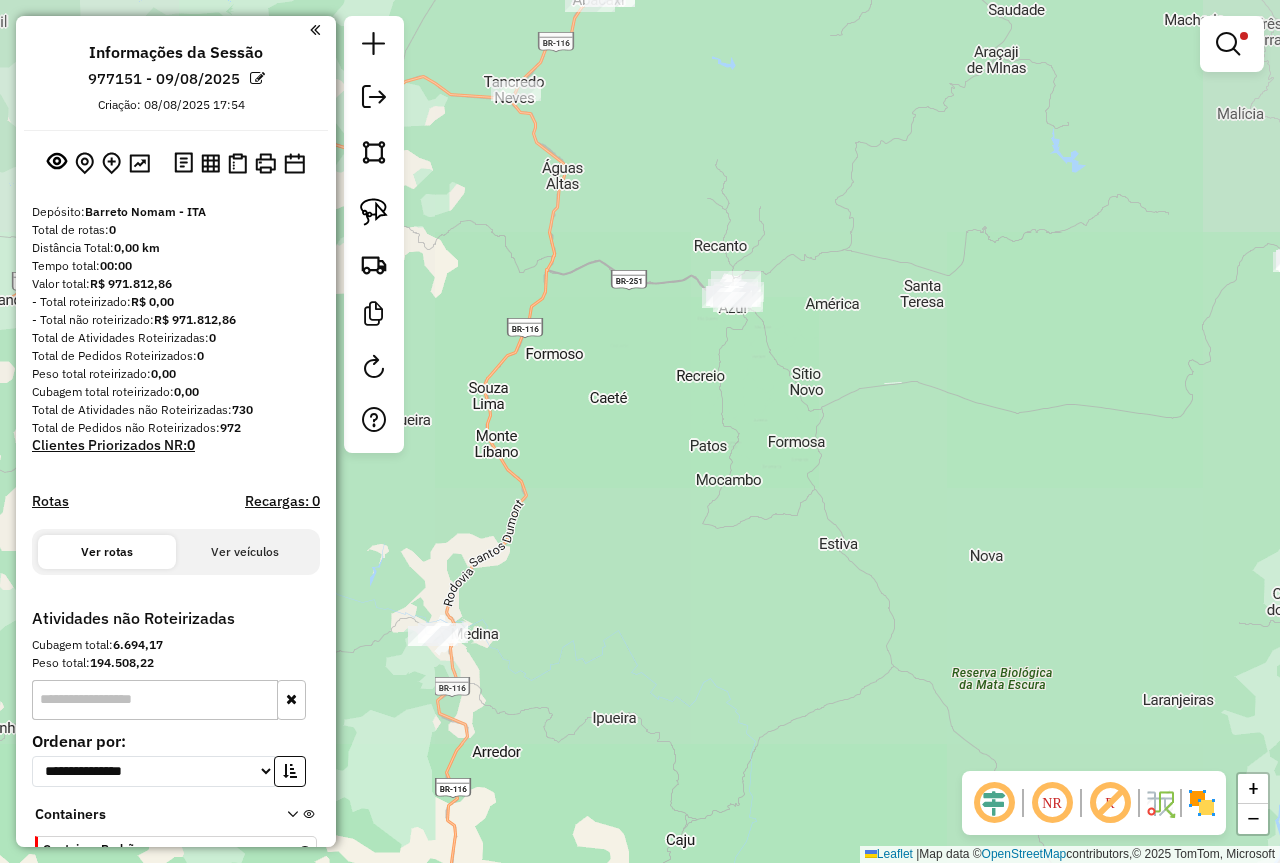 drag, startPoint x: 700, startPoint y: 581, endPoint x: 1053, endPoint y: 378, distance: 407.20755 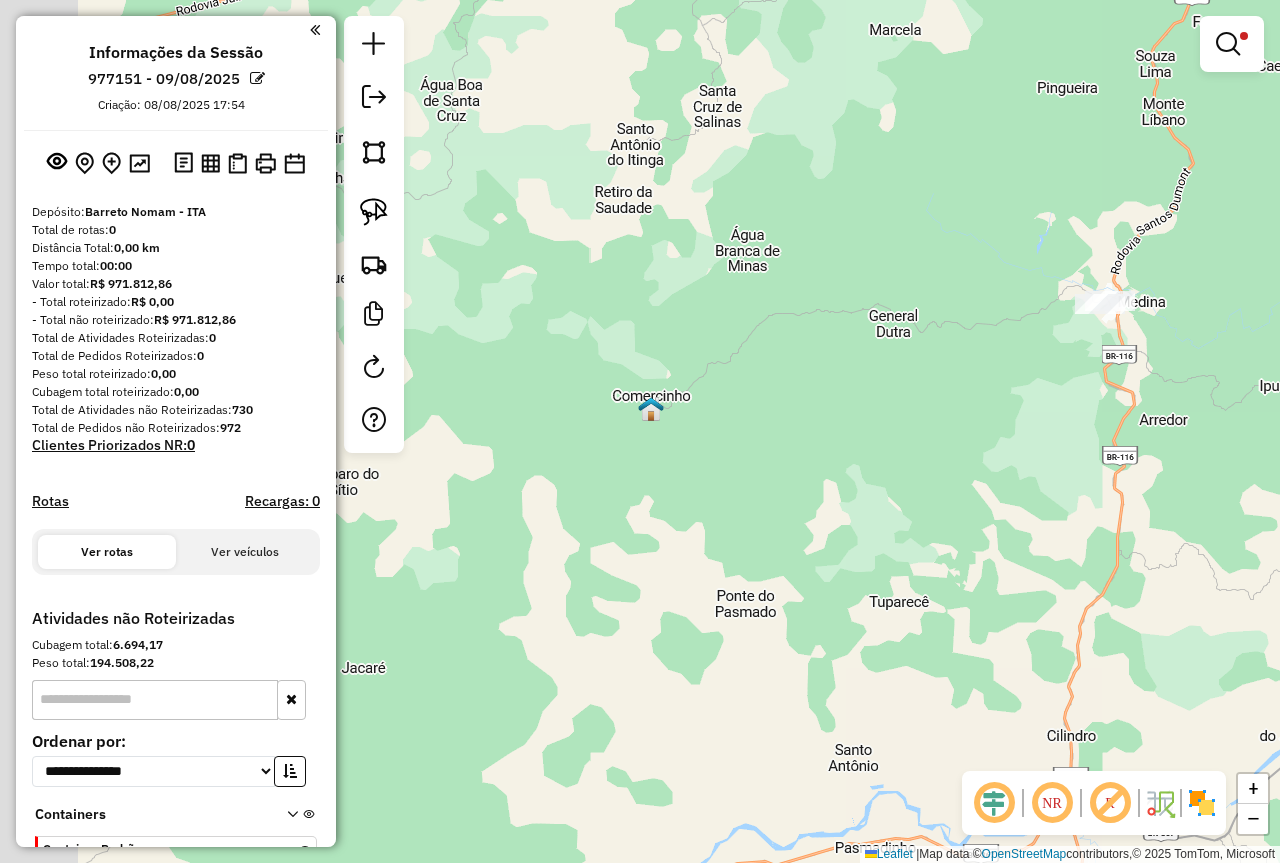 drag, startPoint x: 803, startPoint y: 437, endPoint x: 993, endPoint y: 386, distance: 196.7257 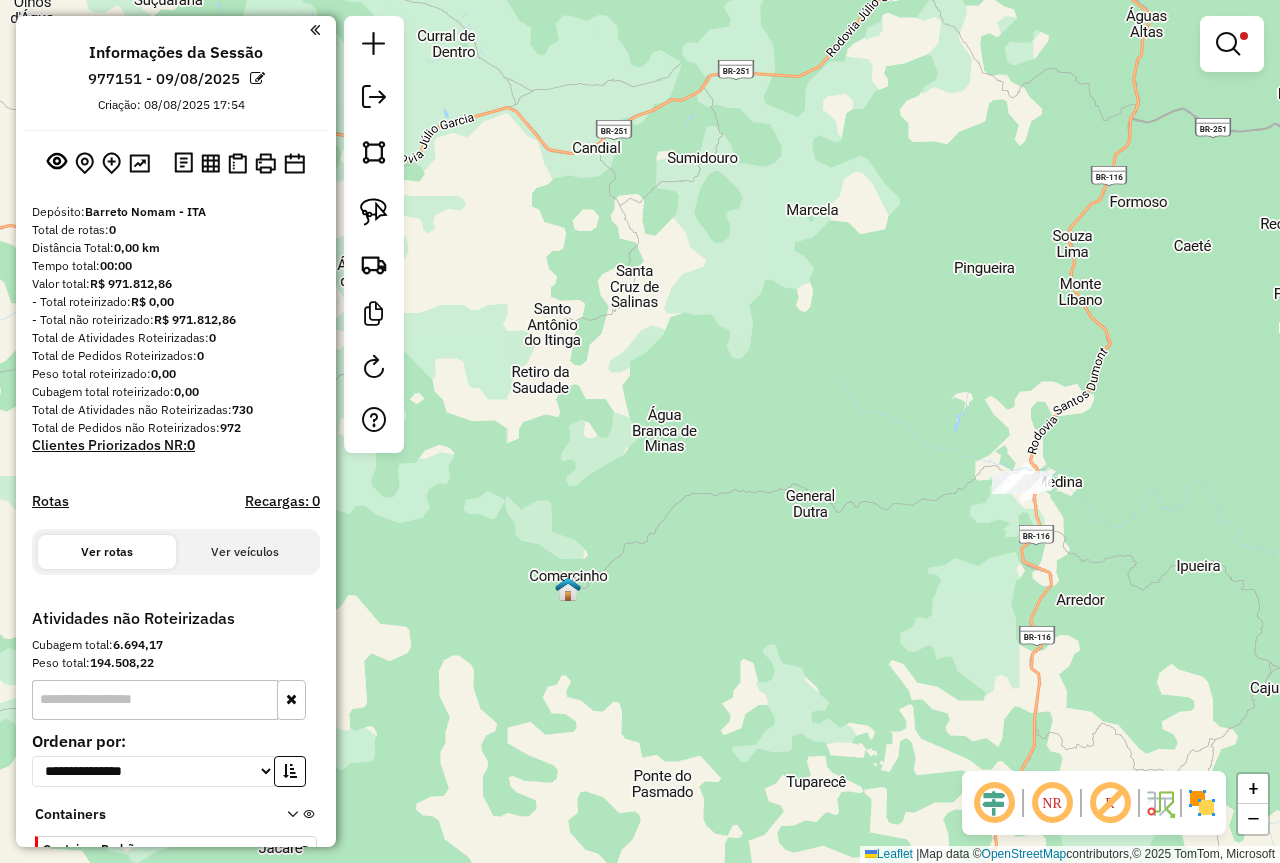 drag, startPoint x: 960, startPoint y: 369, endPoint x: 781, endPoint y: 566, distance: 266.17664 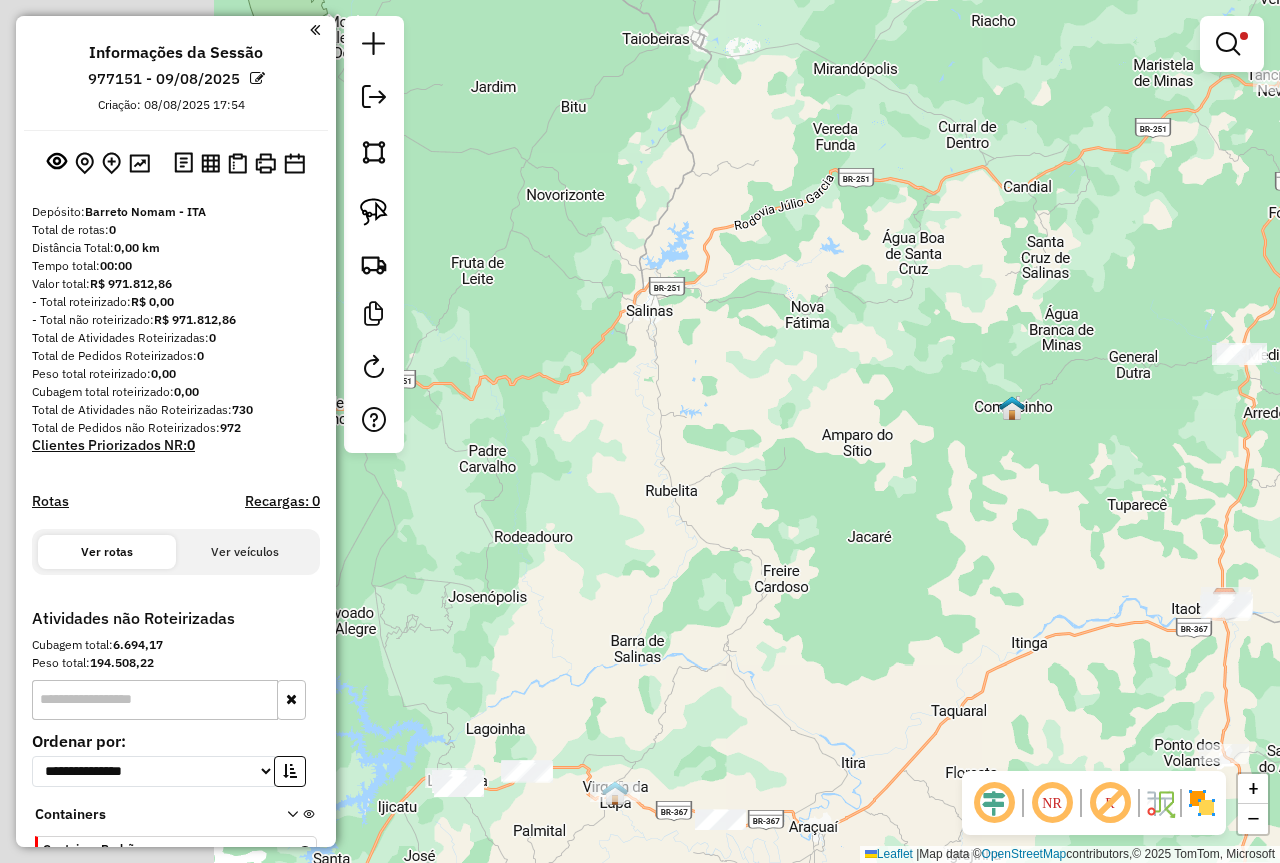 drag, startPoint x: 716, startPoint y: 571, endPoint x: 1130, endPoint y: 418, distance: 441.3672 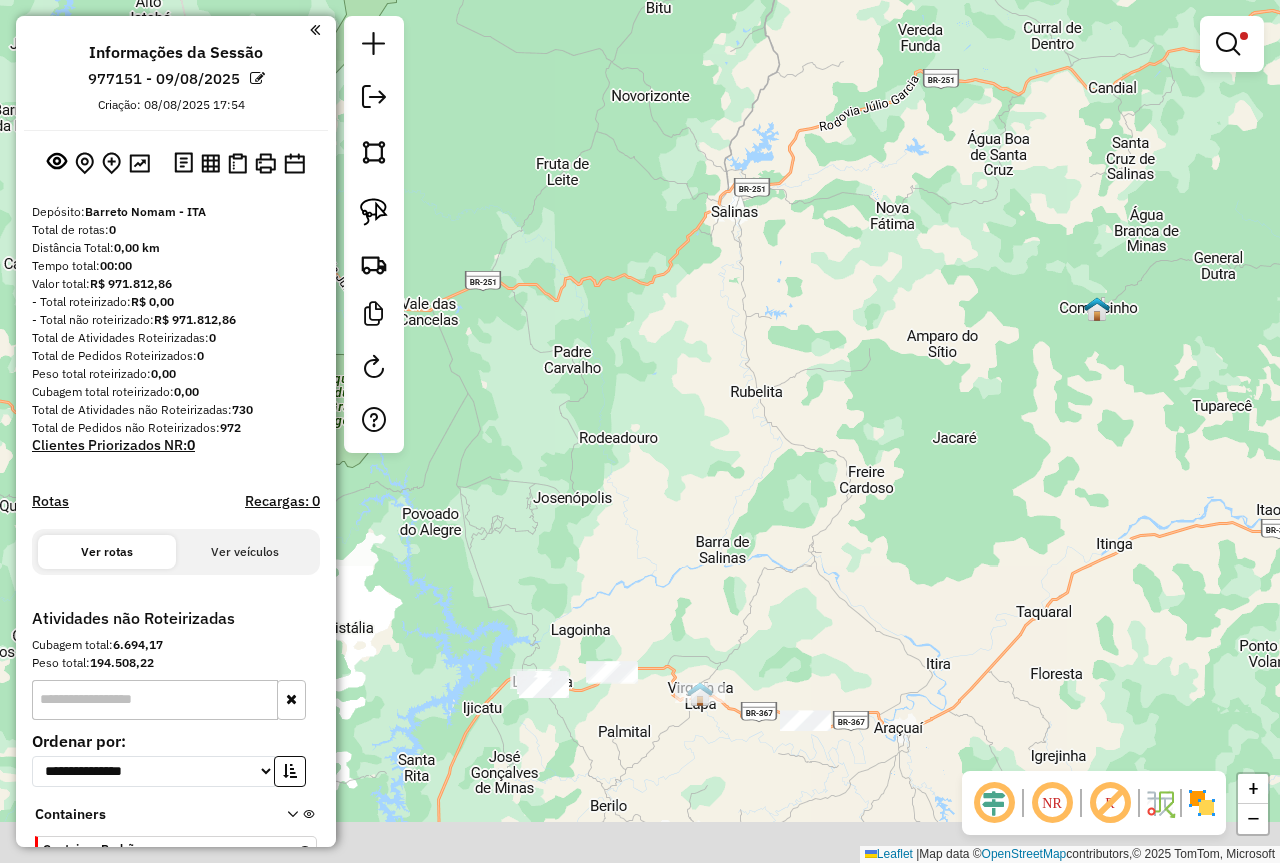 drag, startPoint x: 962, startPoint y: 597, endPoint x: 929, endPoint y: 232, distance: 366.48874 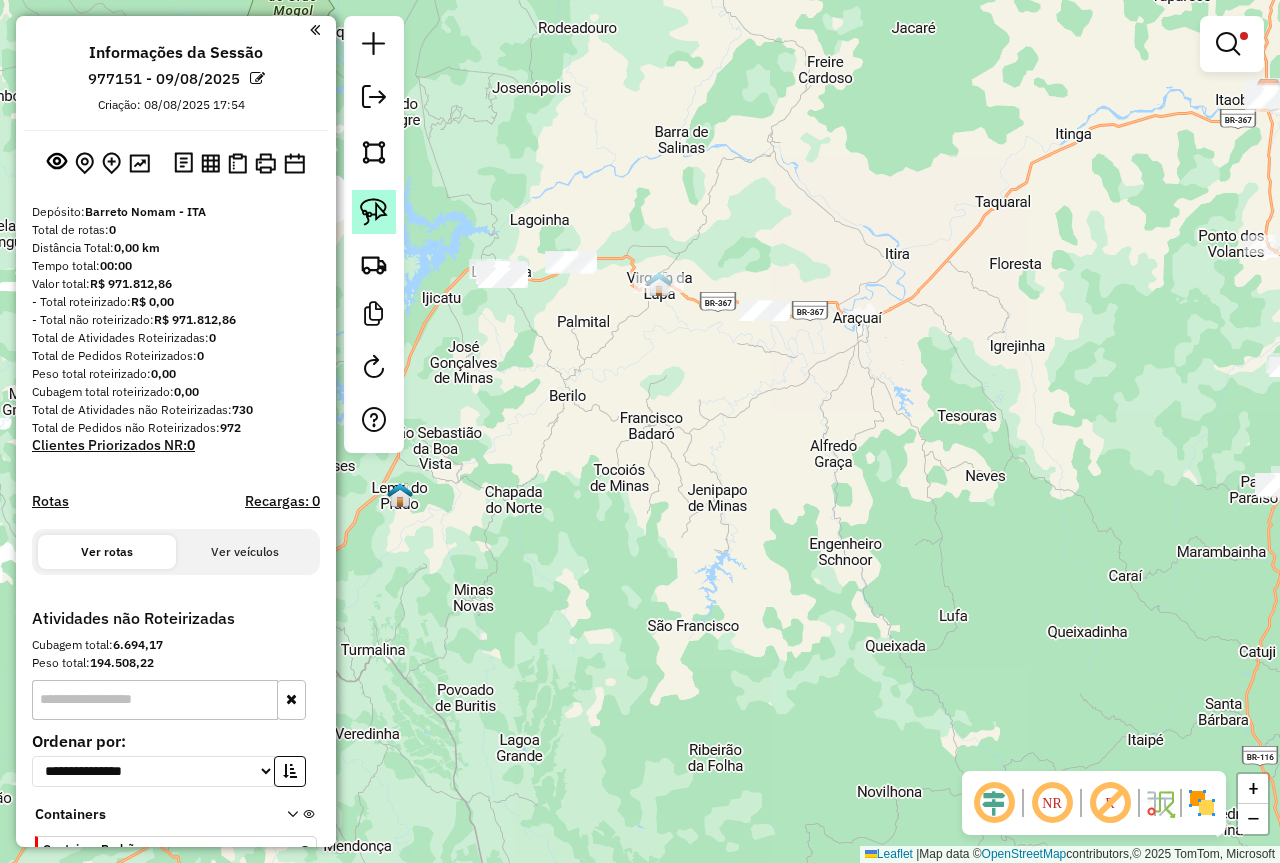 drag, startPoint x: 352, startPoint y: 211, endPoint x: 384, endPoint y: 213, distance: 32.06244 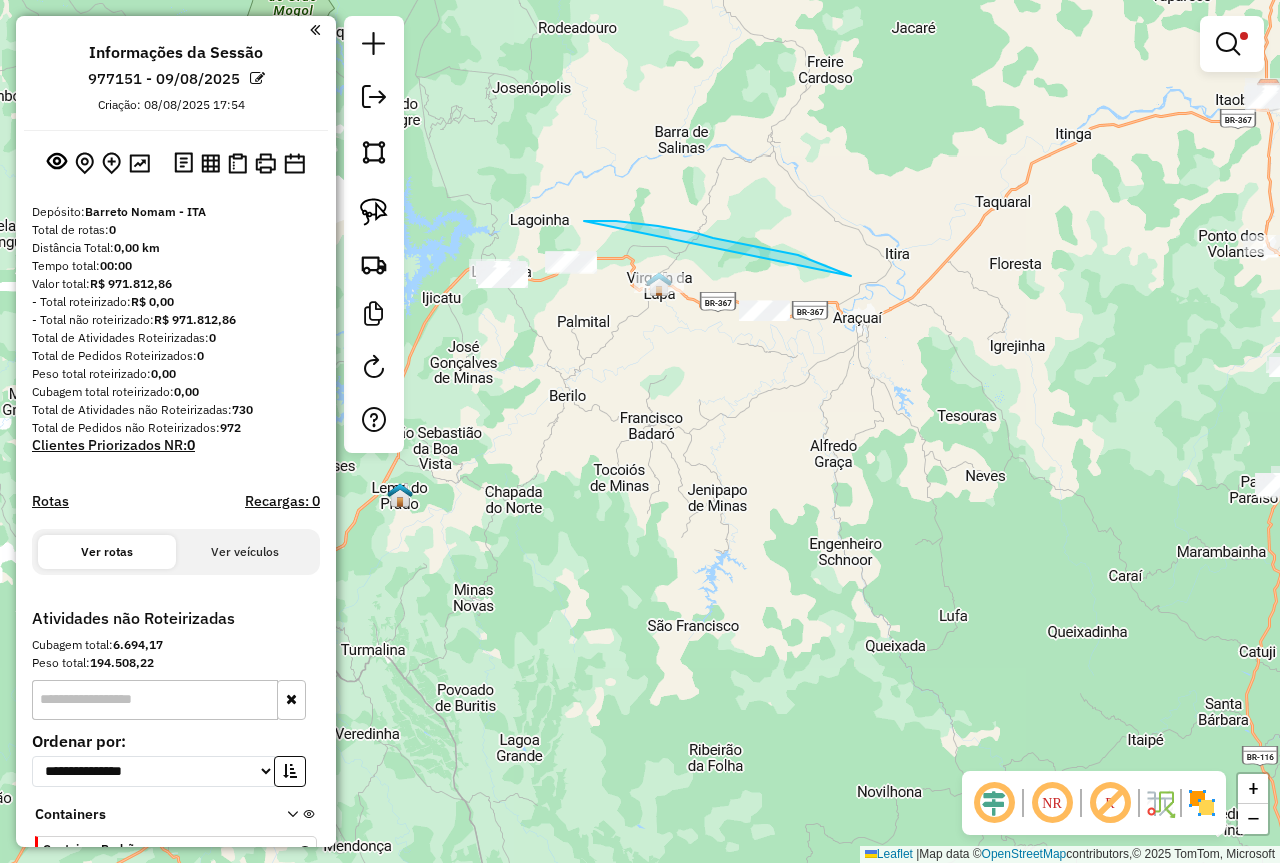 drag, startPoint x: 851, startPoint y: 276, endPoint x: 495, endPoint y: 231, distance: 358.83282 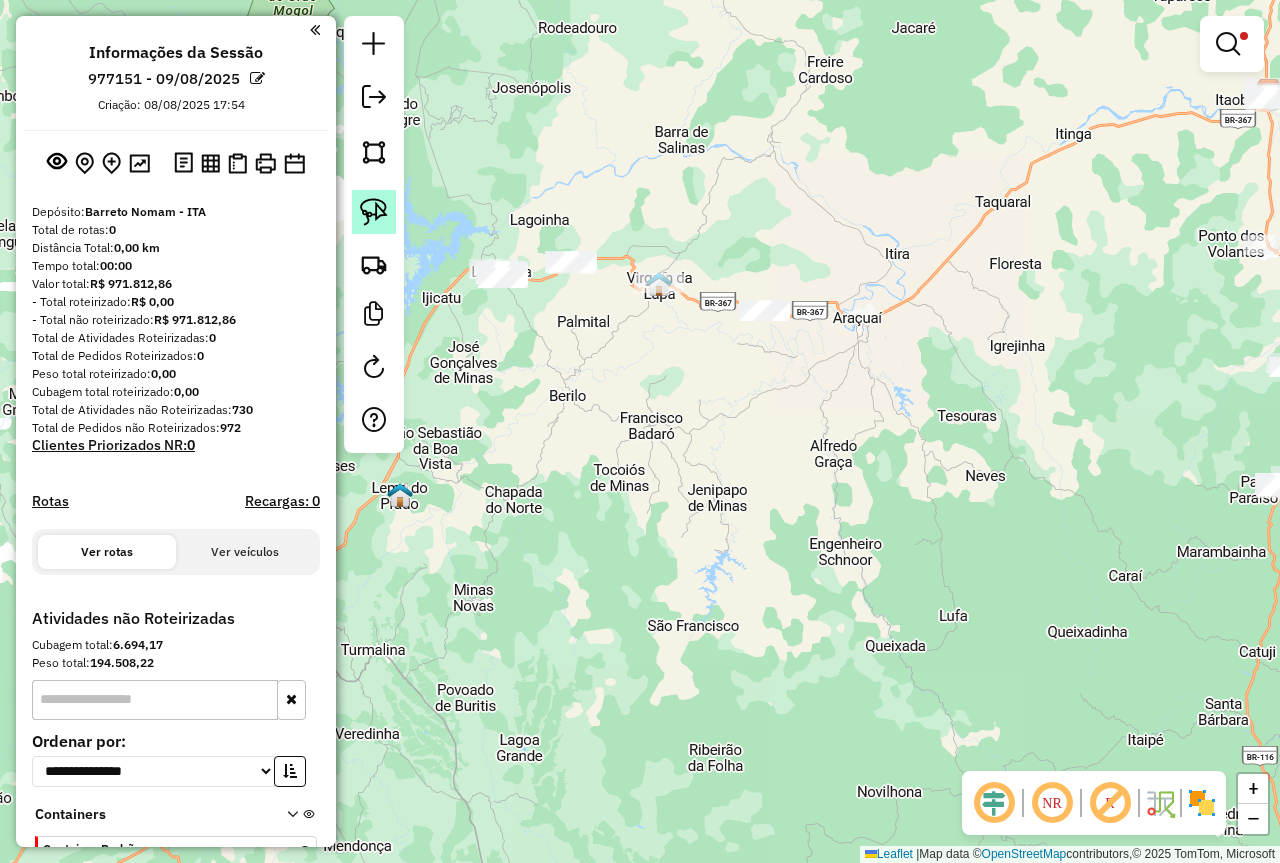 click 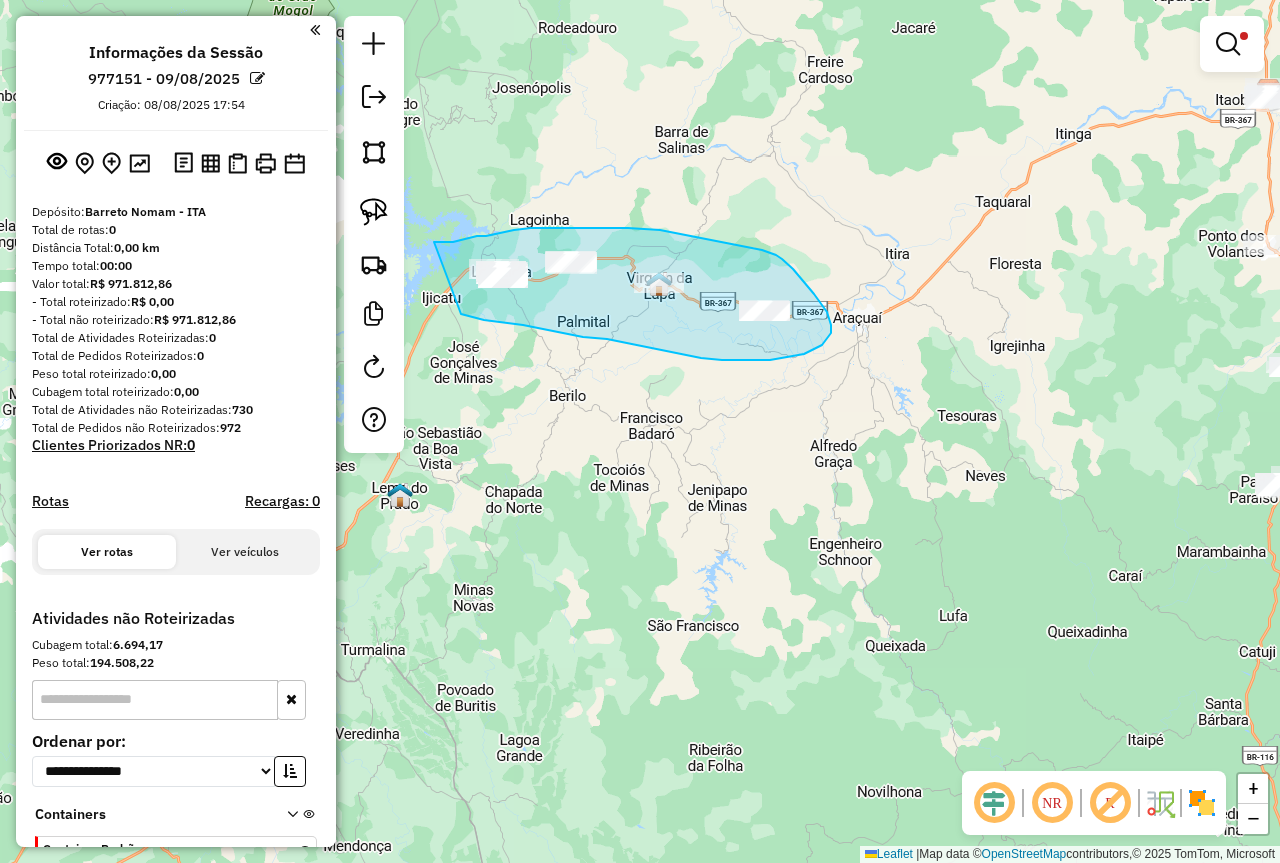 drag, startPoint x: 464, startPoint y: 240, endPoint x: 461, endPoint y: 314, distance: 74.06078 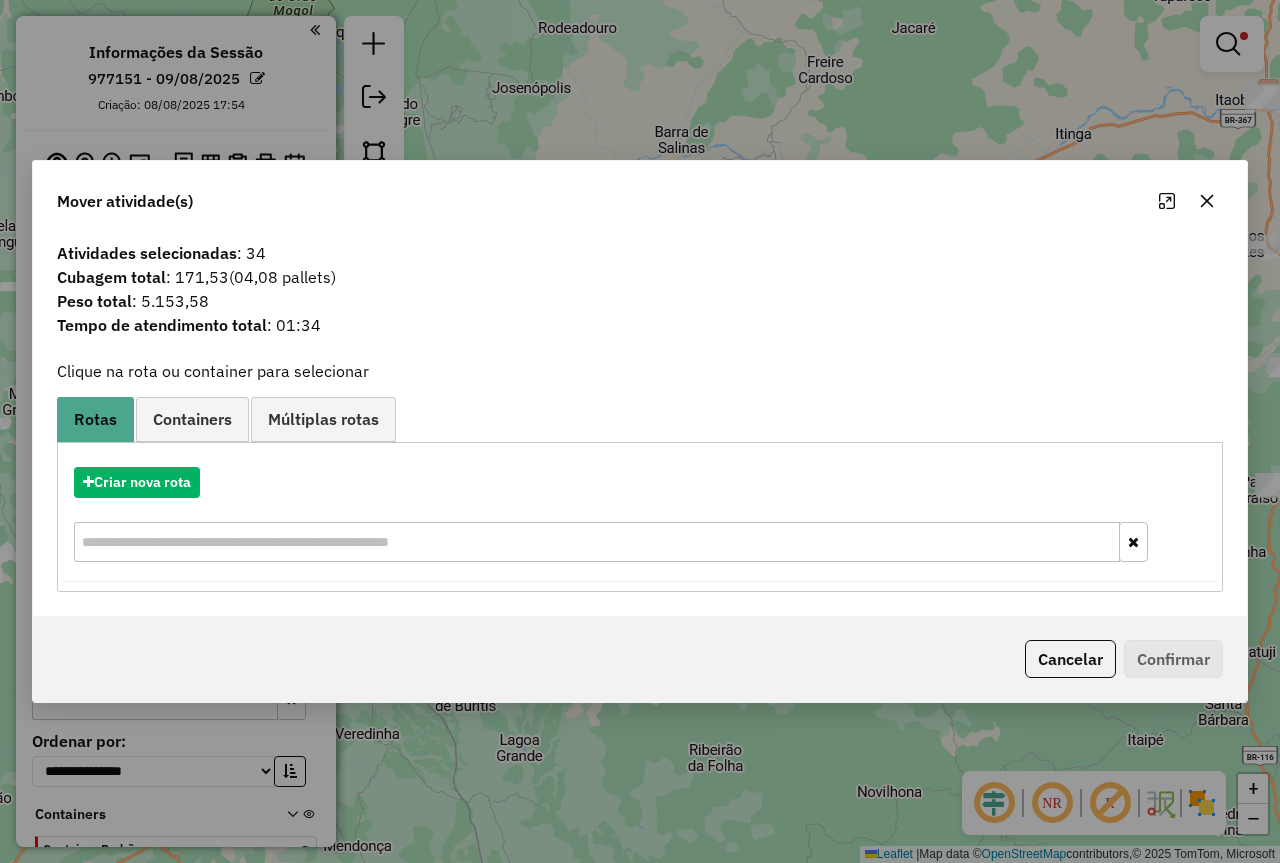 click 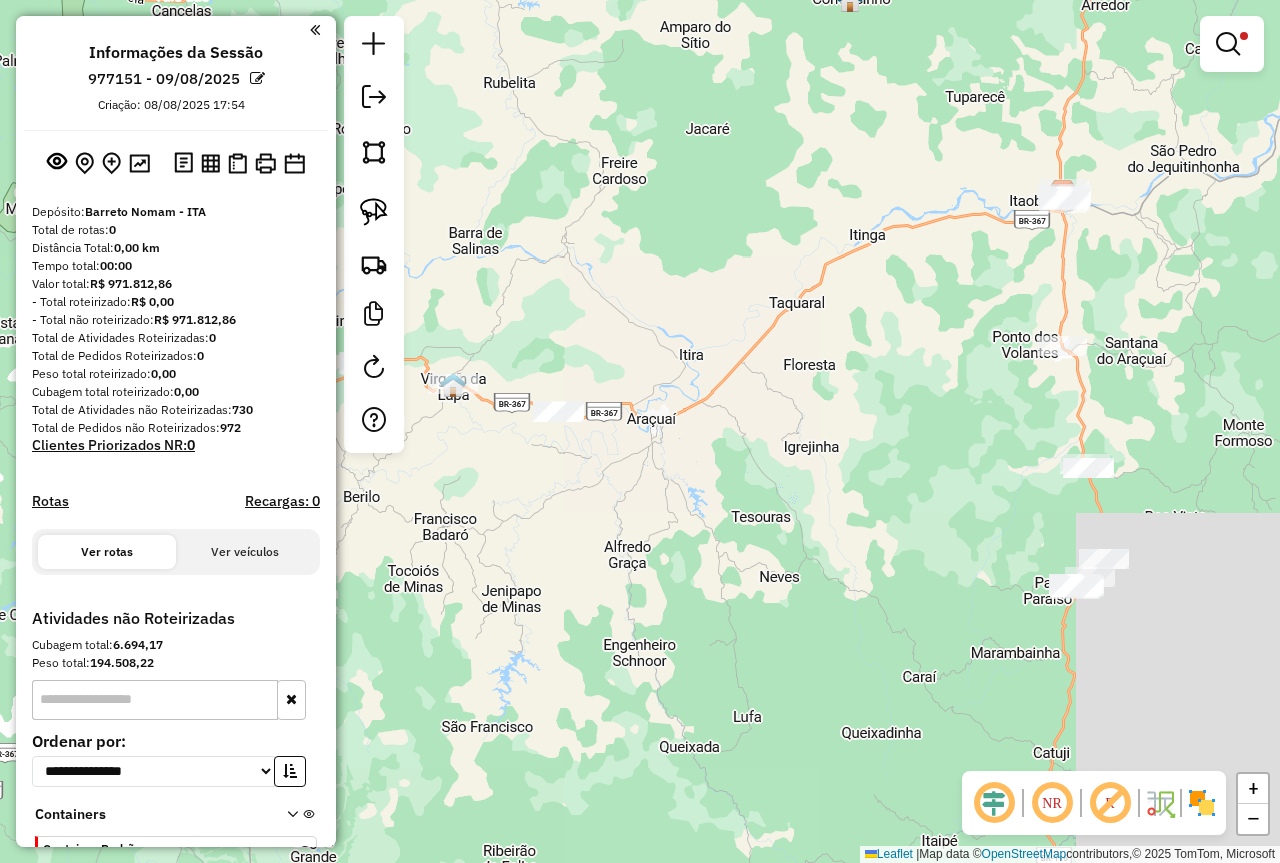 drag, startPoint x: 765, startPoint y: 510, endPoint x: 580, endPoint y: 580, distance: 197.8004 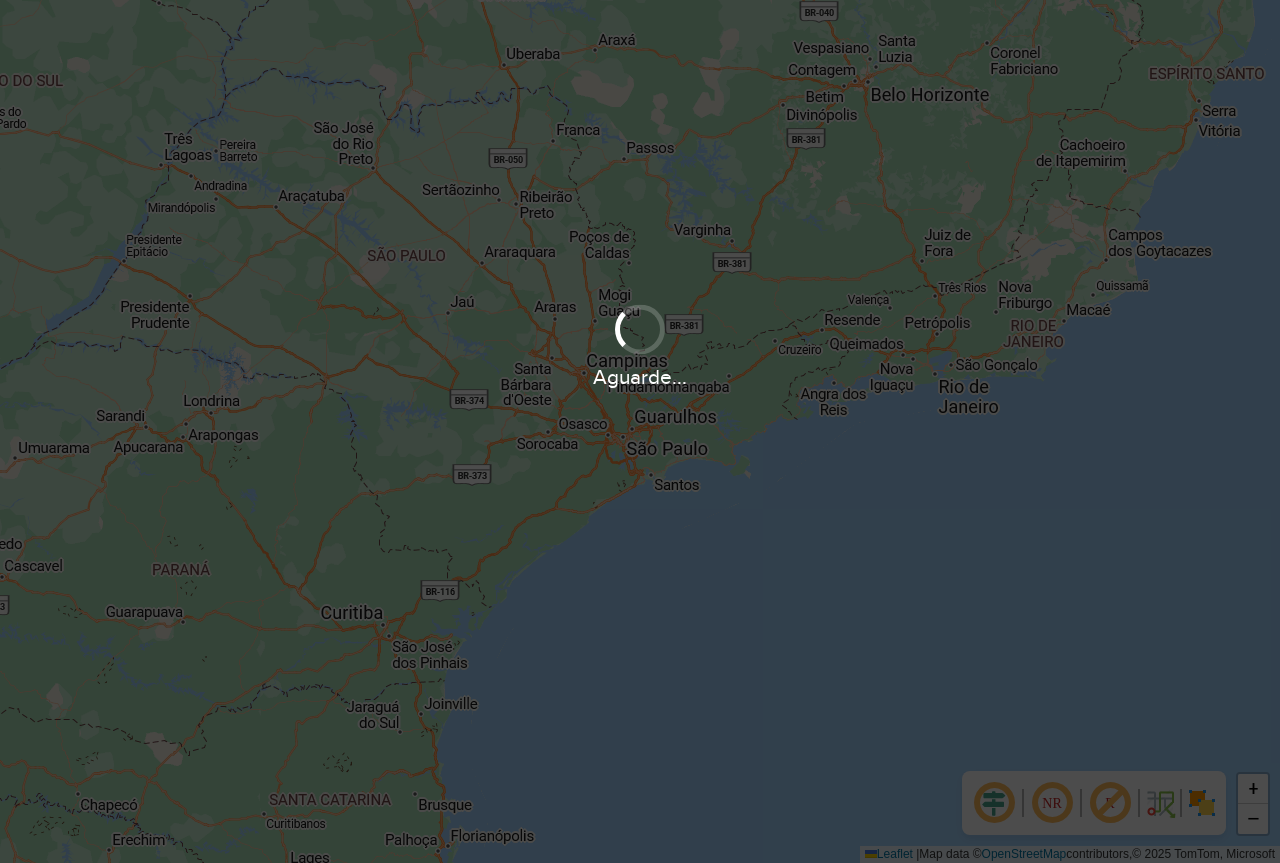 scroll, scrollTop: 0, scrollLeft: 0, axis: both 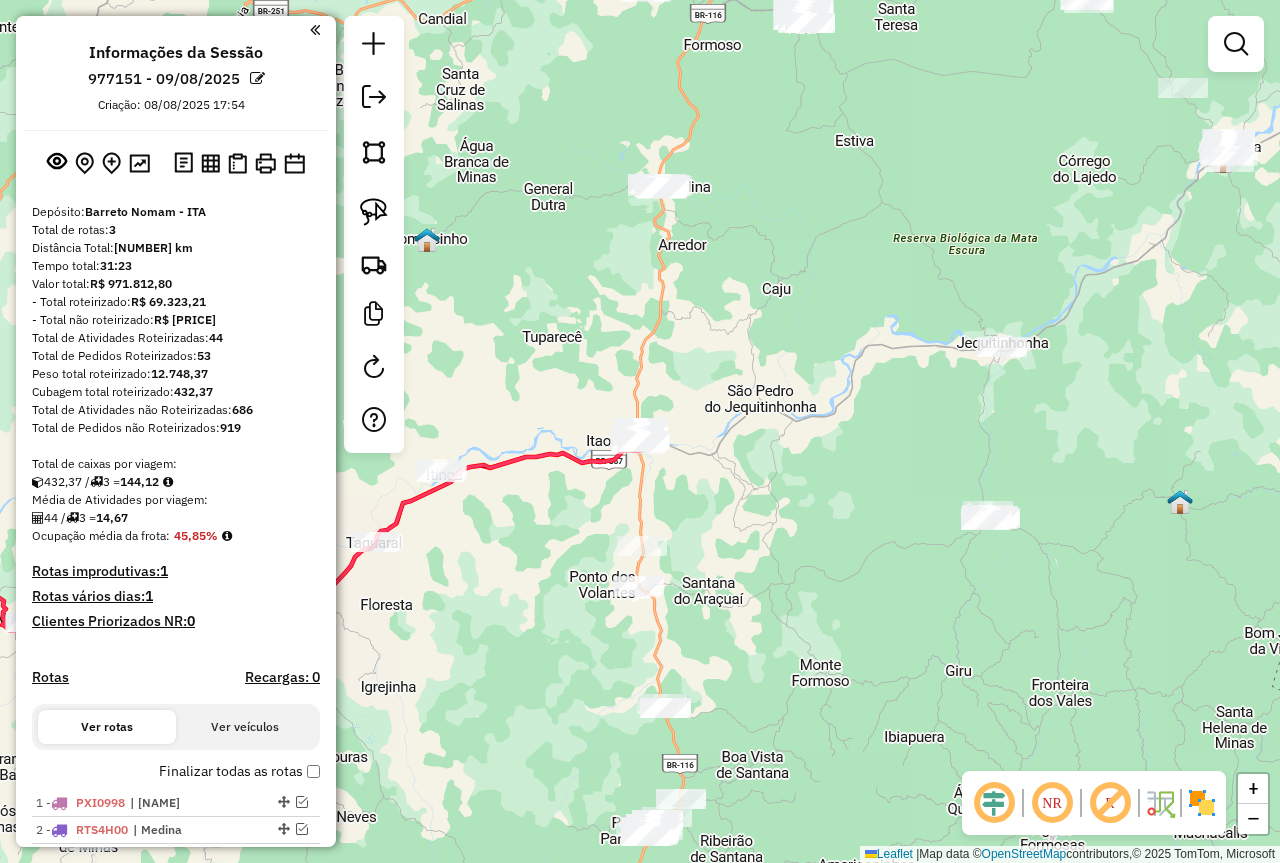 drag, startPoint x: 751, startPoint y: 450, endPoint x: 850, endPoint y: 361, distance: 133.12401 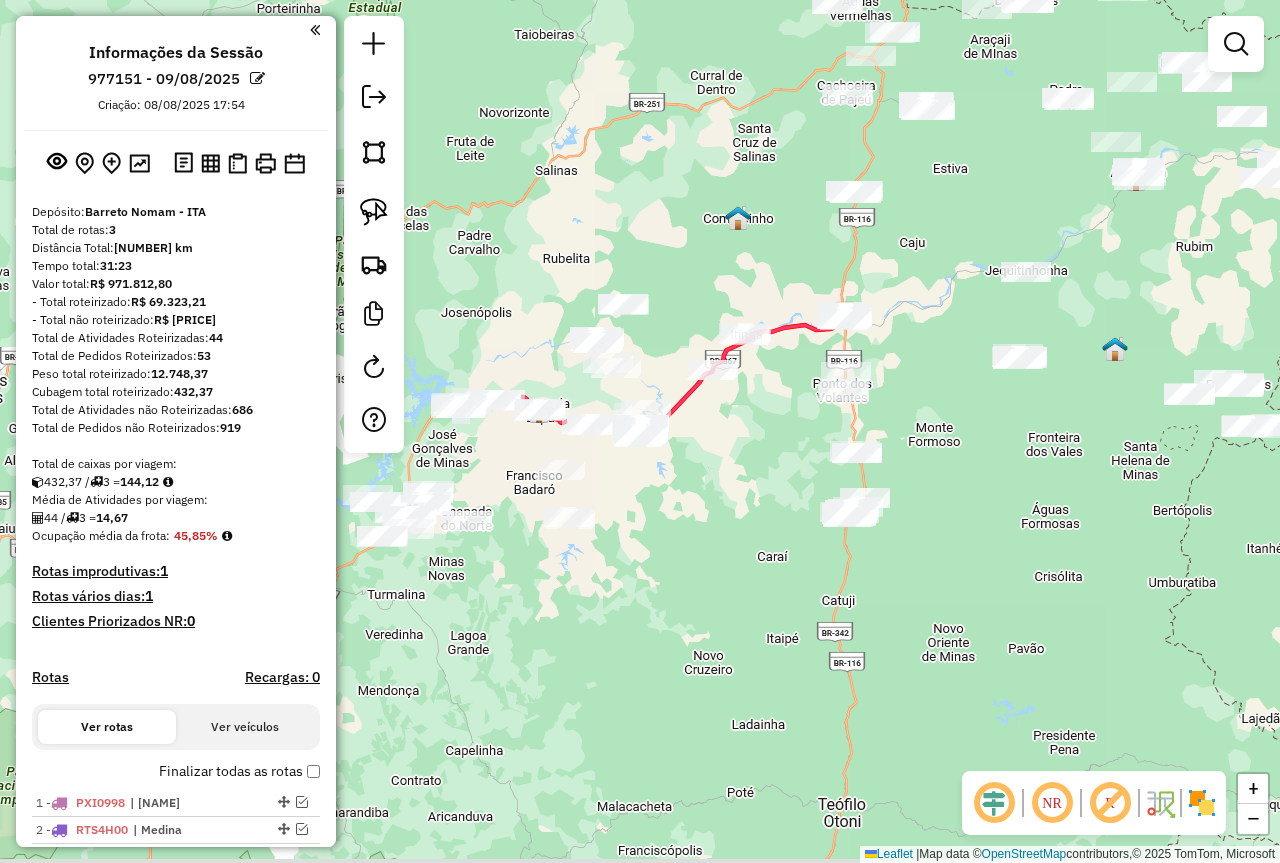 drag, startPoint x: 668, startPoint y: 486, endPoint x: 759, endPoint y: 445, distance: 99.80982 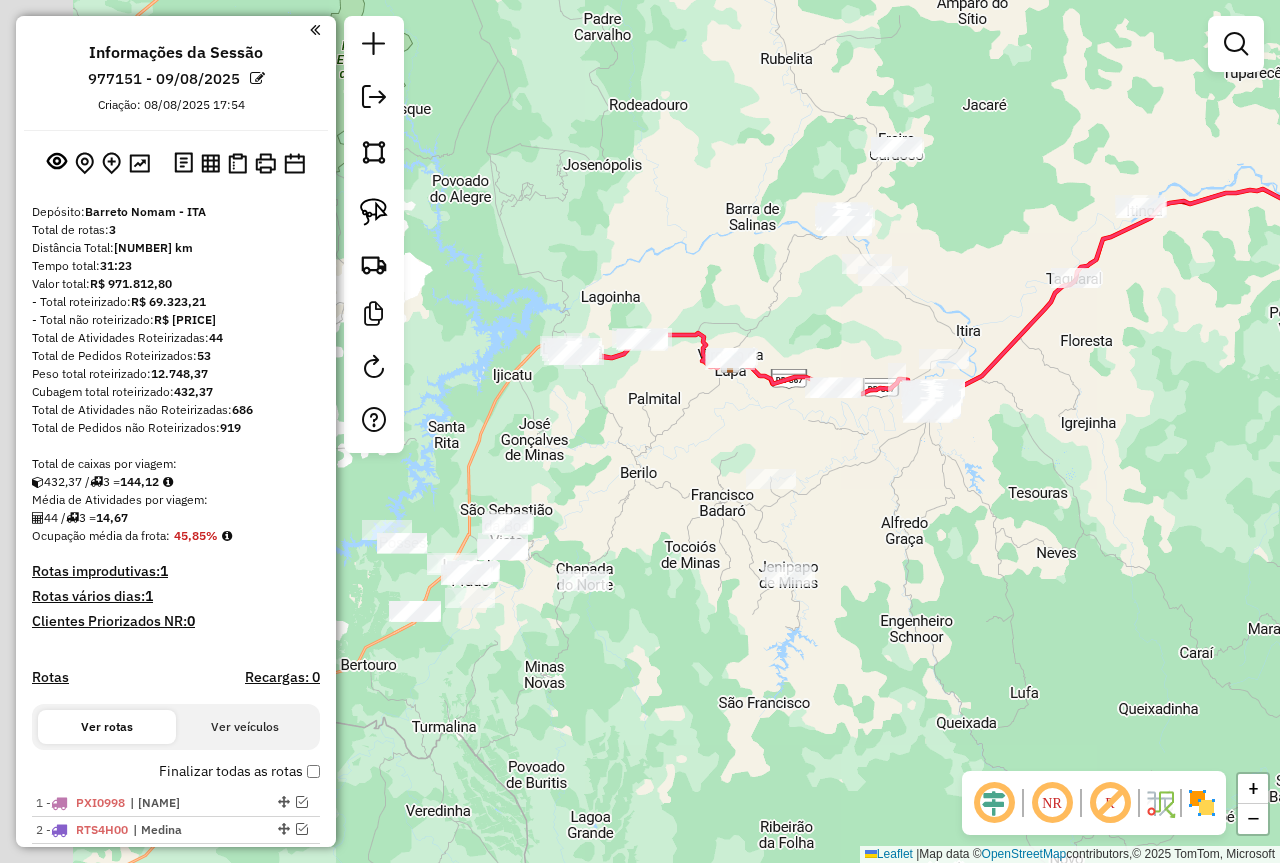 drag, startPoint x: 664, startPoint y: 381, endPoint x: 799, endPoint y: 330, distance: 144.31216 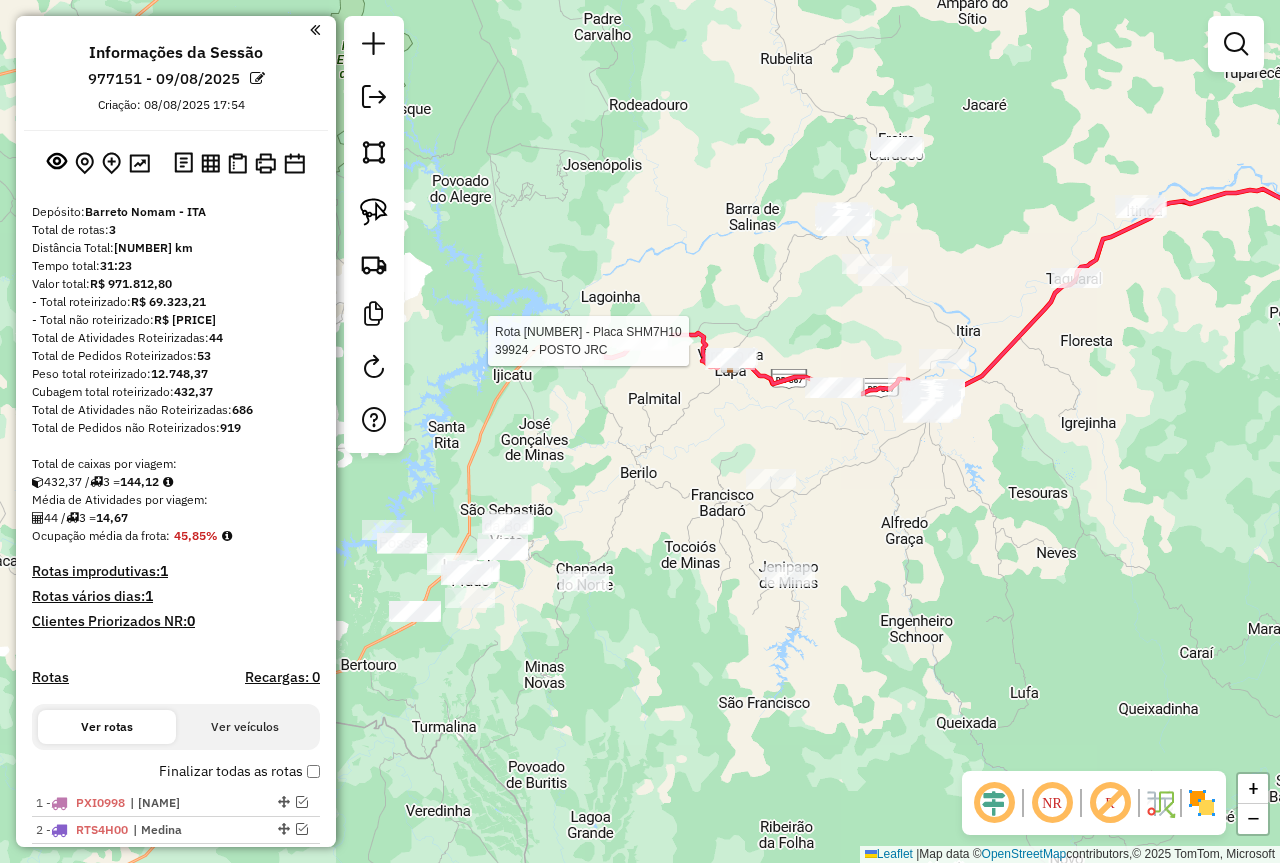 select on "**********" 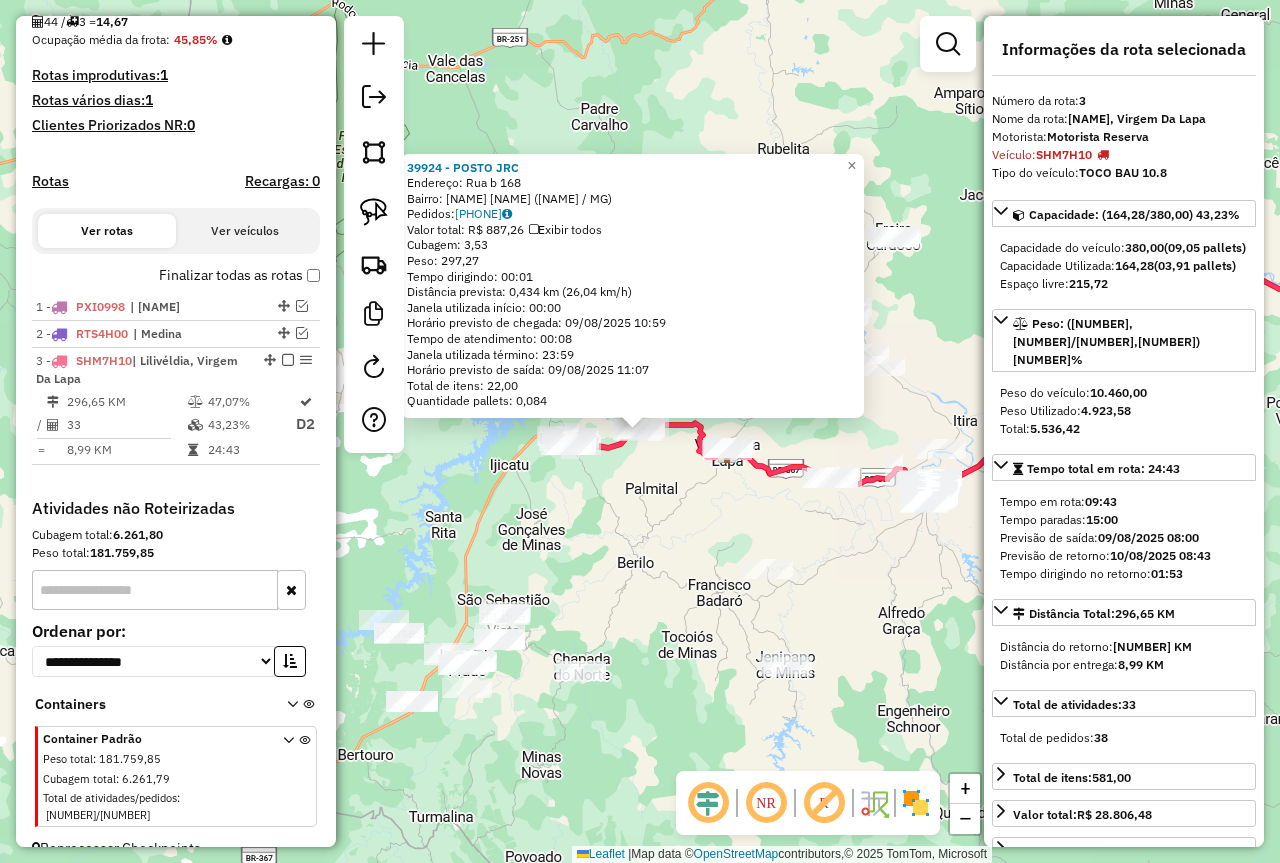 scroll, scrollTop: 508, scrollLeft: 0, axis: vertical 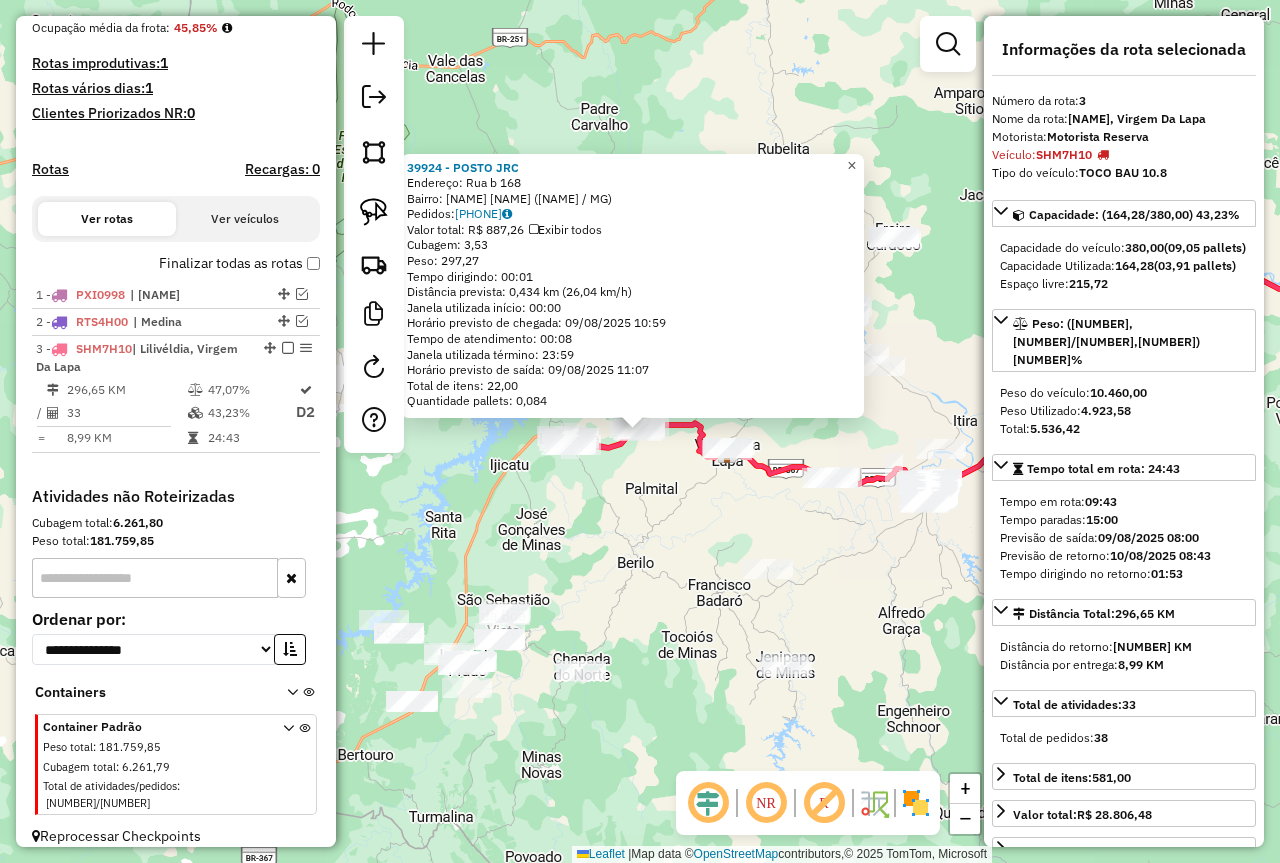 click on "×" 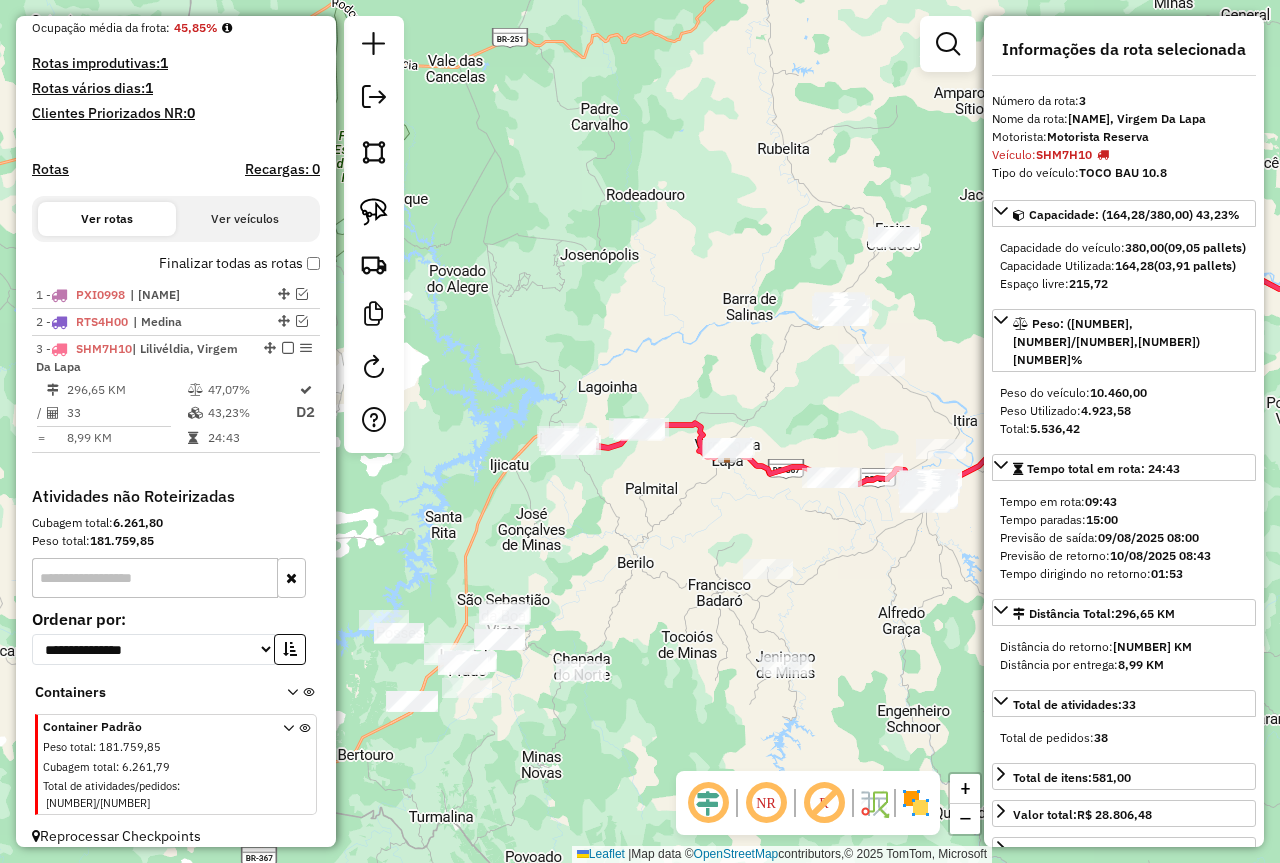 click on "Janela de atendimento Grade de atendimento Capacidade Transportadoras Veículos Cliente Pedidos  Rotas Selecione os dias de semana para filtrar as janelas de atendimento  Seg   Ter   Qua   Qui   Sex   Sáb   Dom  Informe o período da janela de atendimento: De: Até:  Filtrar exatamente a janela do cliente  Considerar janela de atendimento padrão  Selecione os dias de semana para filtrar as grades de atendimento  Seg   Ter   Qua   Qui   Sex   Sáb   Dom   Considerar clientes sem dia de atendimento cadastrado  Clientes fora do dia de atendimento selecionado Filtrar as atividades entre os valores definidos abaixo:  Peso mínimo:   Peso máximo:   Cubagem mínima:   Cubagem máxima:   De:   Até:  Filtrar as atividades entre o tempo de atendimento definido abaixo:  De:   Até:   Considerar capacidade total dos clientes não roteirizados Transportadora: Selecione um ou mais itens Tipo de veículo: Selecione um ou mais itens Veículo: Selecione um ou mais itens Motorista: Selecione um ou mais itens Nome: Rótulo:" 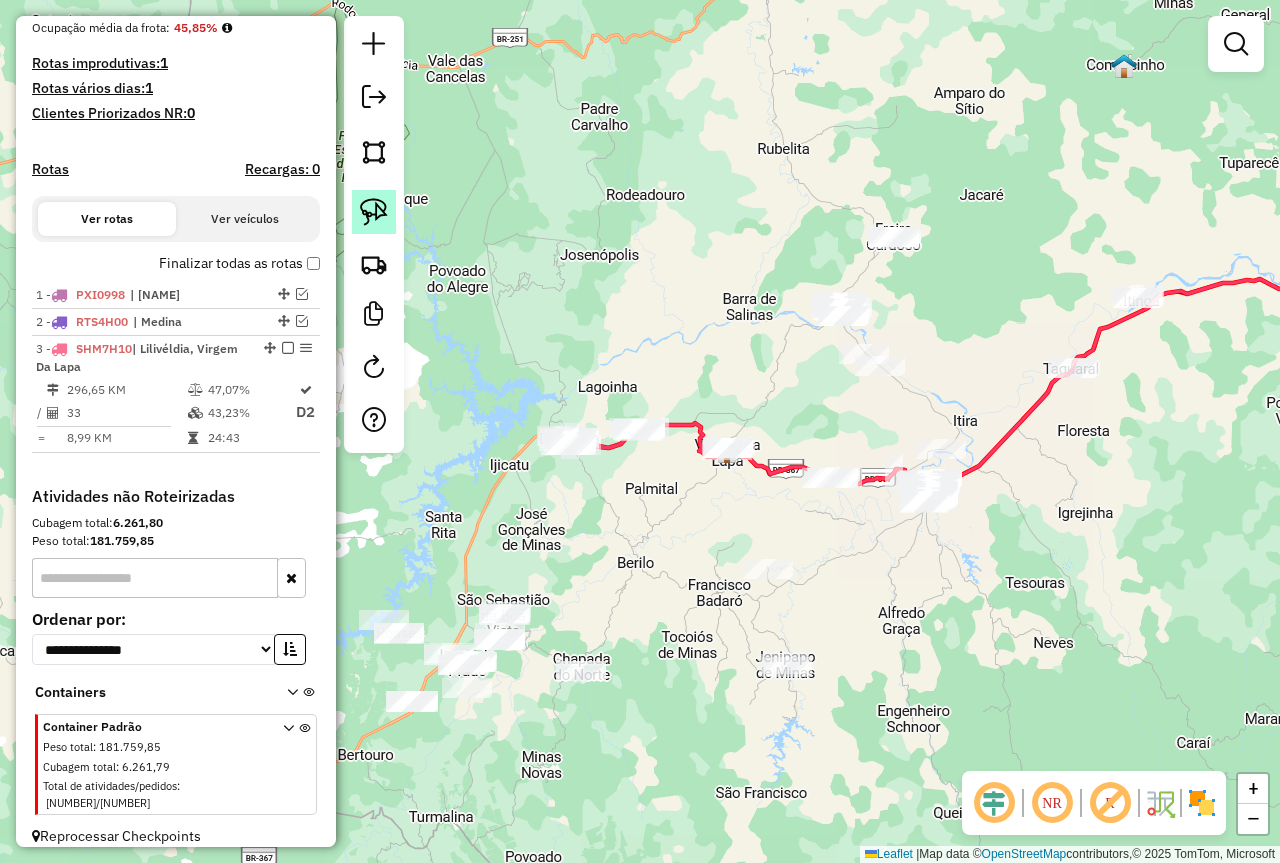 click 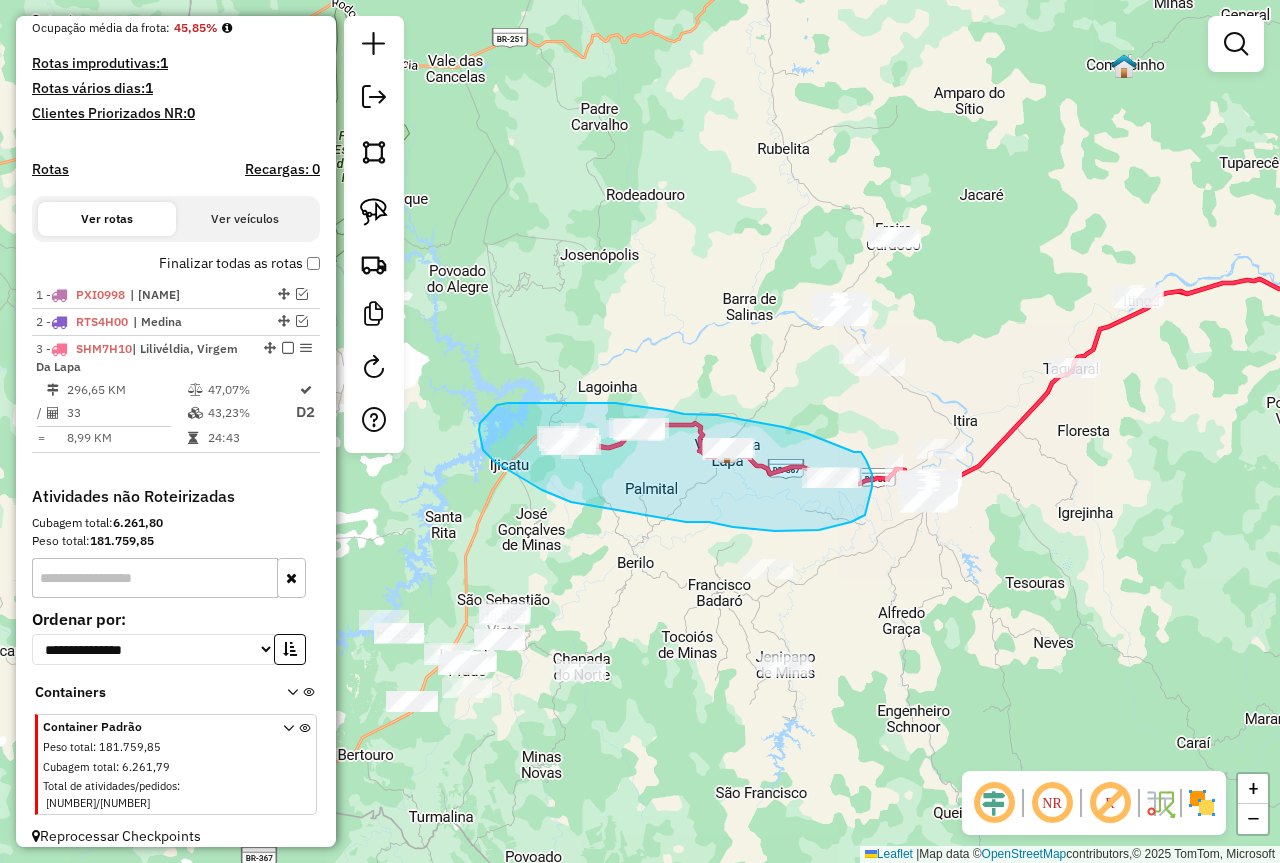 drag, startPoint x: 854, startPoint y: 452, endPoint x: 866, endPoint y: 460, distance: 14.422205 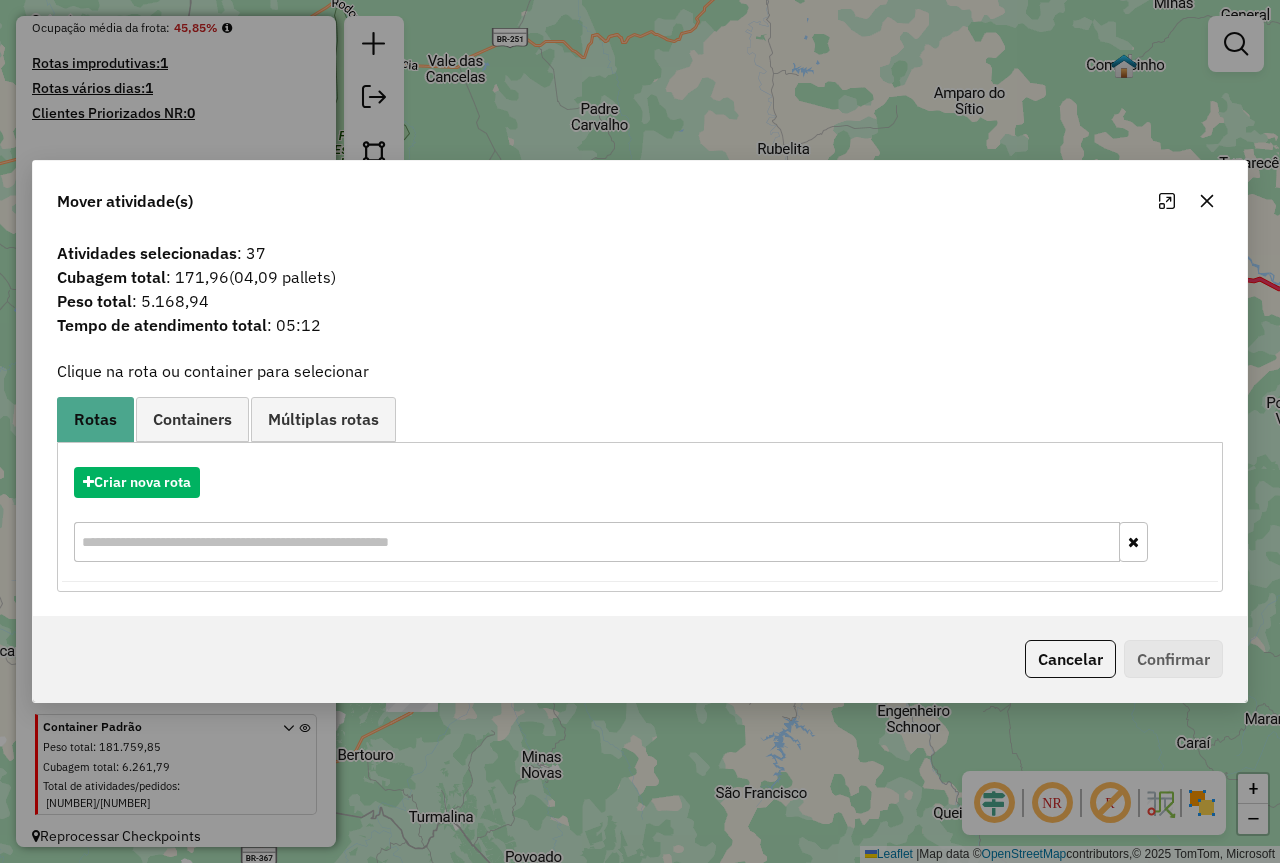 click 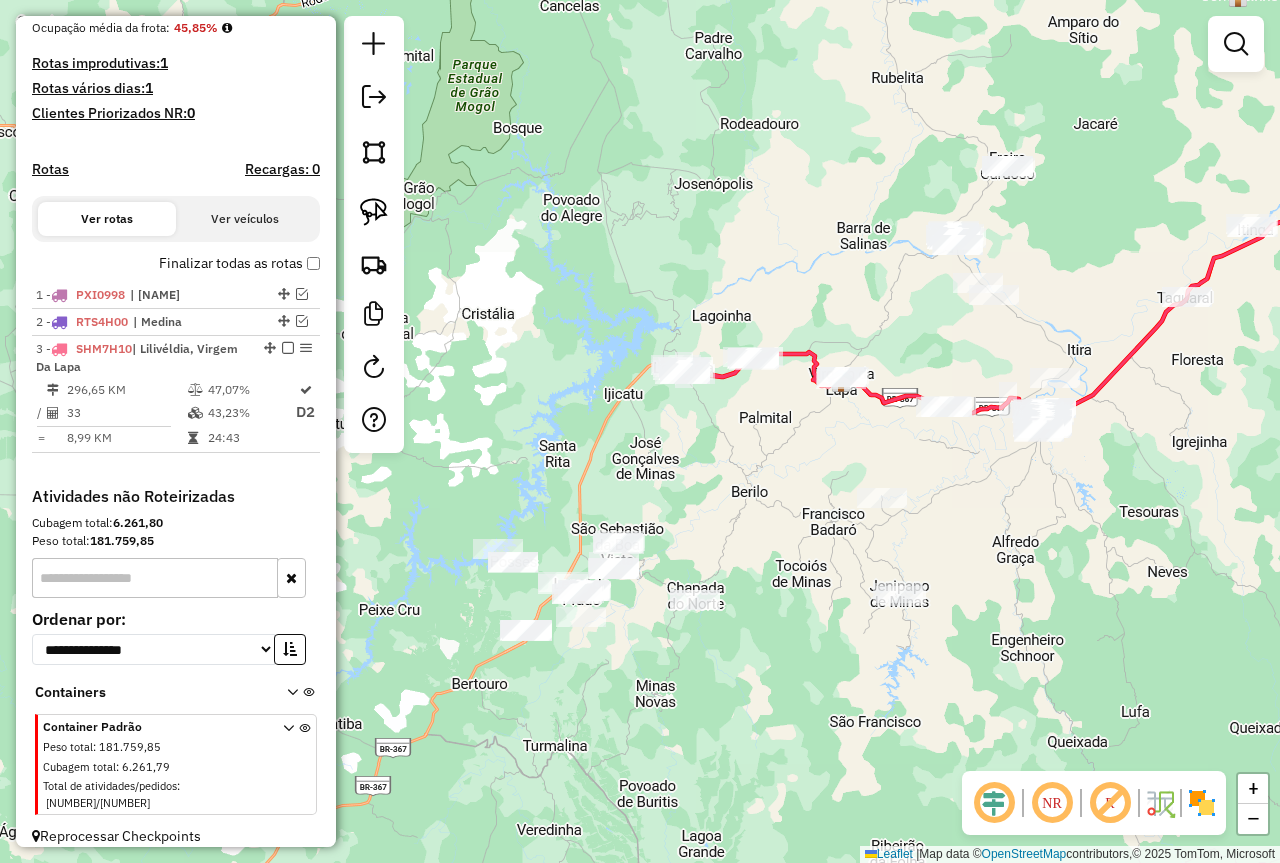 drag, startPoint x: 927, startPoint y: 607, endPoint x: 999, endPoint y: 550, distance: 91.83137 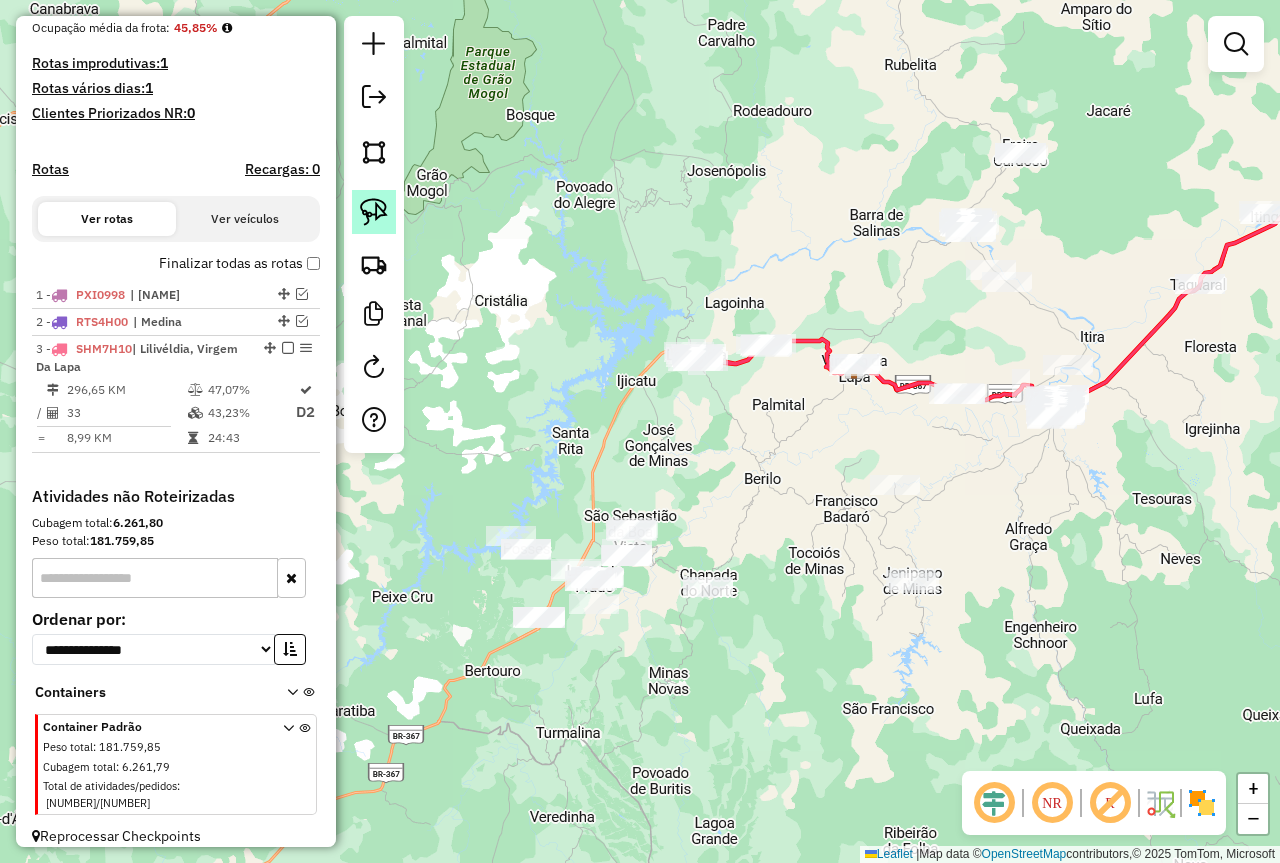 click 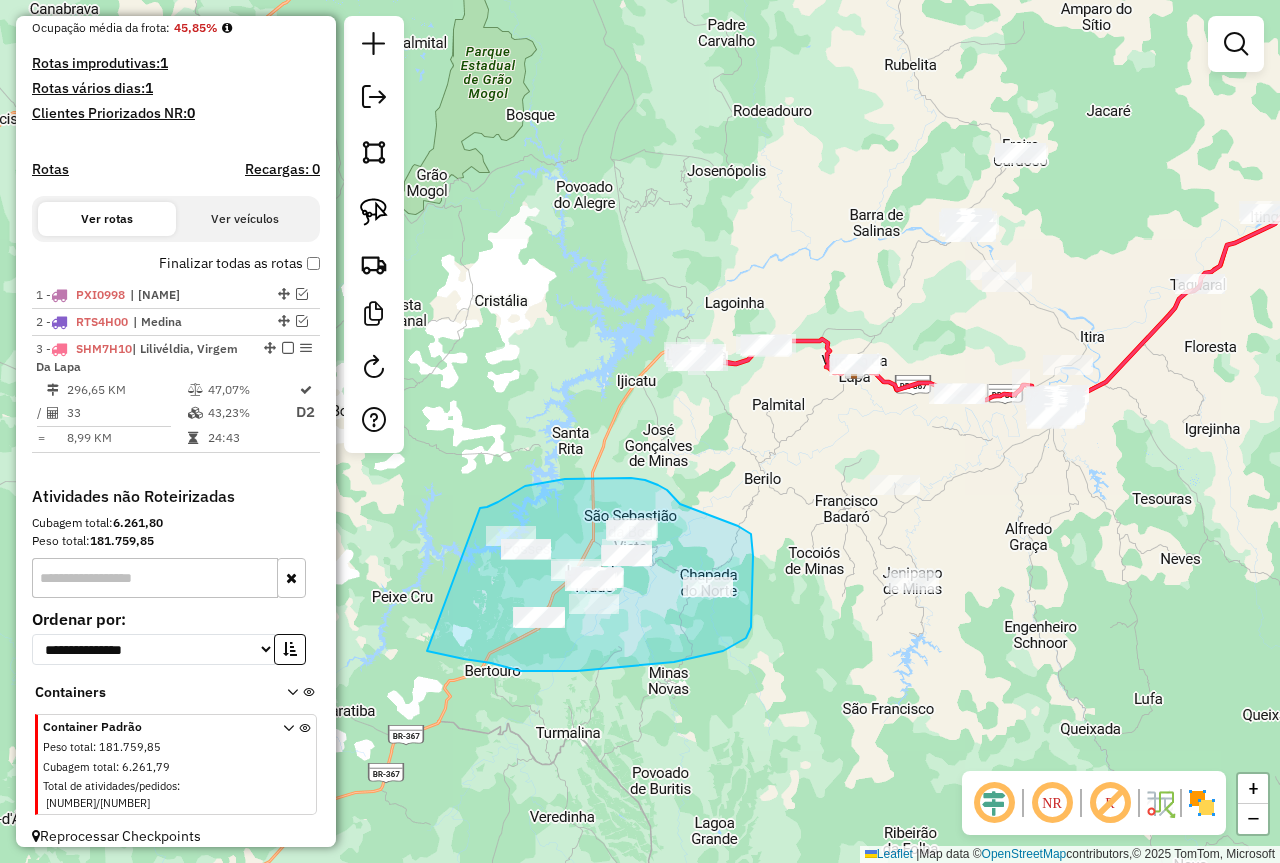 drag, startPoint x: 480, startPoint y: 508, endPoint x: 427, endPoint y: 651, distance: 152.50574 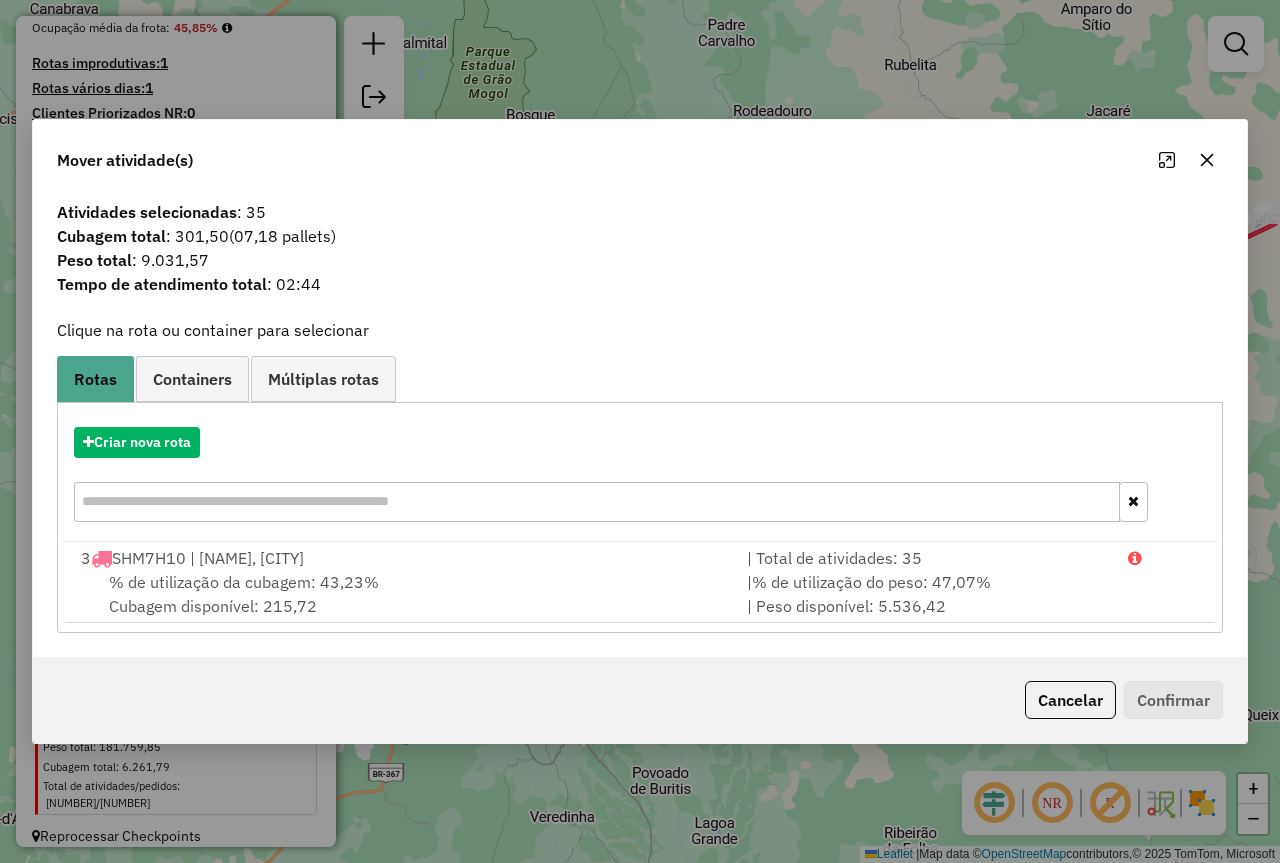 click 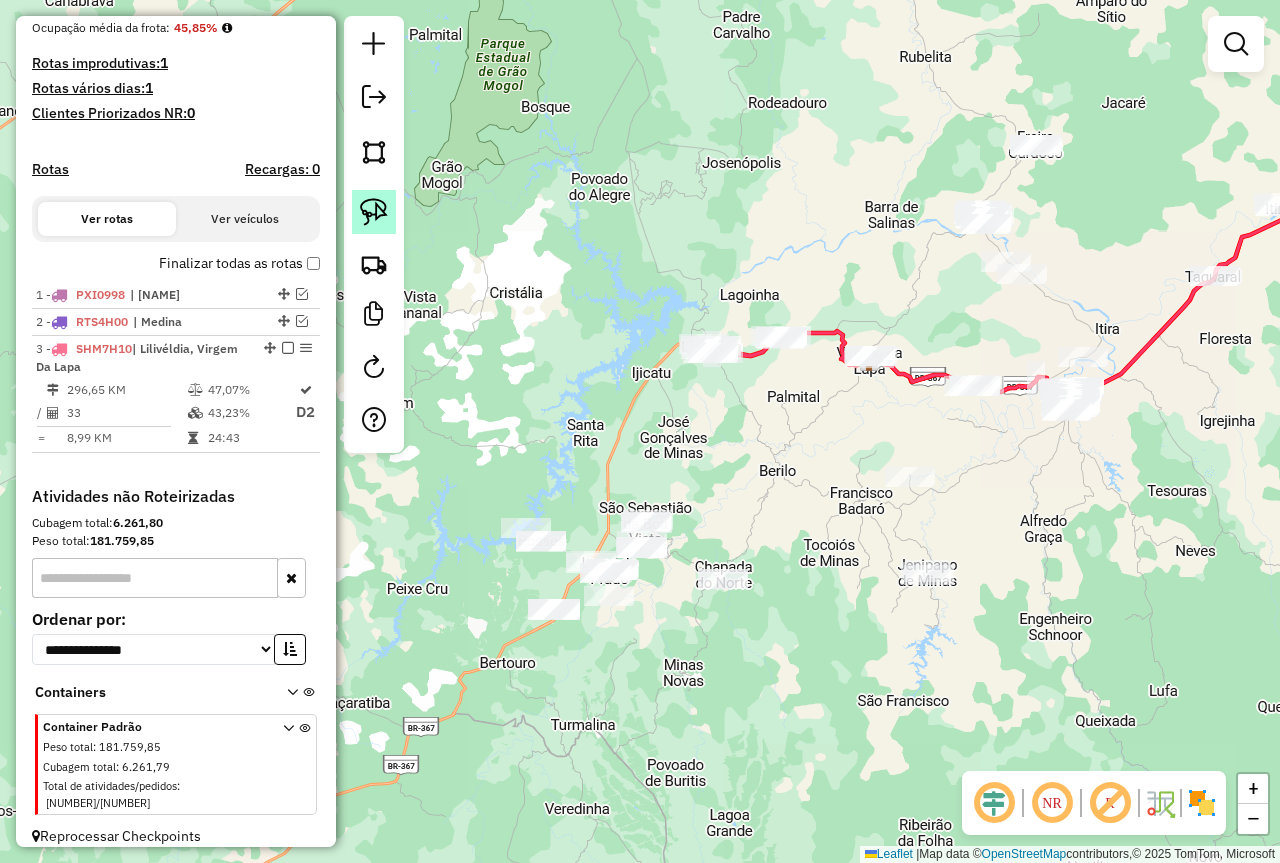 click 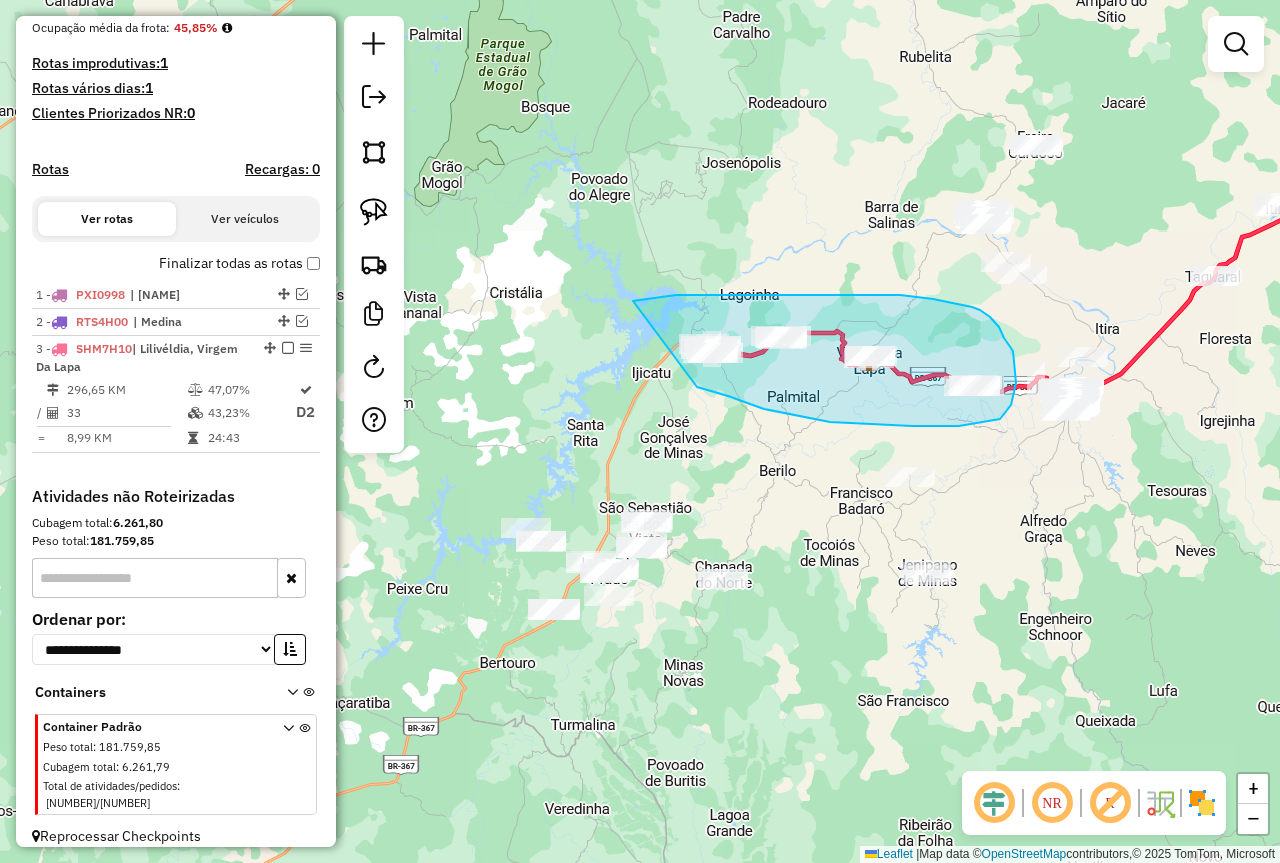drag, startPoint x: 633, startPoint y: 301, endPoint x: 697, endPoint y: 387, distance: 107.200745 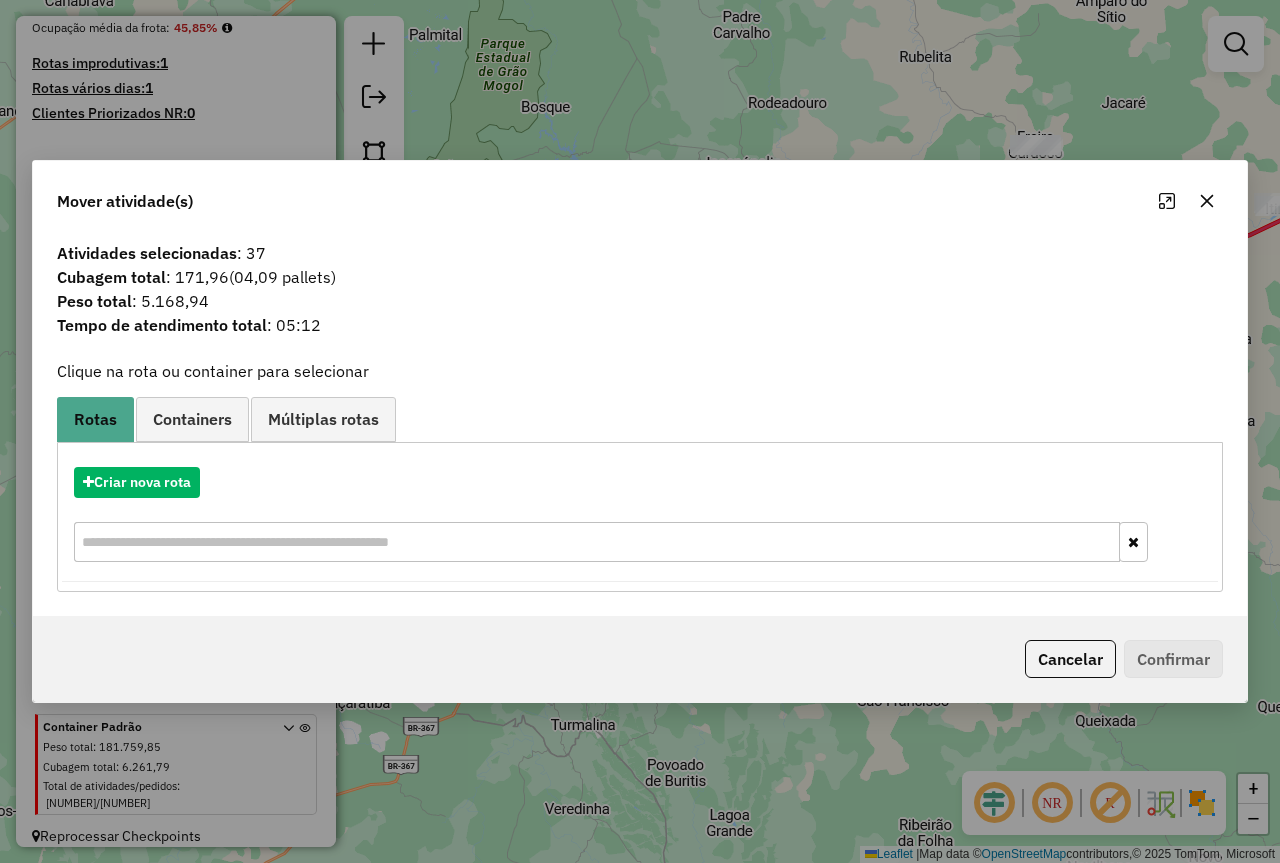click 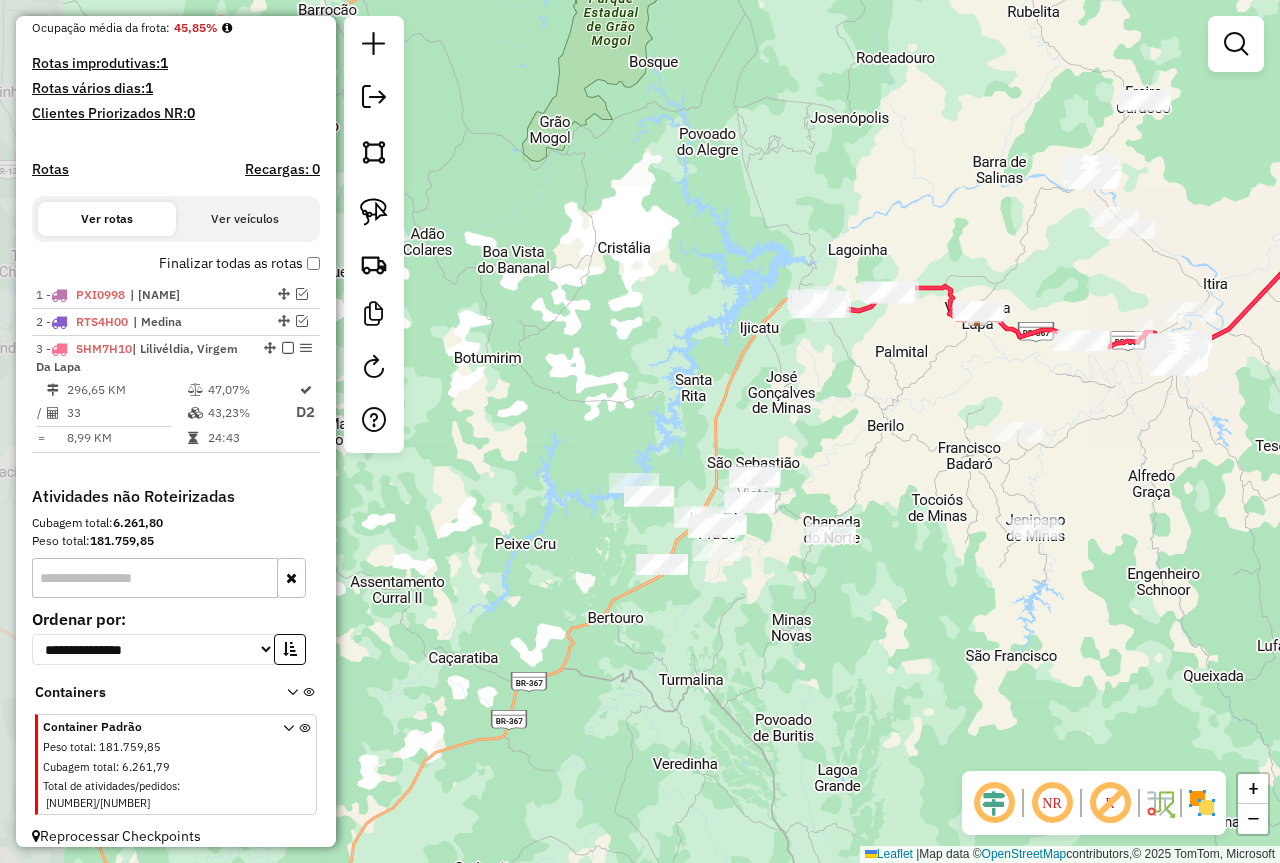 drag, startPoint x: 1084, startPoint y: 542, endPoint x: 1105, endPoint y: 533, distance: 22.847319 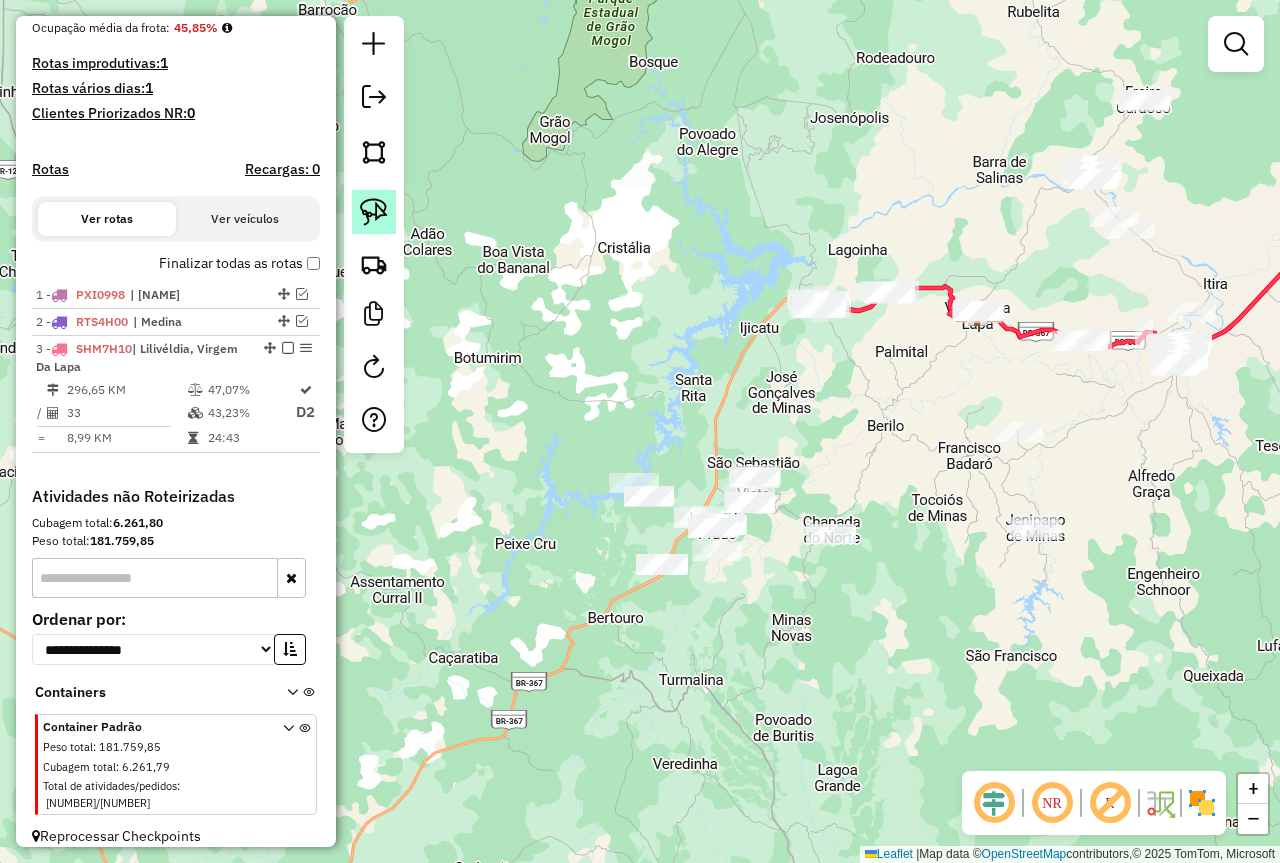 drag, startPoint x: 363, startPoint y: 219, endPoint x: 375, endPoint y: 232, distance: 17.691807 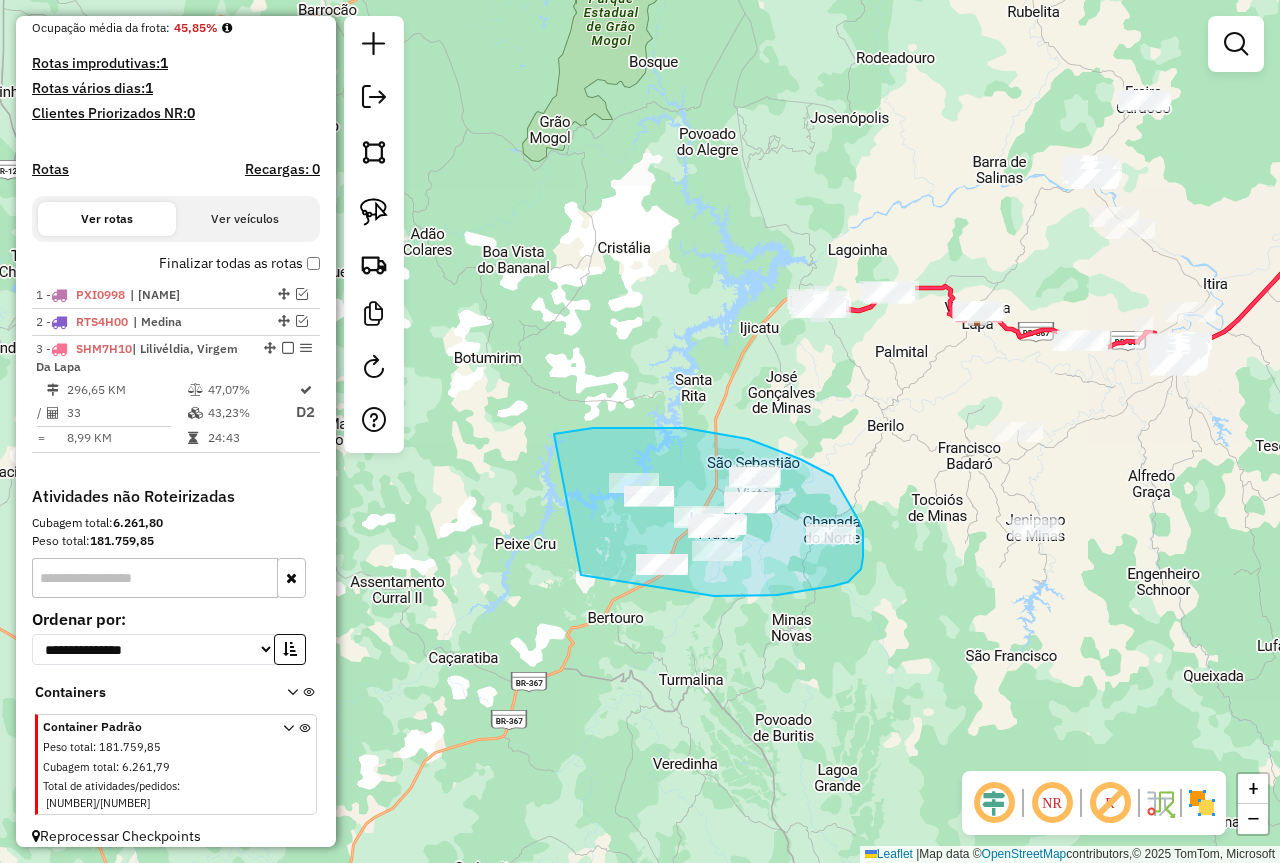 drag, startPoint x: 554, startPoint y: 434, endPoint x: 580, endPoint y: 575, distance: 143.37712 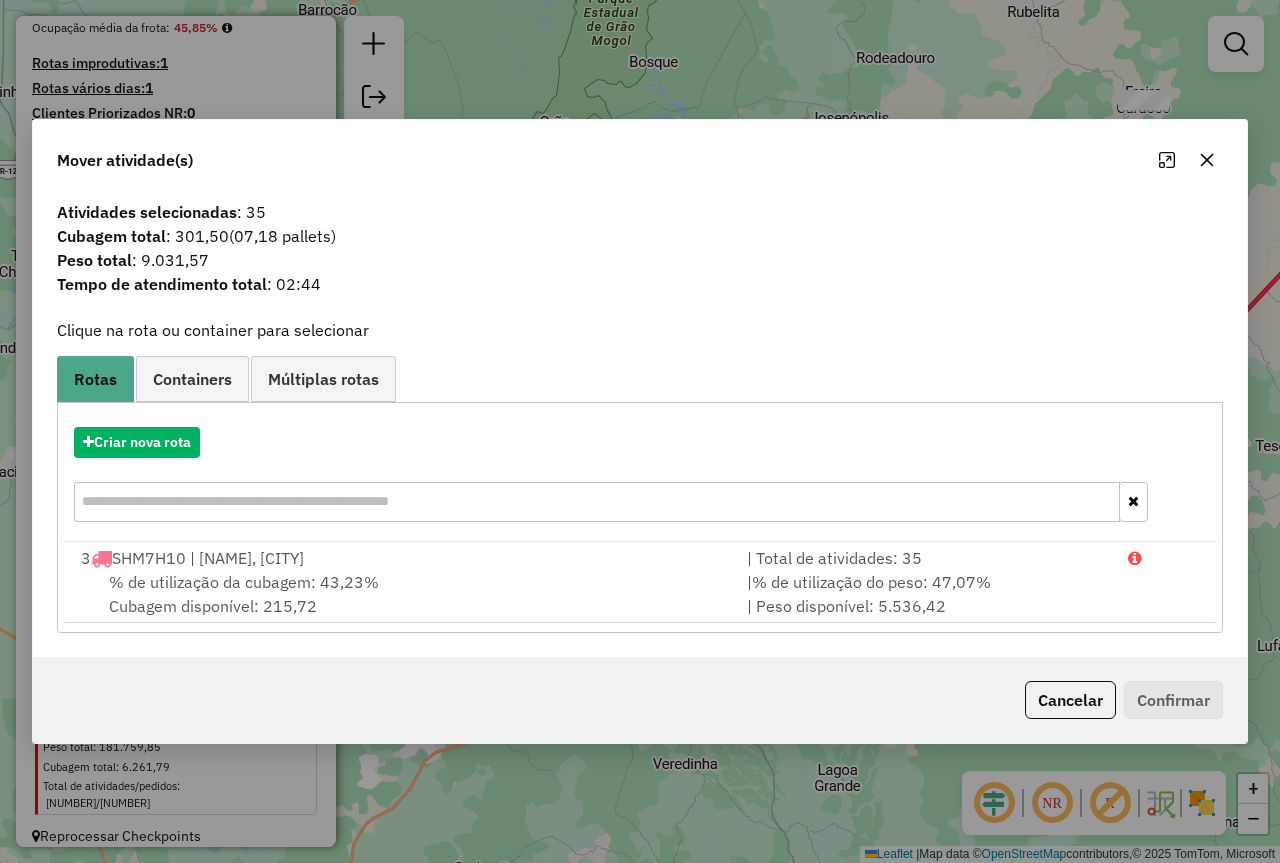 click 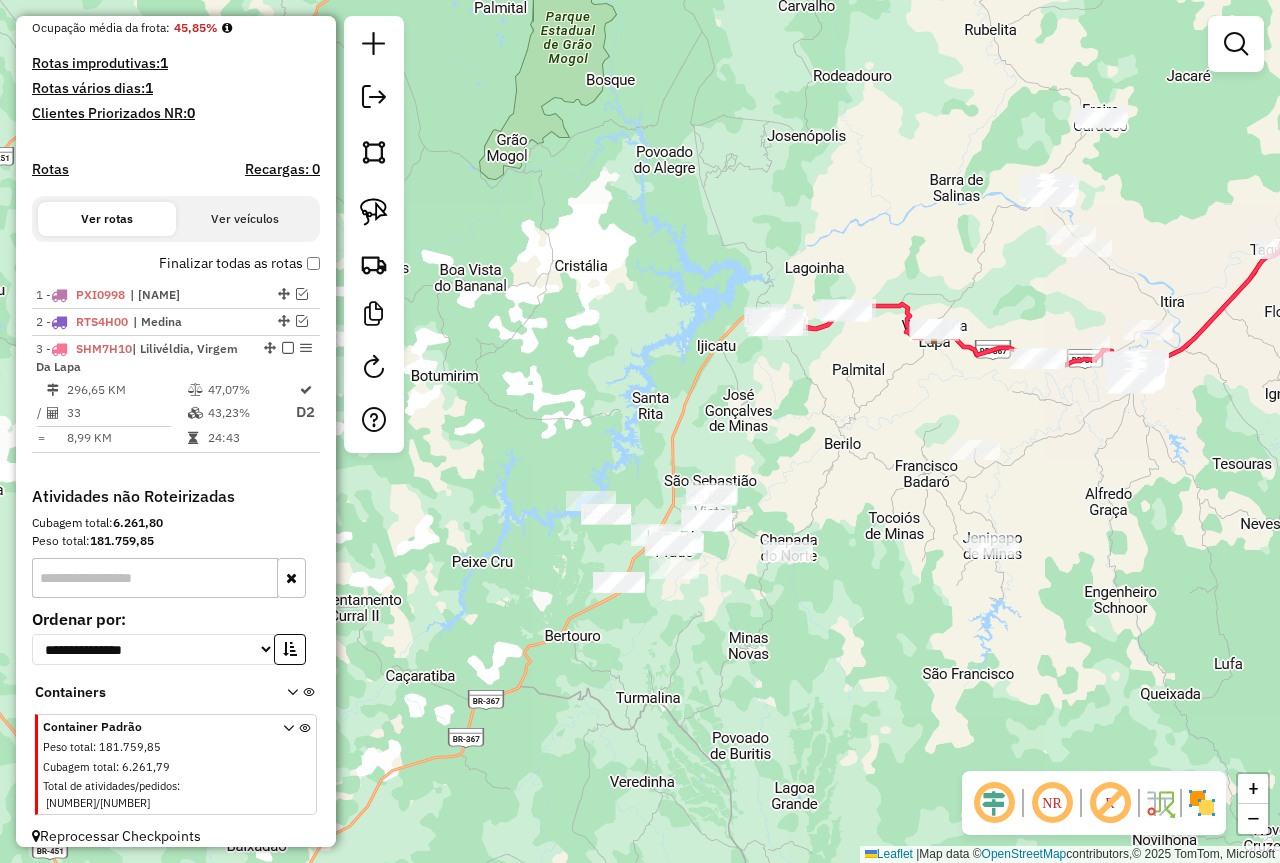 drag, startPoint x: 976, startPoint y: 576, endPoint x: 997, endPoint y: 554, distance: 30.413813 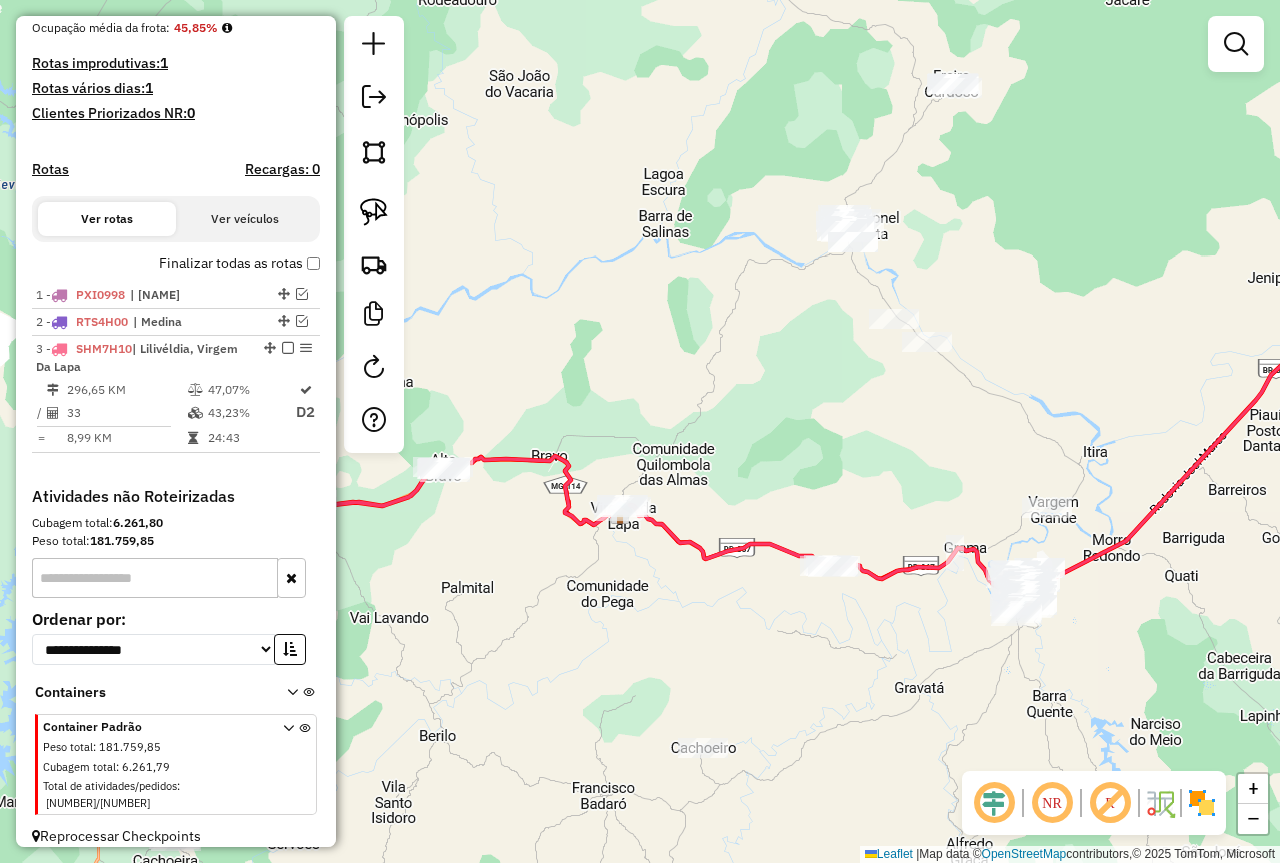 drag, startPoint x: 875, startPoint y: 276, endPoint x: 855, endPoint y: 430, distance: 155.29327 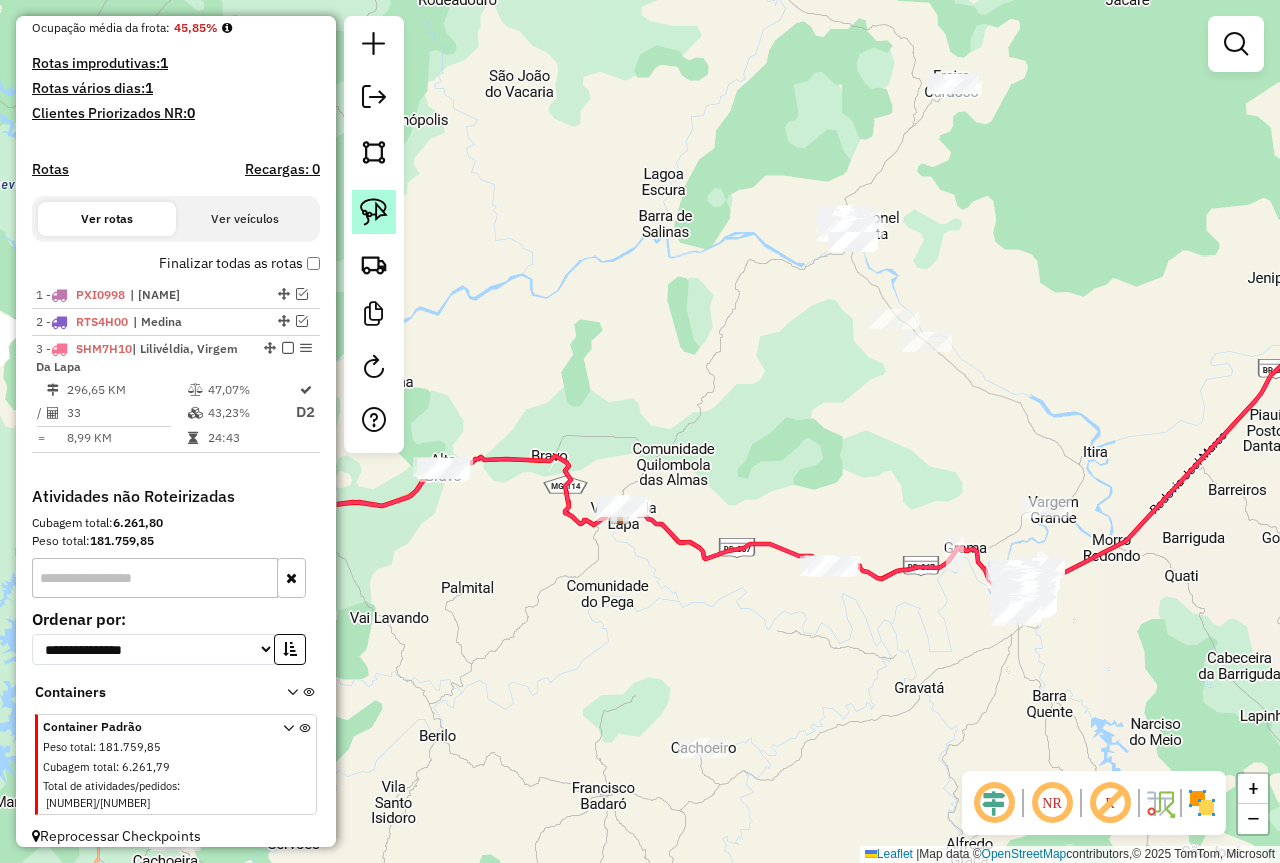 click 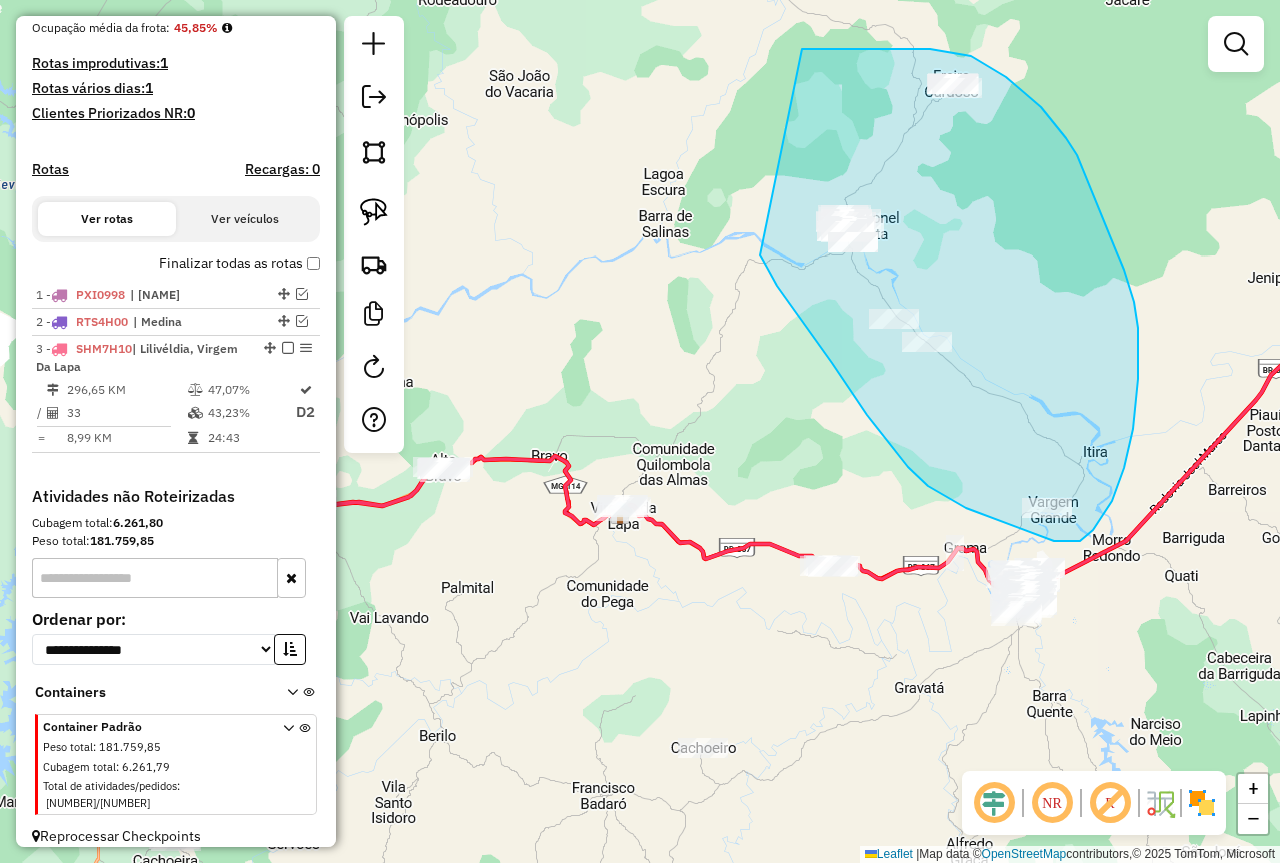 drag, startPoint x: 802, startPoint y: 49, endPoint x: 760, endPoint y: 255, distance: 210.23796 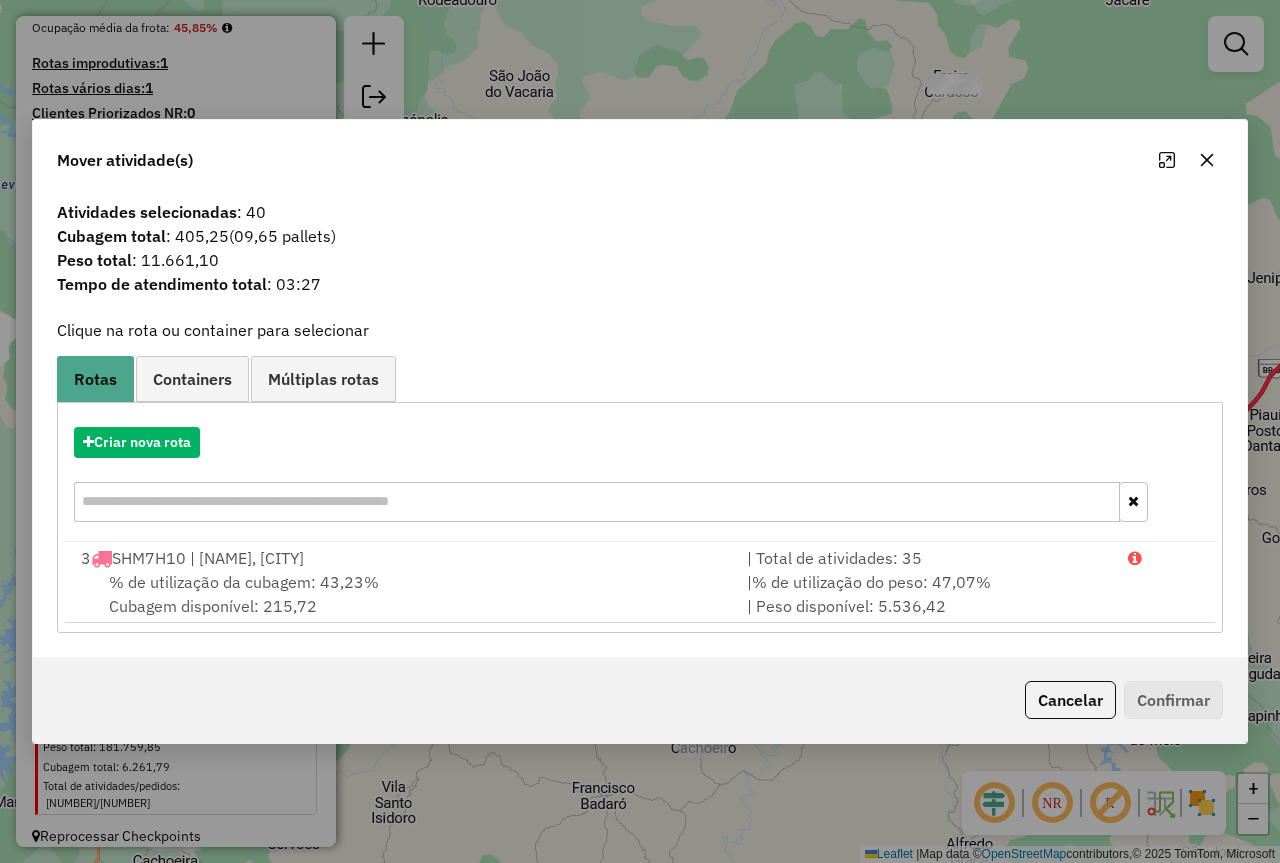 click 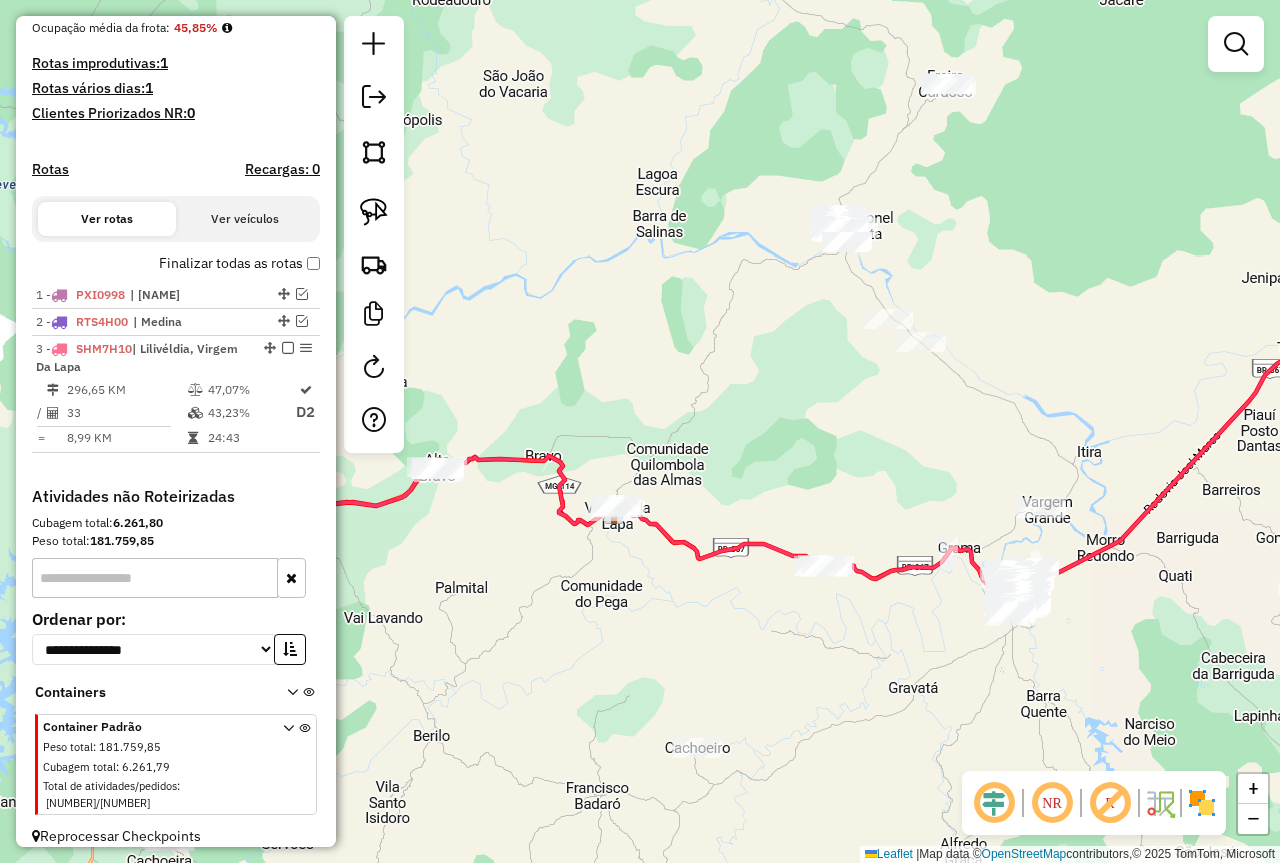 drag, startPoint x: 1113, startPoint y: 692, endPoint x: 918, endPoint y: 555, distance: 238.31491 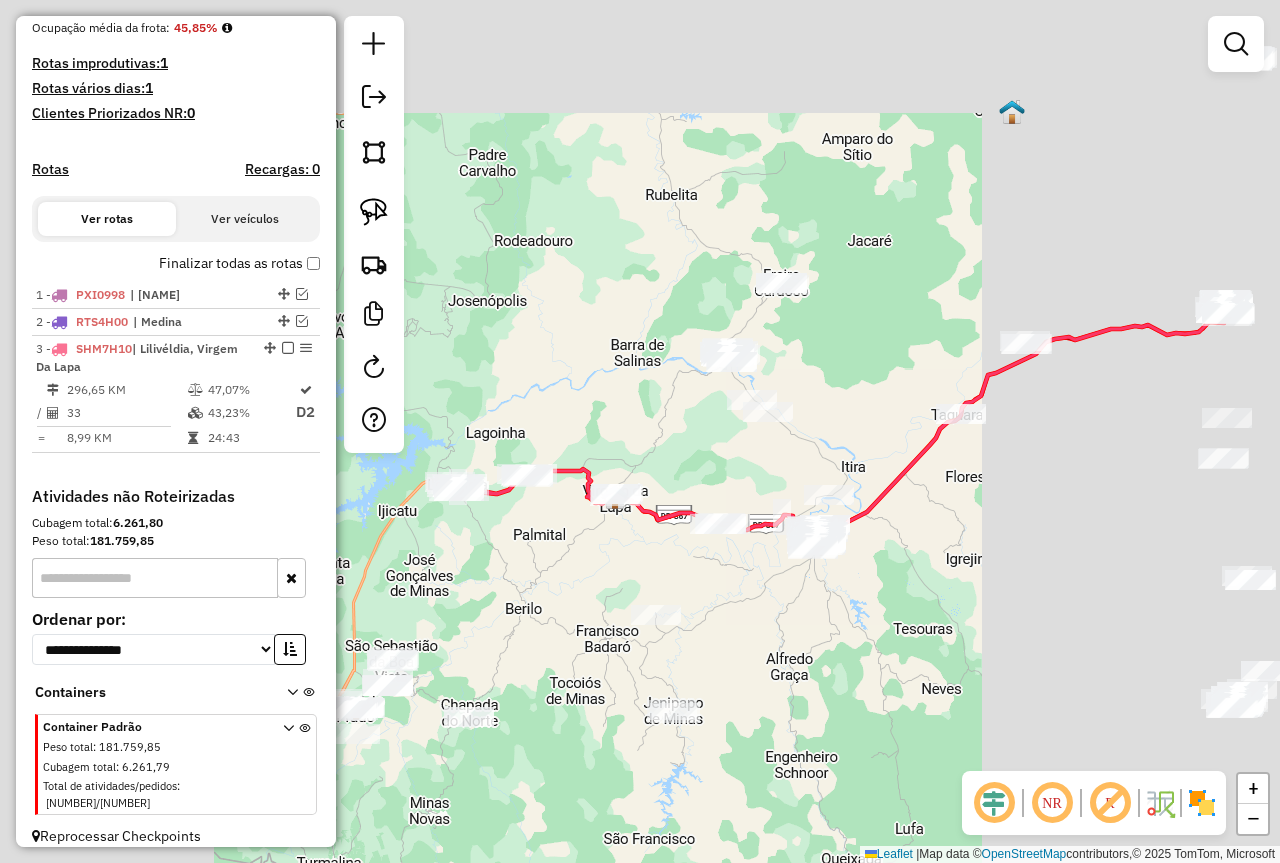 drag, startPoint x: 1066, startPoint y: 591, endPoint x: 970, endPoint y: 534, distance: 111.64677 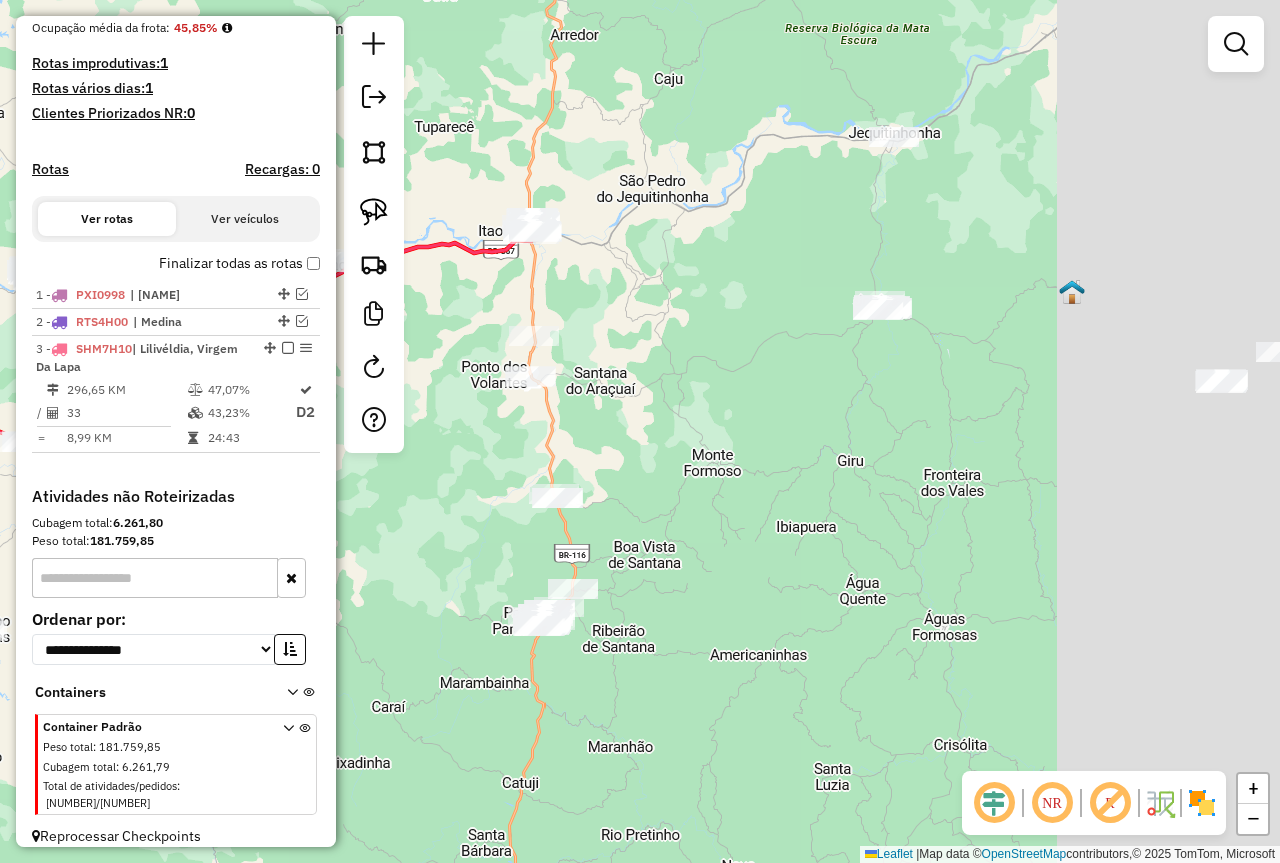 drag, startPoint x: 1089, startPoint y: 544, endPoint x: 722, endPoint y: 501, distance: 369.5105 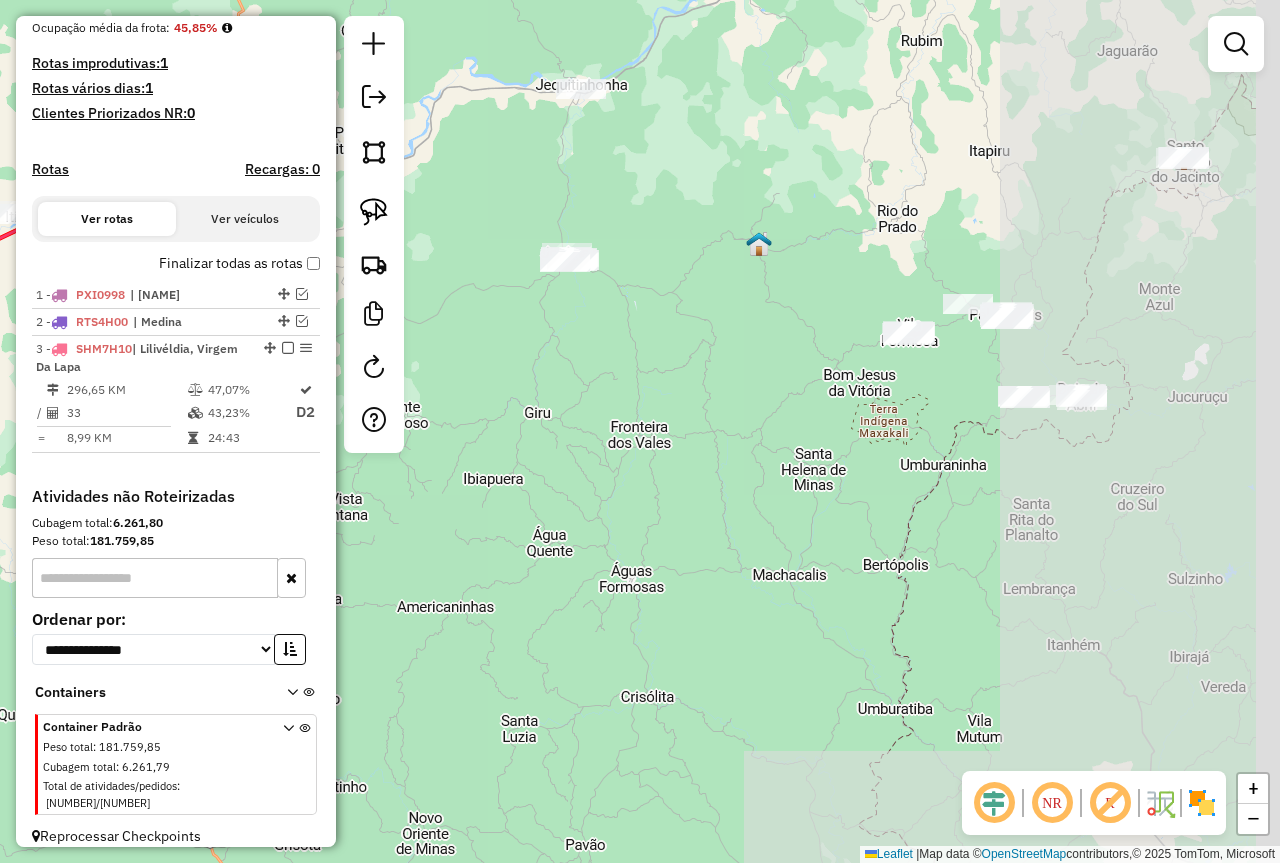 drag, startPoint x: 961, startPoint y: 493, endPoint x: 676, endPoint y: 441, distance: 289.70502 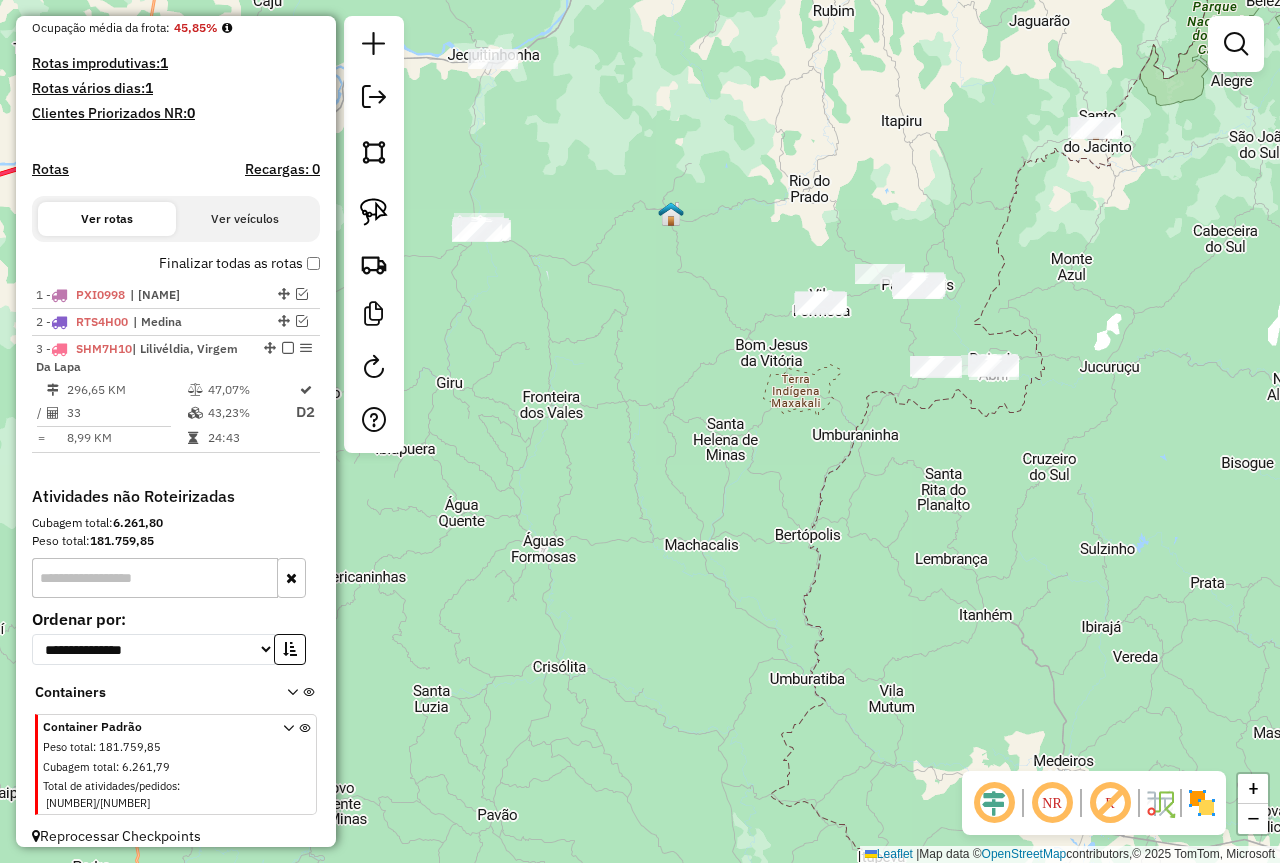 drag, startPoint x: 370, startPoint y: 207, endPoint x: 495, endPoint y: 198, distance: 125.32358 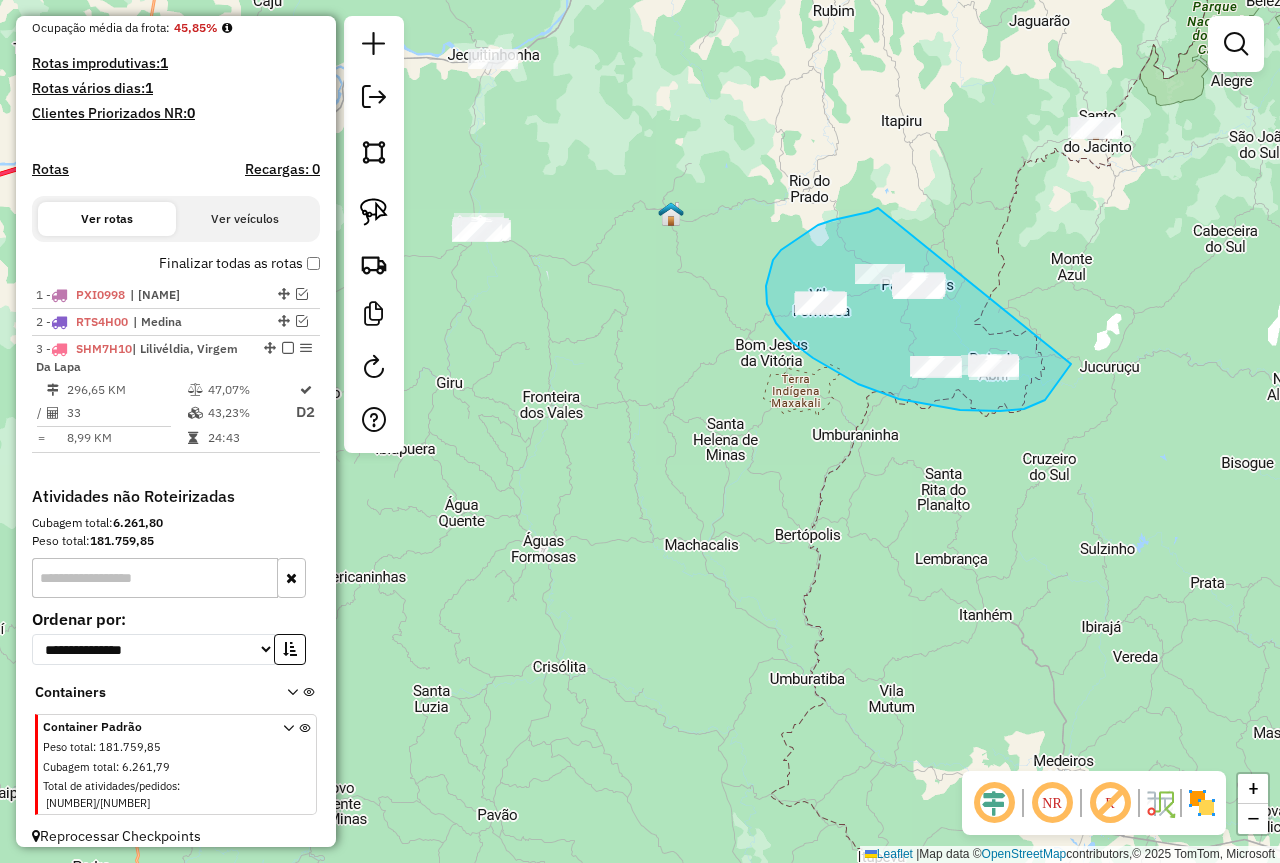 drag, startPoint x: 878, startPoint y: 208, endPoint x: 1076, endPoint y: 310, distance: 222.72853 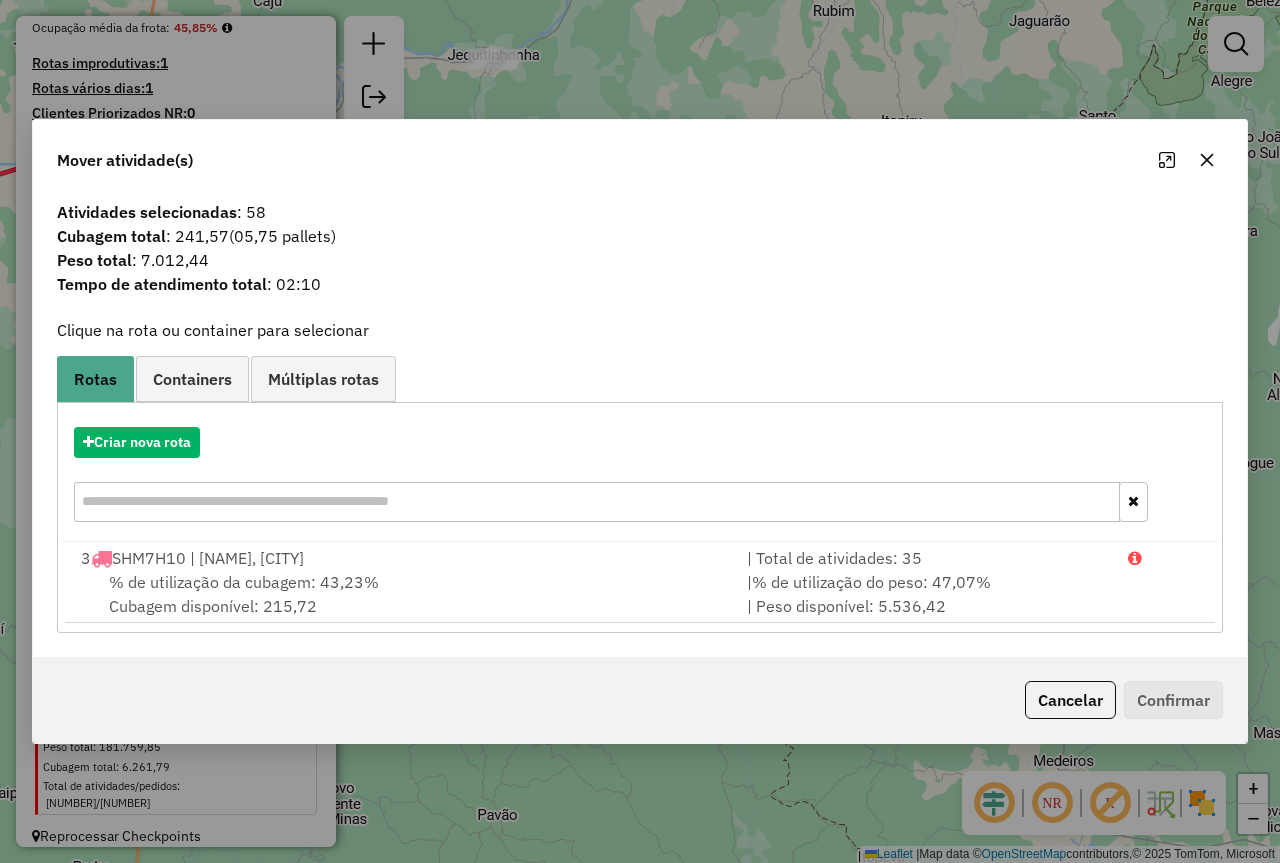 click 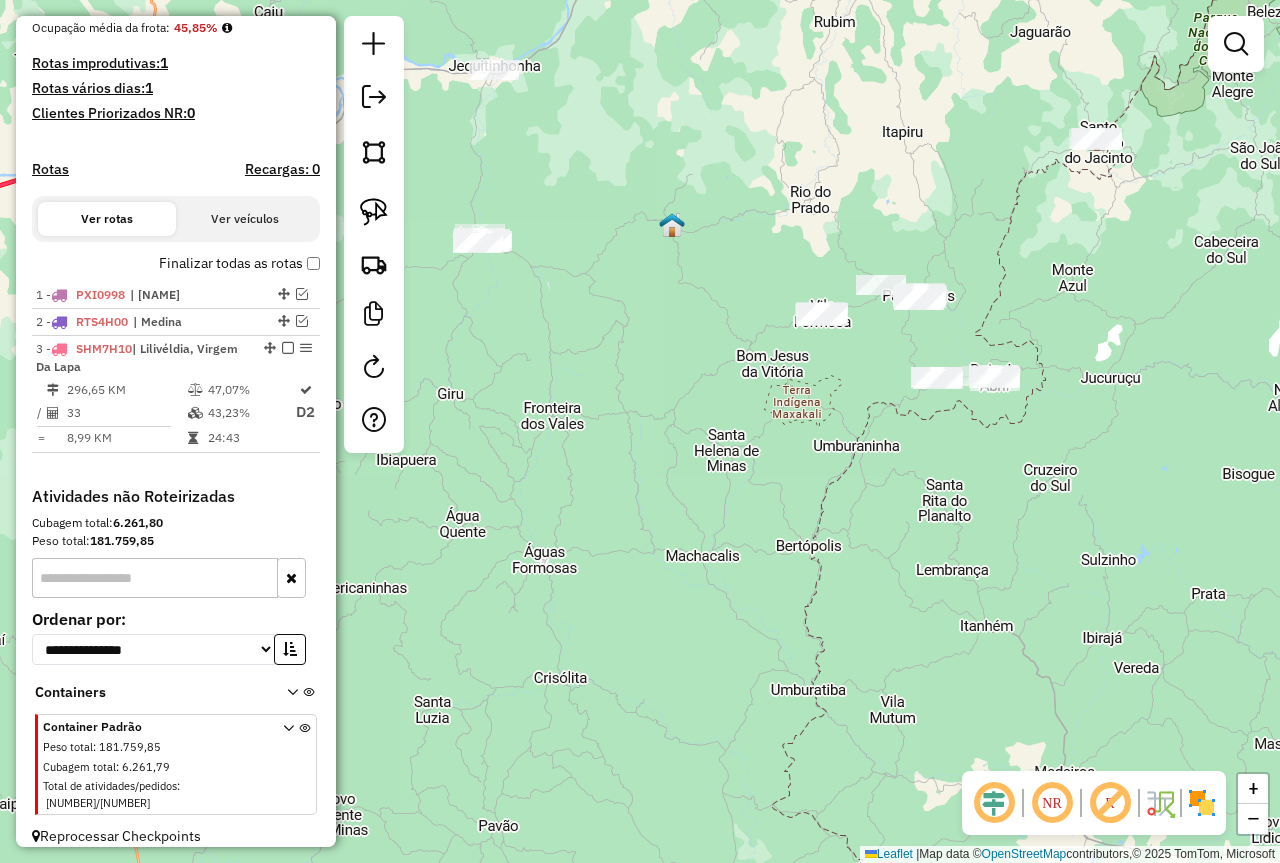 drag, startPoint x: 1040, startPoint y: 407, endPoint x: 1053, endPoint y: 425, distance: 22.203604 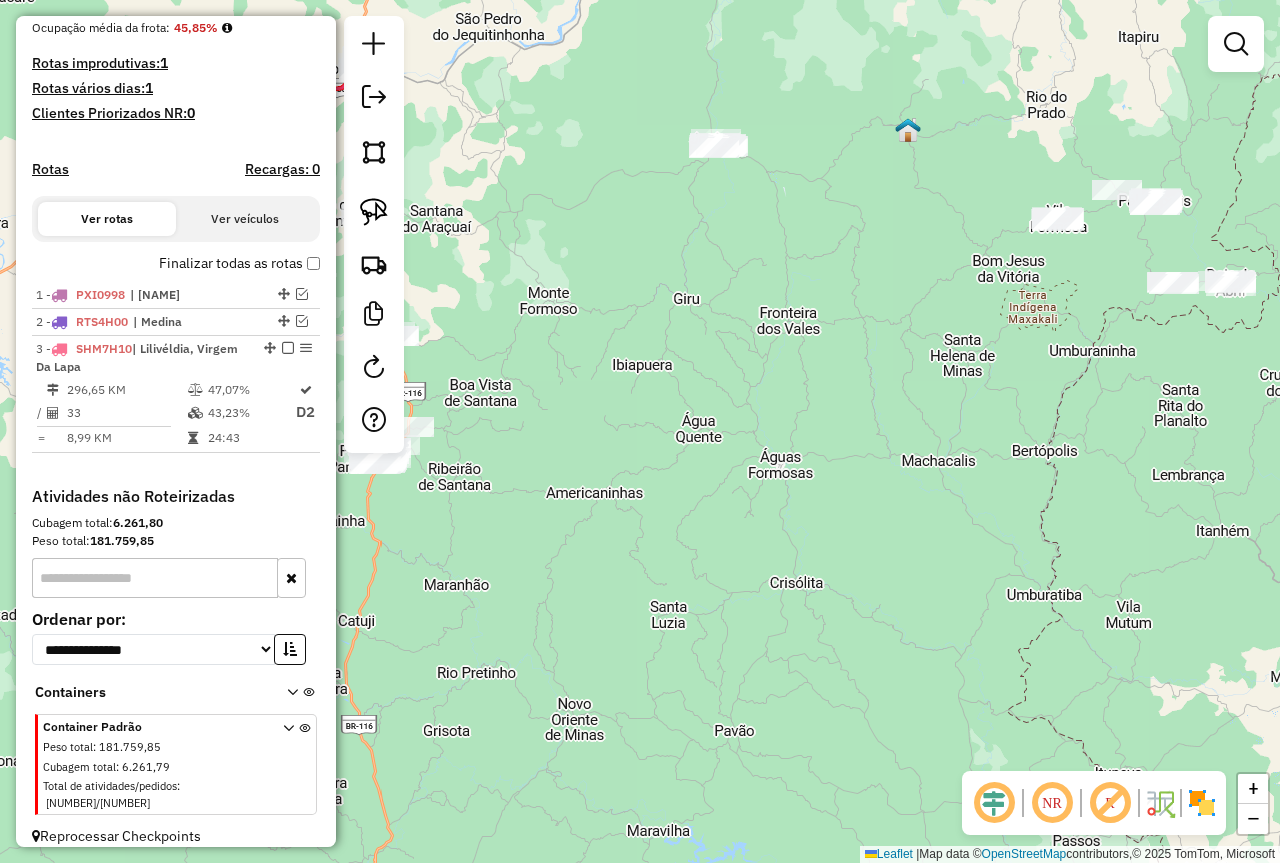 drag, startPoint x: 731, startPoint y: 536, endPoint x: 1116, endPoint y: 363, distance: 422.08292 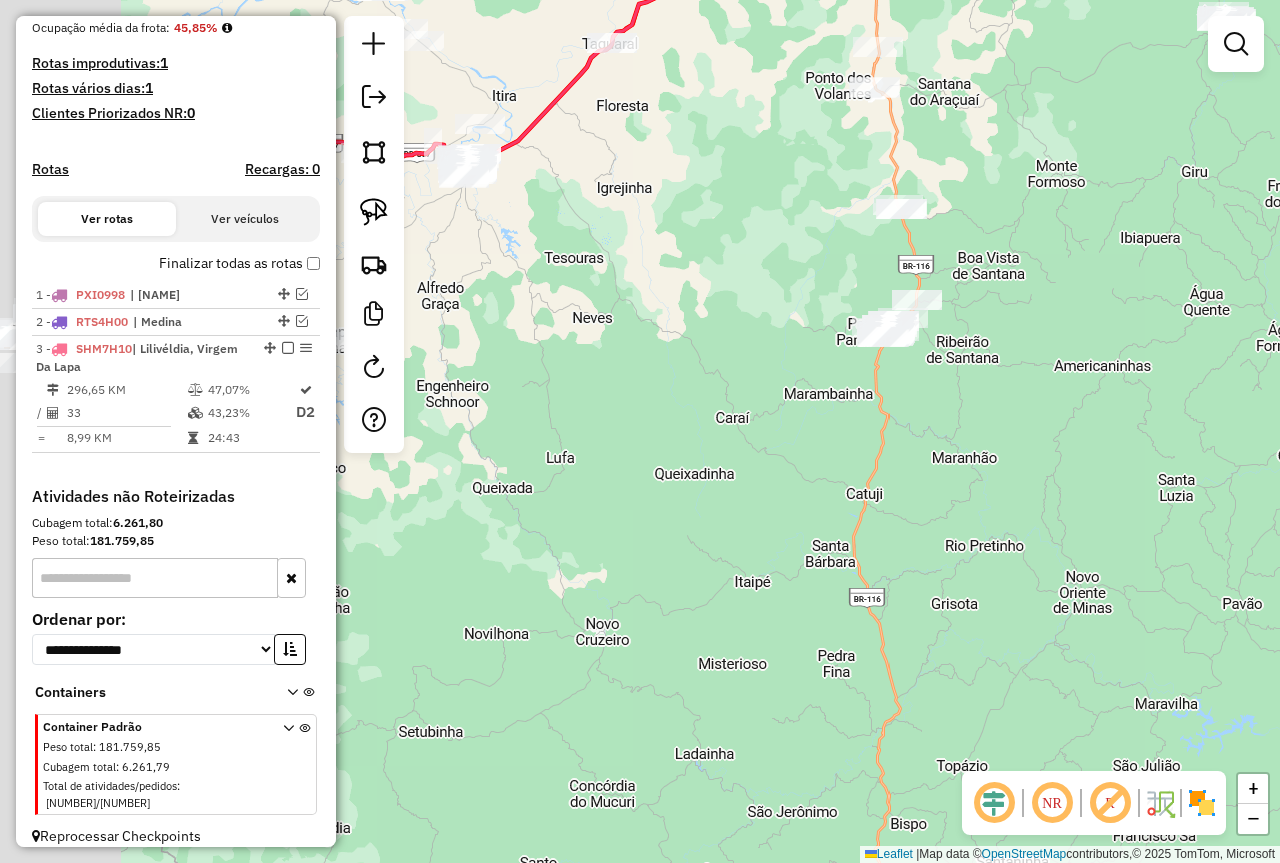 drag, startPoint x: 674, startPoint y: 450, endPoint x: 1079, endPoint y: 421, distance: 406.03696 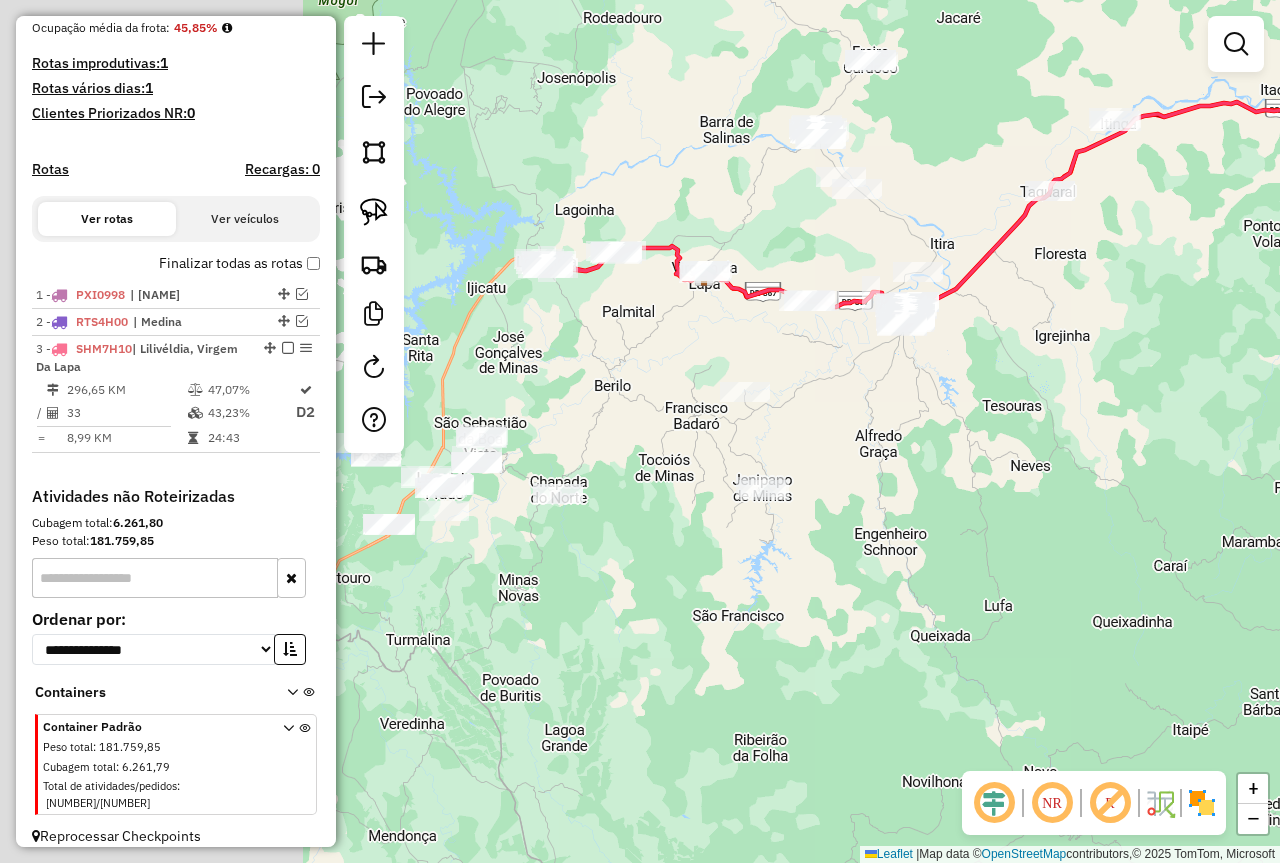 drag, startPoint x: 986, startPoint y: 540, endPoint x: 1115, endPoint y: 564, distance: 131.21356 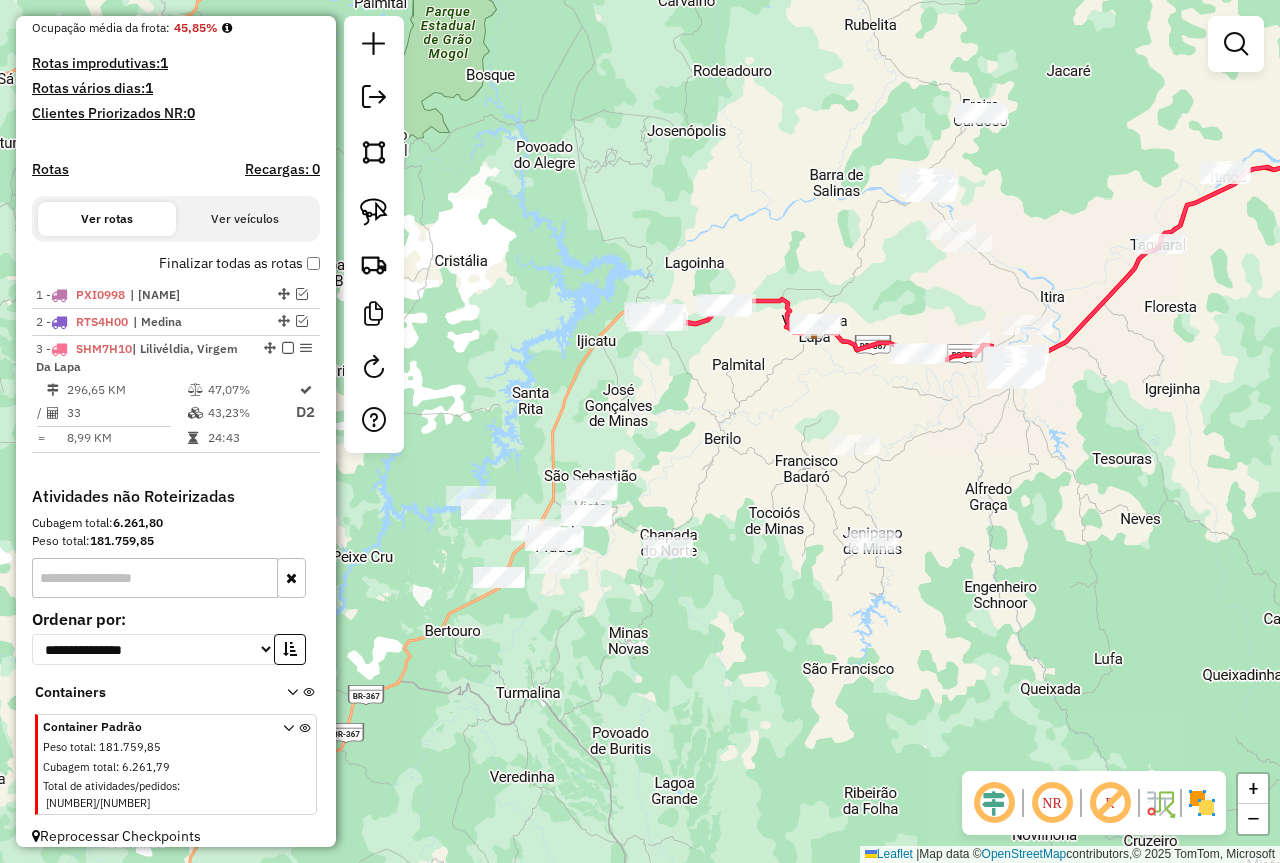 drag, startPoint x: 1108, startPoint y: 318, endPoint x: 1093, endPoint y: 323, distance: 15.811388 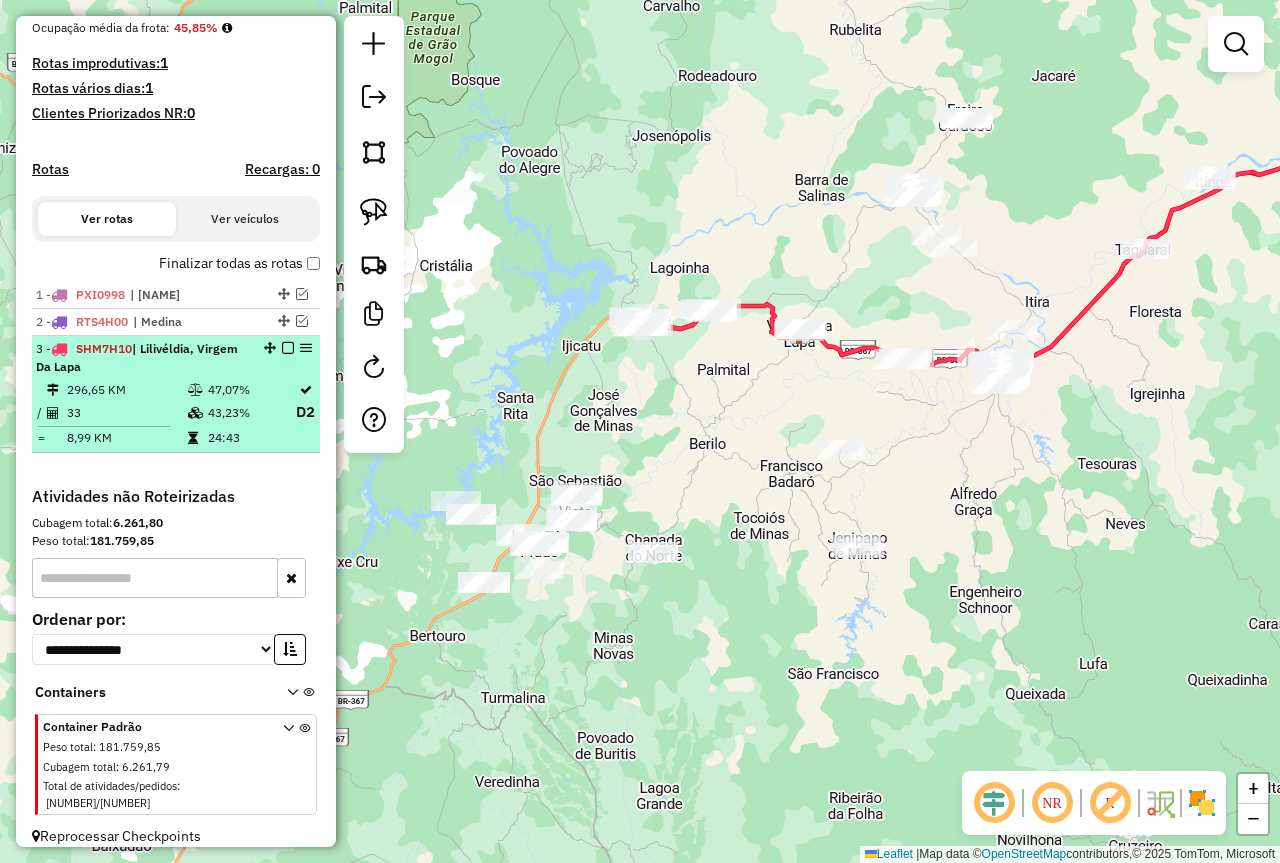 click at bounding box center (288, 348) 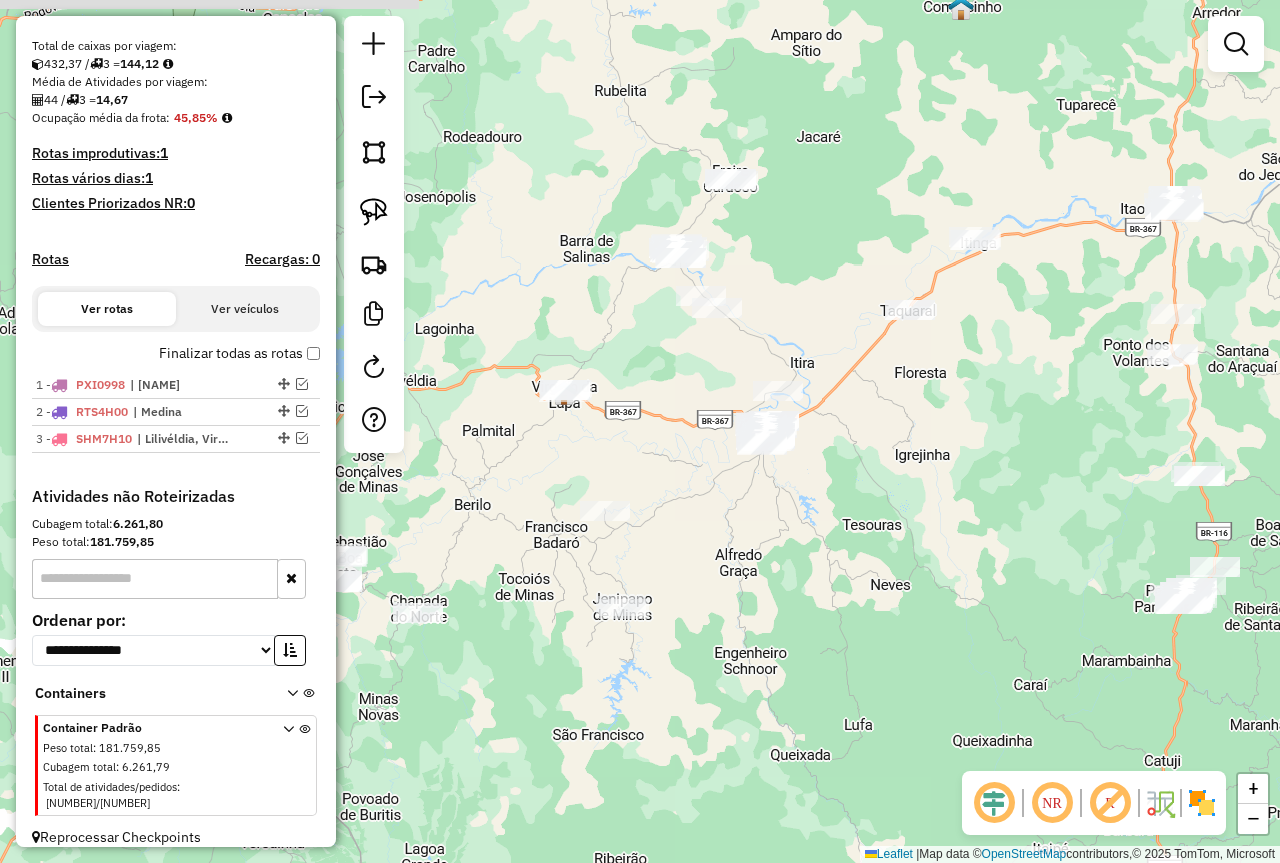 drag, startPoint x: 1040, startPoint y: 536, endPoint x: 713, endPoint y: 594, distance: 332.1039 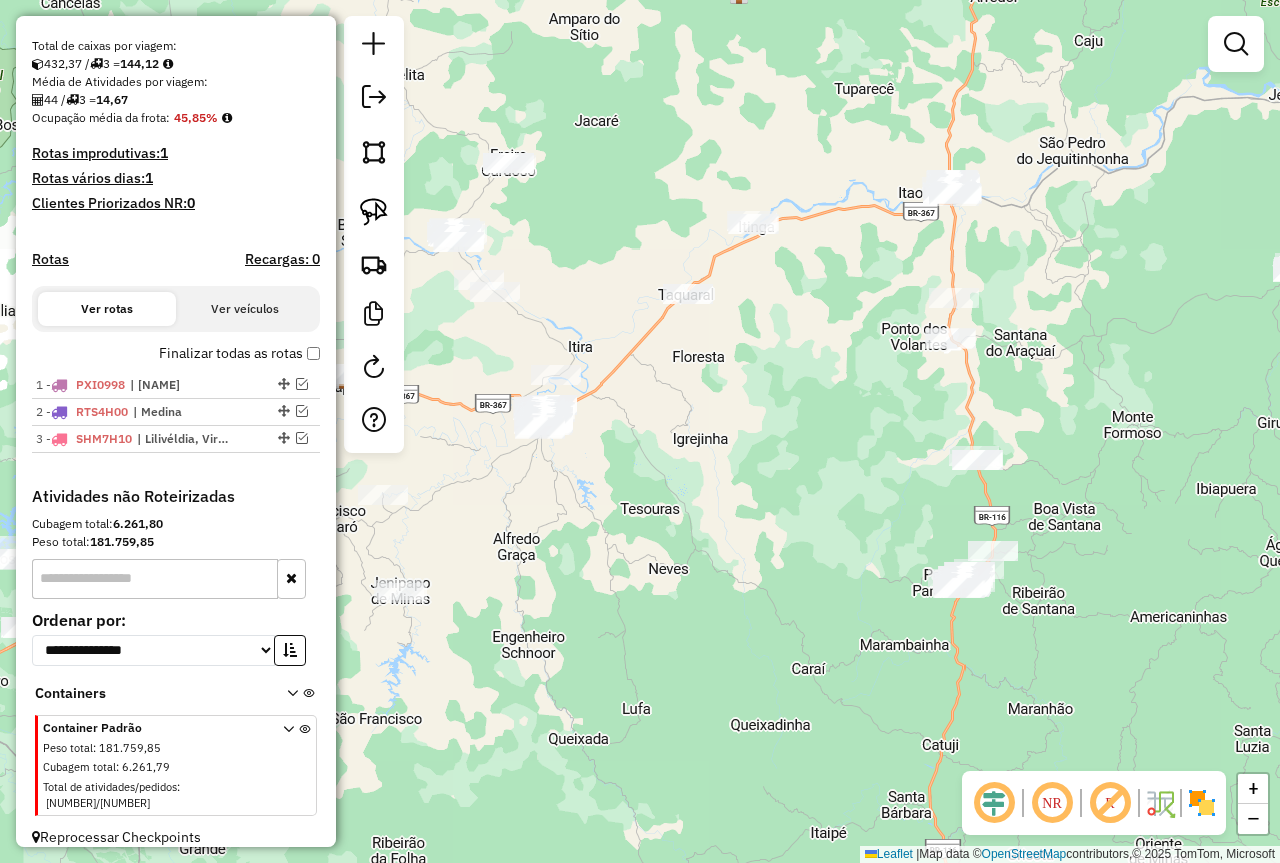 drag, startPoint x: 795, startPoint y: 583, endPoint x: 634, endPoint y: 558, distance: 162.92943 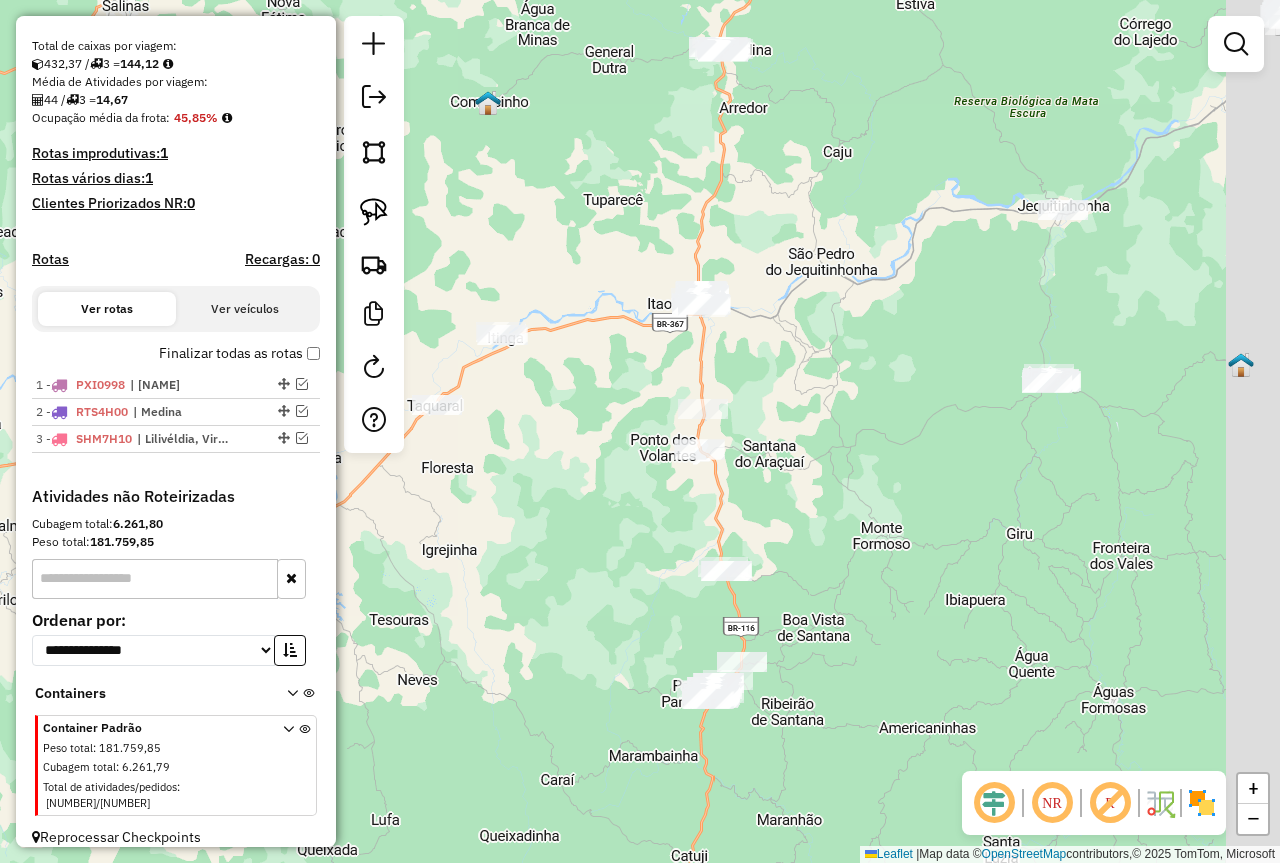 drag, startPoint x: 1169, startPoint y: 462, endPoint x: 954, endPoint y: 581, distance: 245.73563 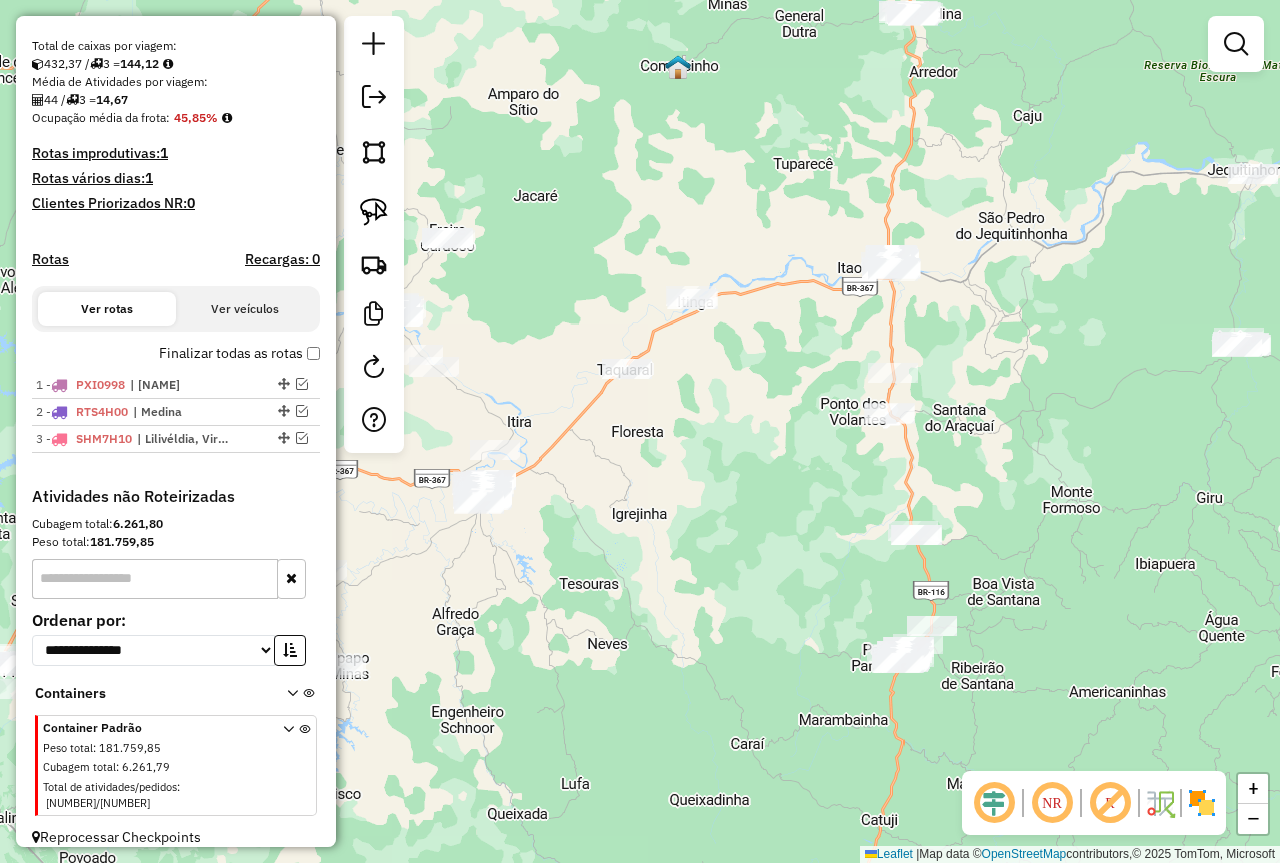 drag, startPoint x: 877, startPoint y: 582, endPoint x: 1212, endPoint y: 513, distance: 342.03217 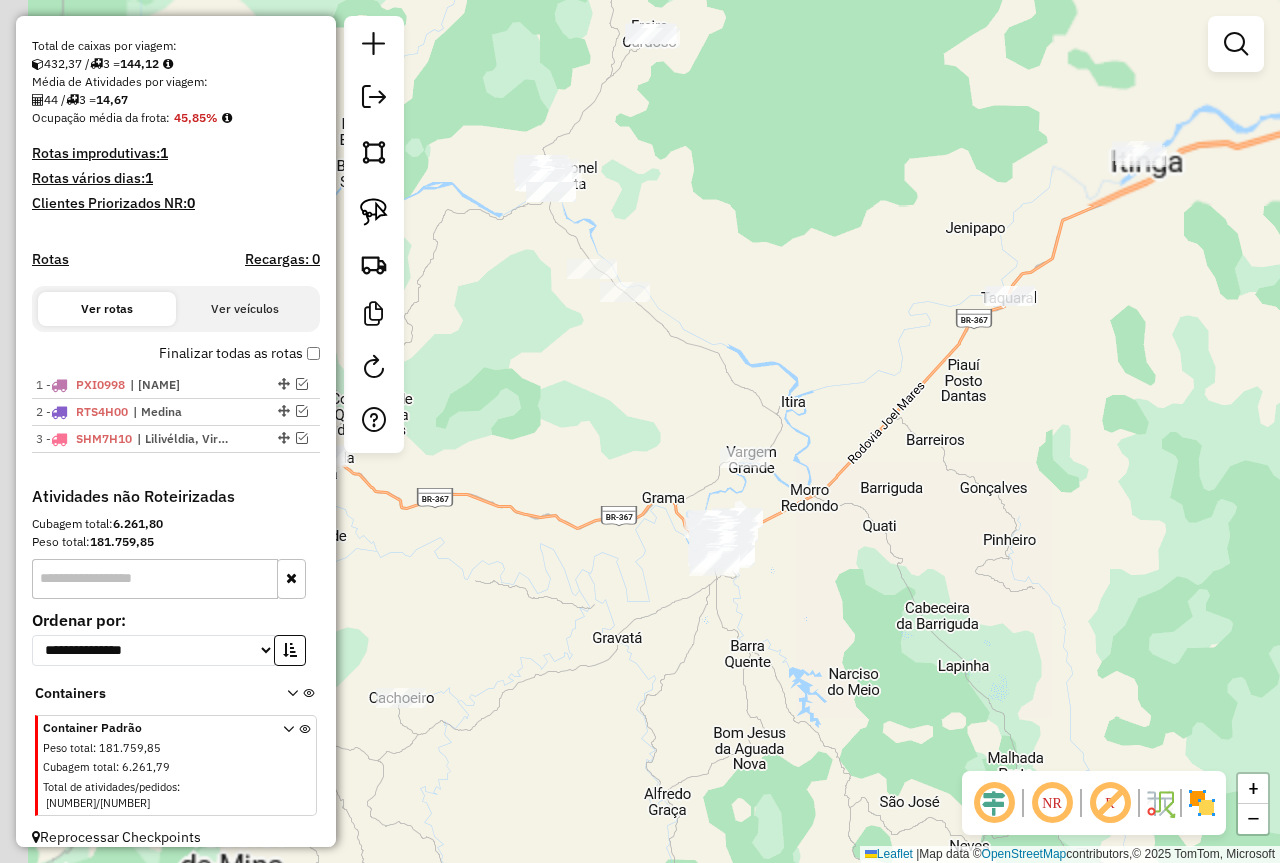 drag, startPoint x: 584, startPoint y: 529, endPoint x: 690, endPoint y: 643, distance: 155.6663 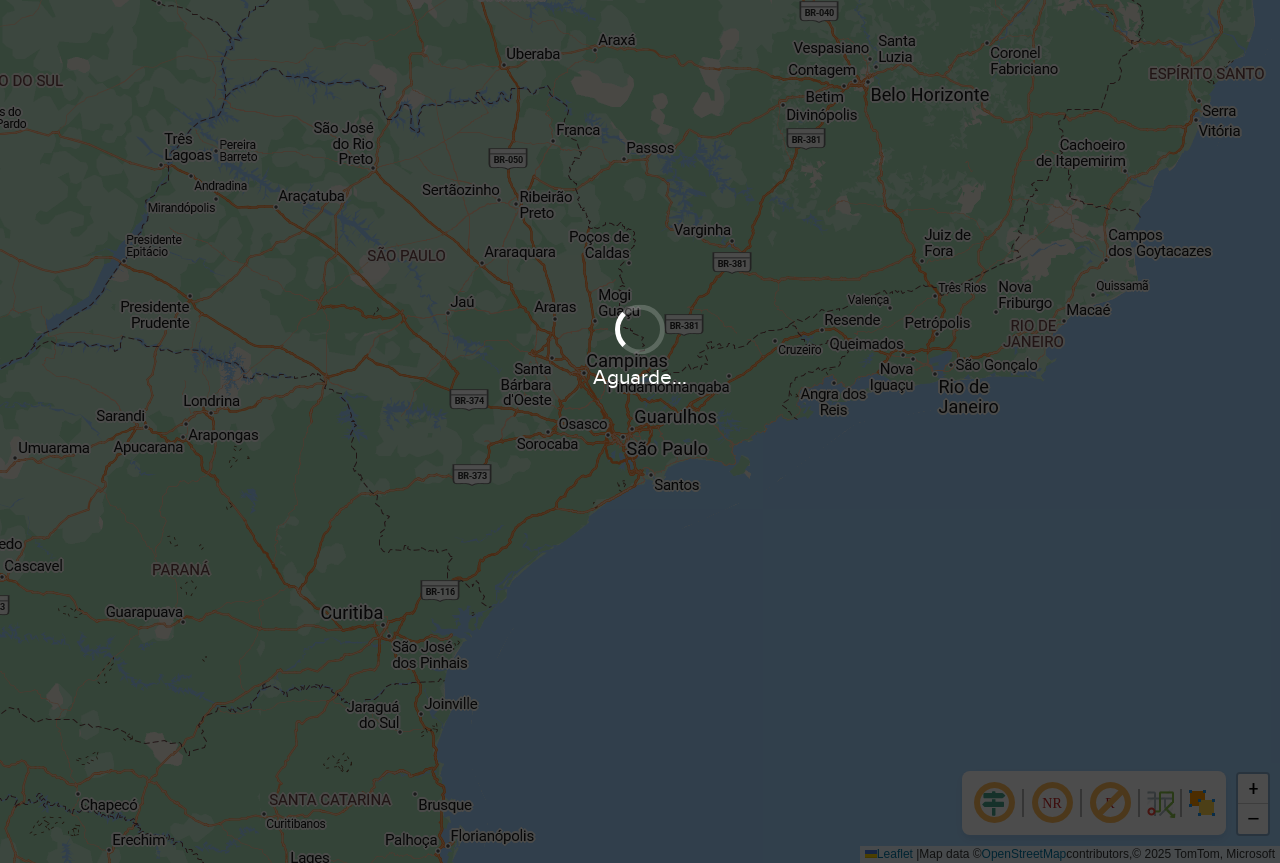 scroll, scrollTop: 0, scrollLeft: 0, axis: both 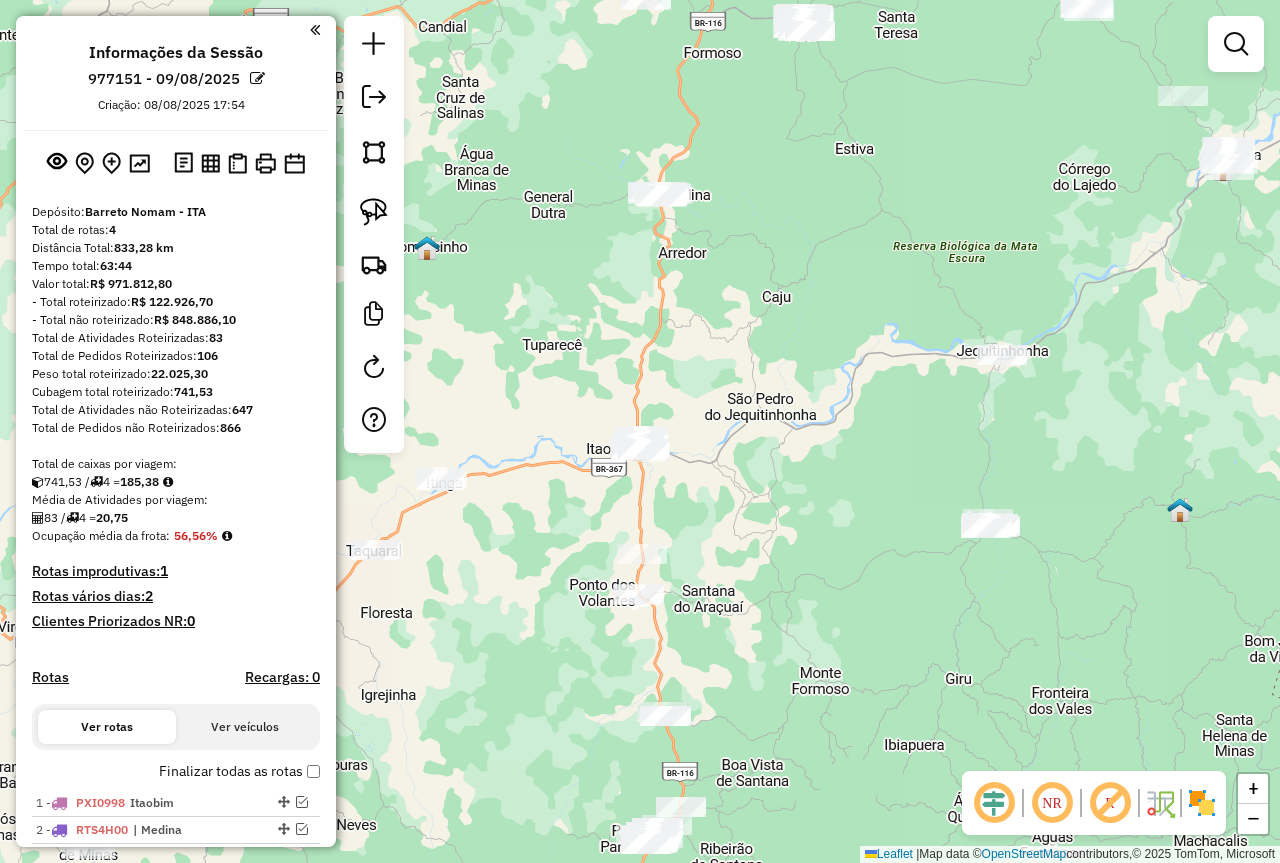 drag, startPoint x: 1185, startPoint y: 316, endPoint x: 790, endPoint y: 528, distance: 448.29565 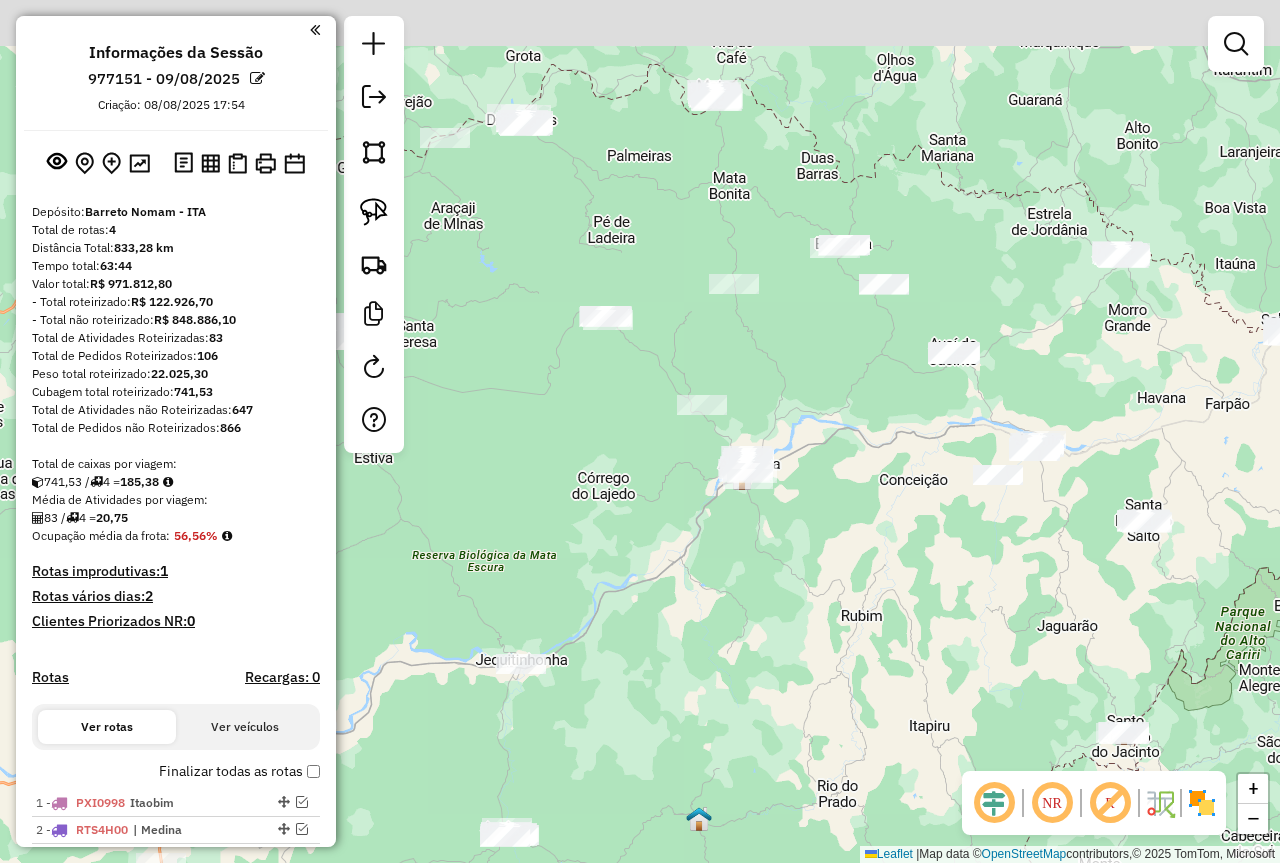 drag, startPoint x: 916, startPoint y: 481, endPoint x: 710, endPoint y: 522, distance: 210.04047 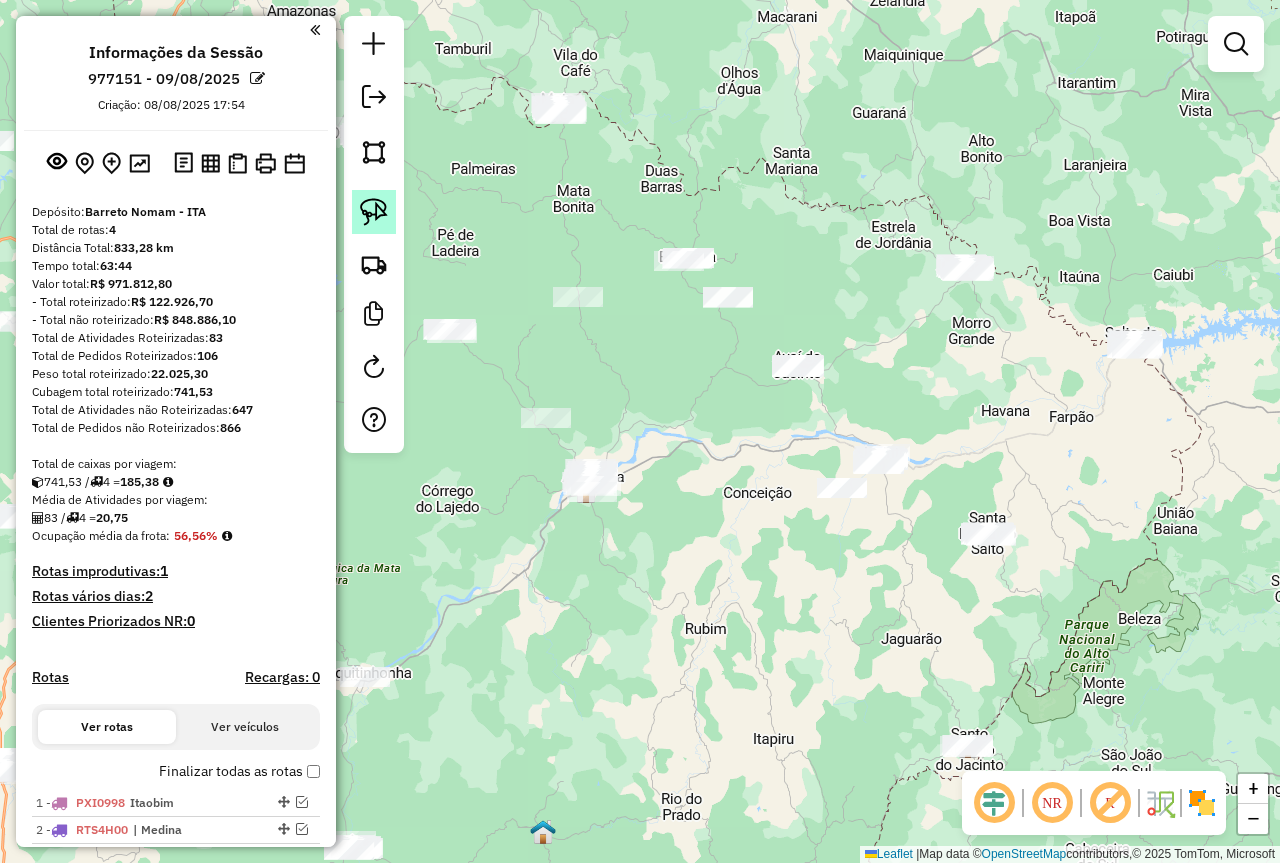 click 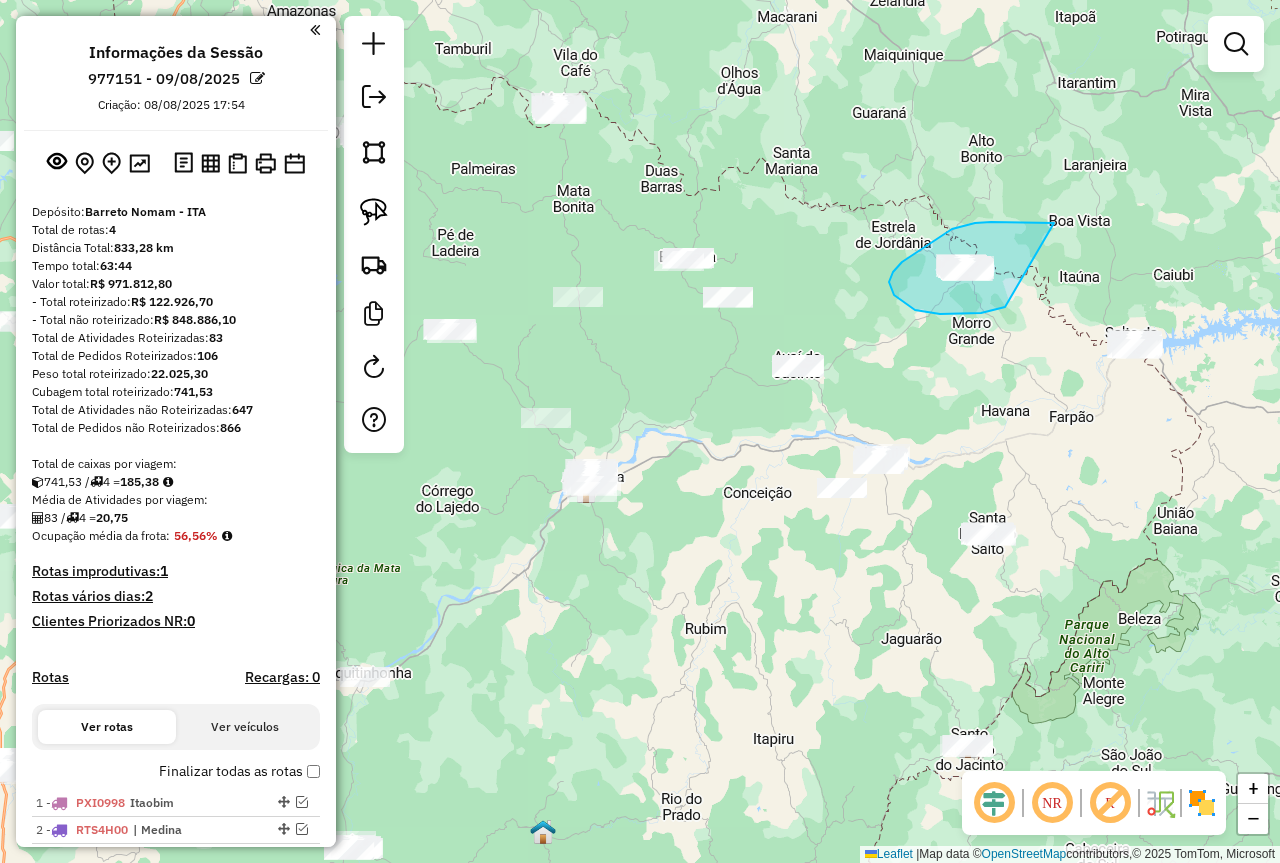 drag, startPoint x: 1054, startPoint y: 223, endPoint x: 1040, endPoint y: 280, distance: 58.694122 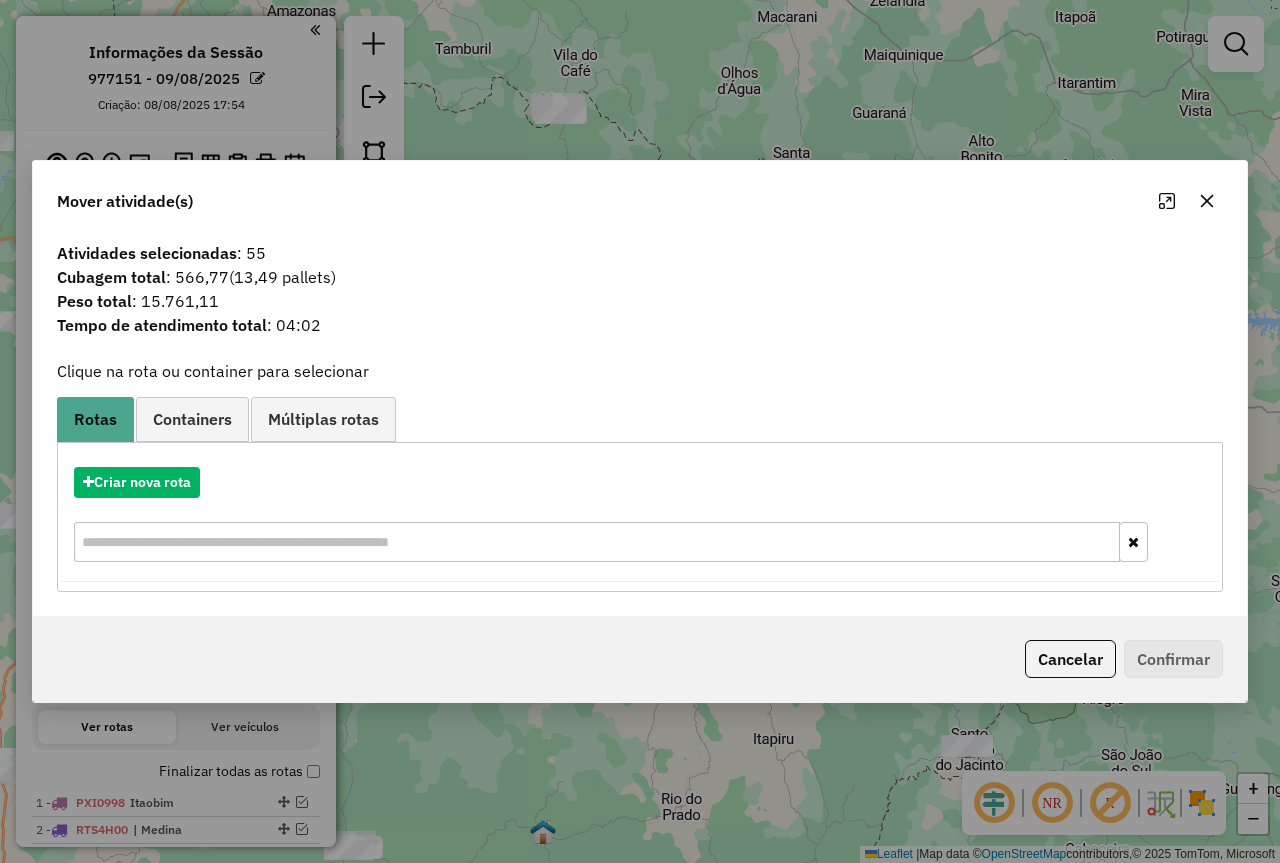 click 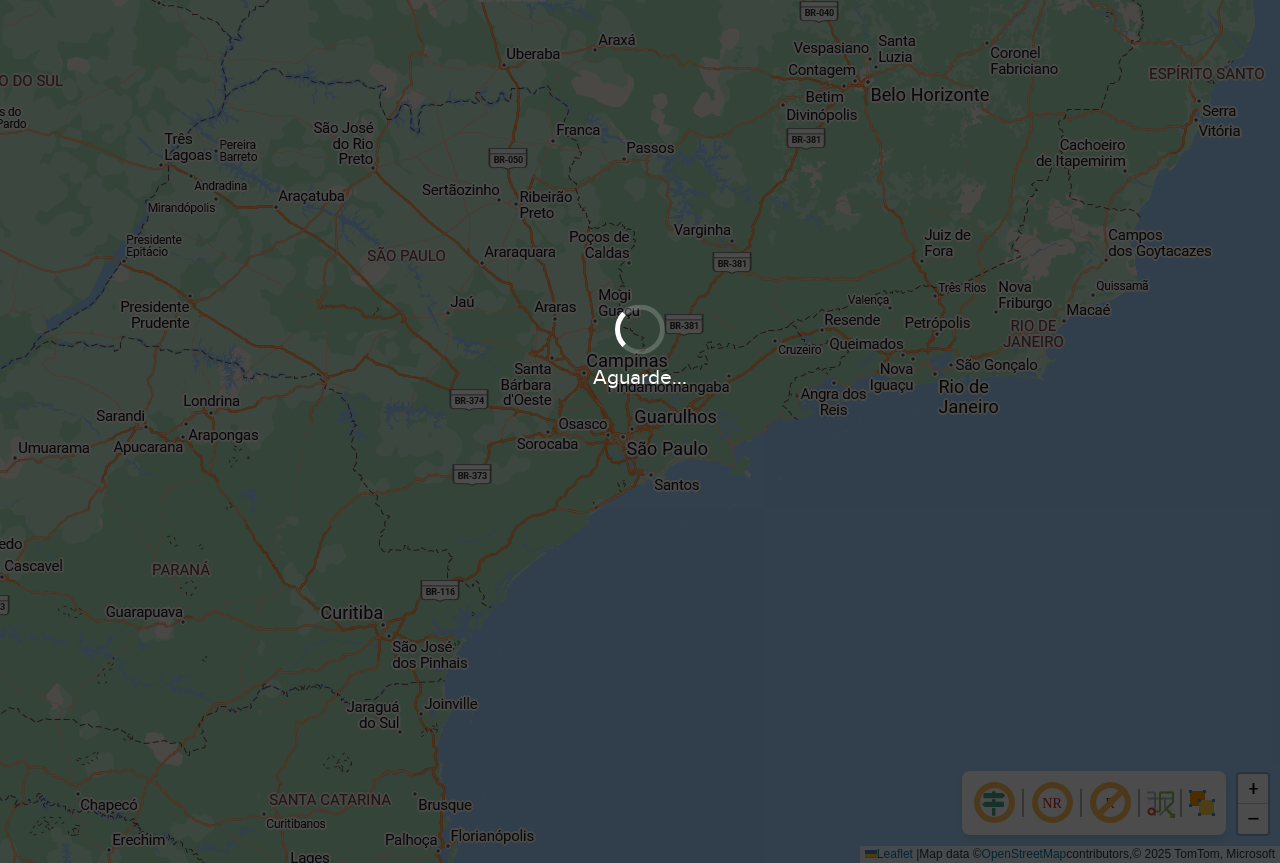 scroll, scrollTop: 0, scrollLeft: 0, axis: both 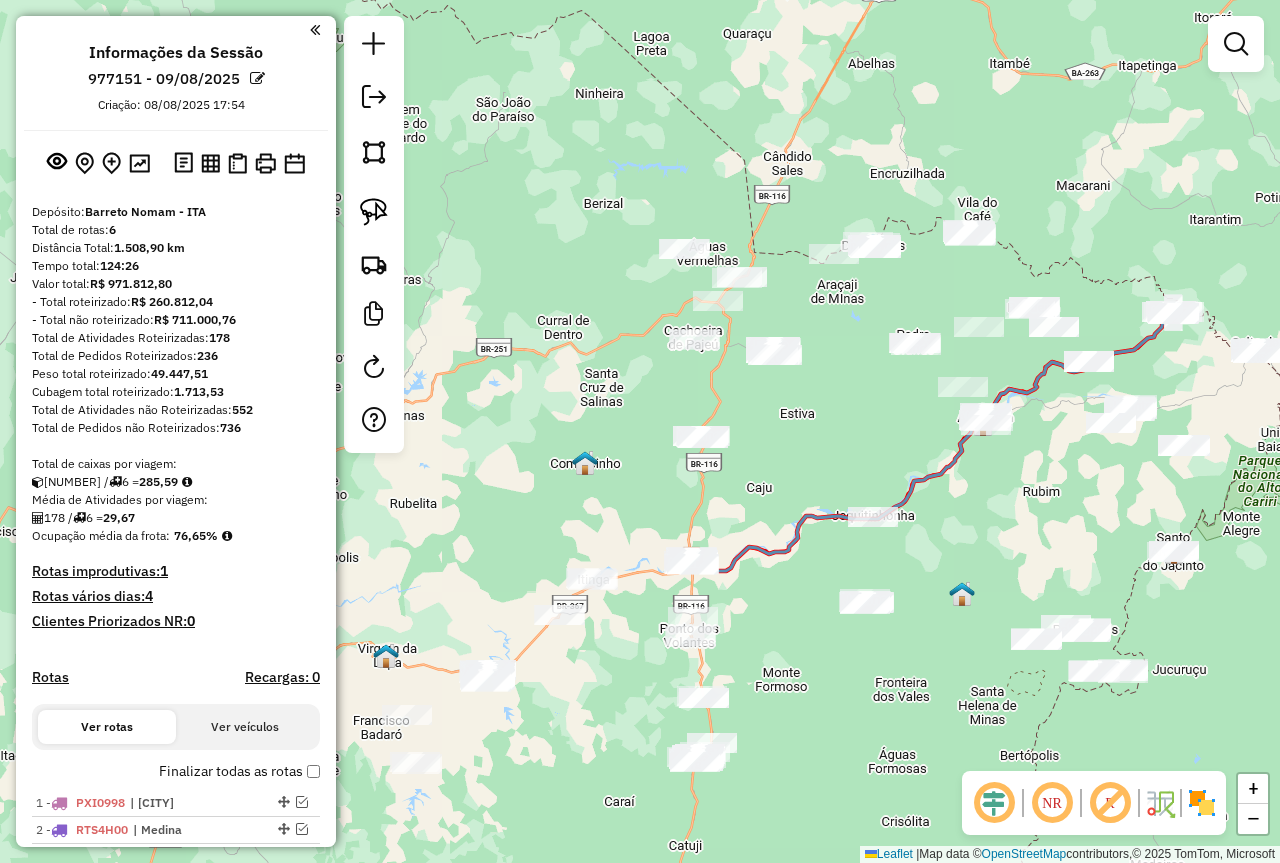 drag, startPoint x: 859, startPoint y: 438, endPoint x: 823, endPoint y: 486, distance: 60 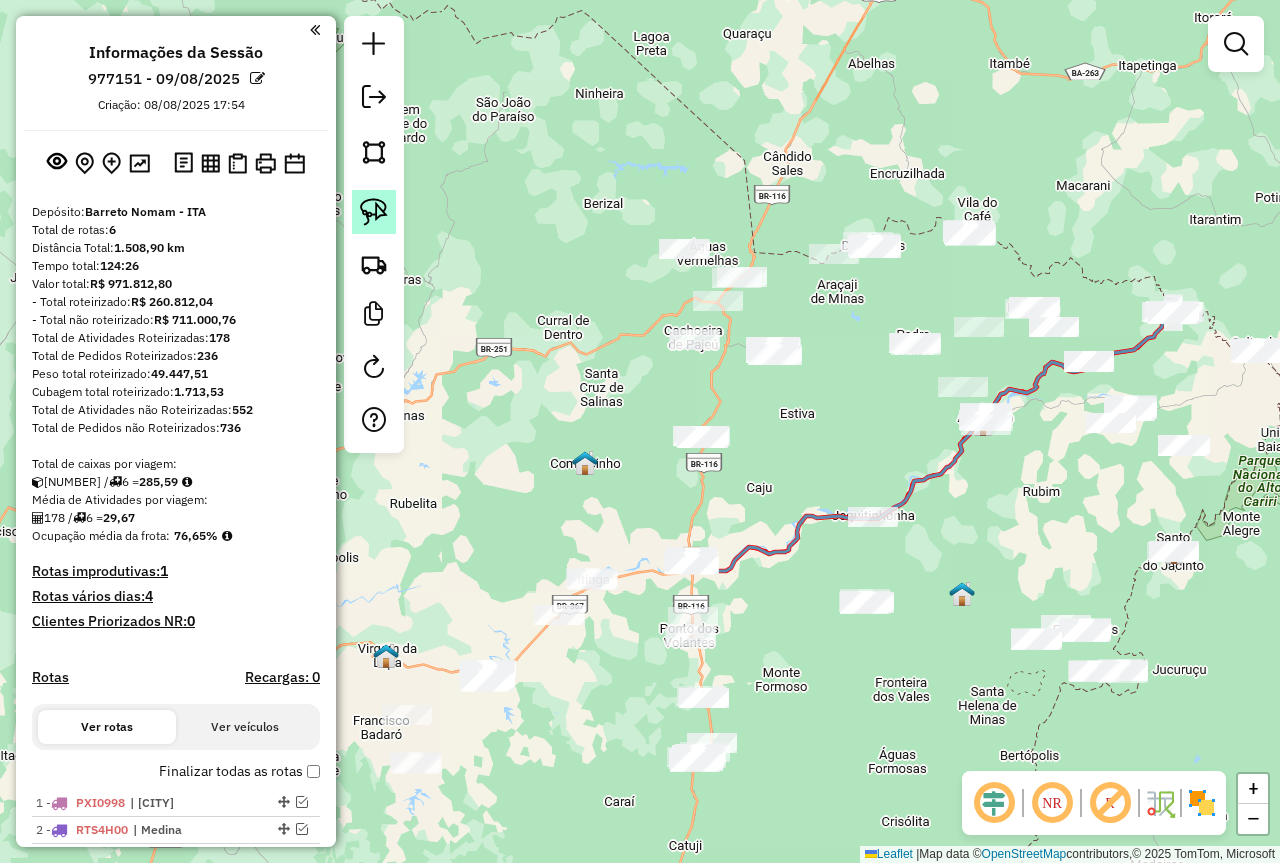click 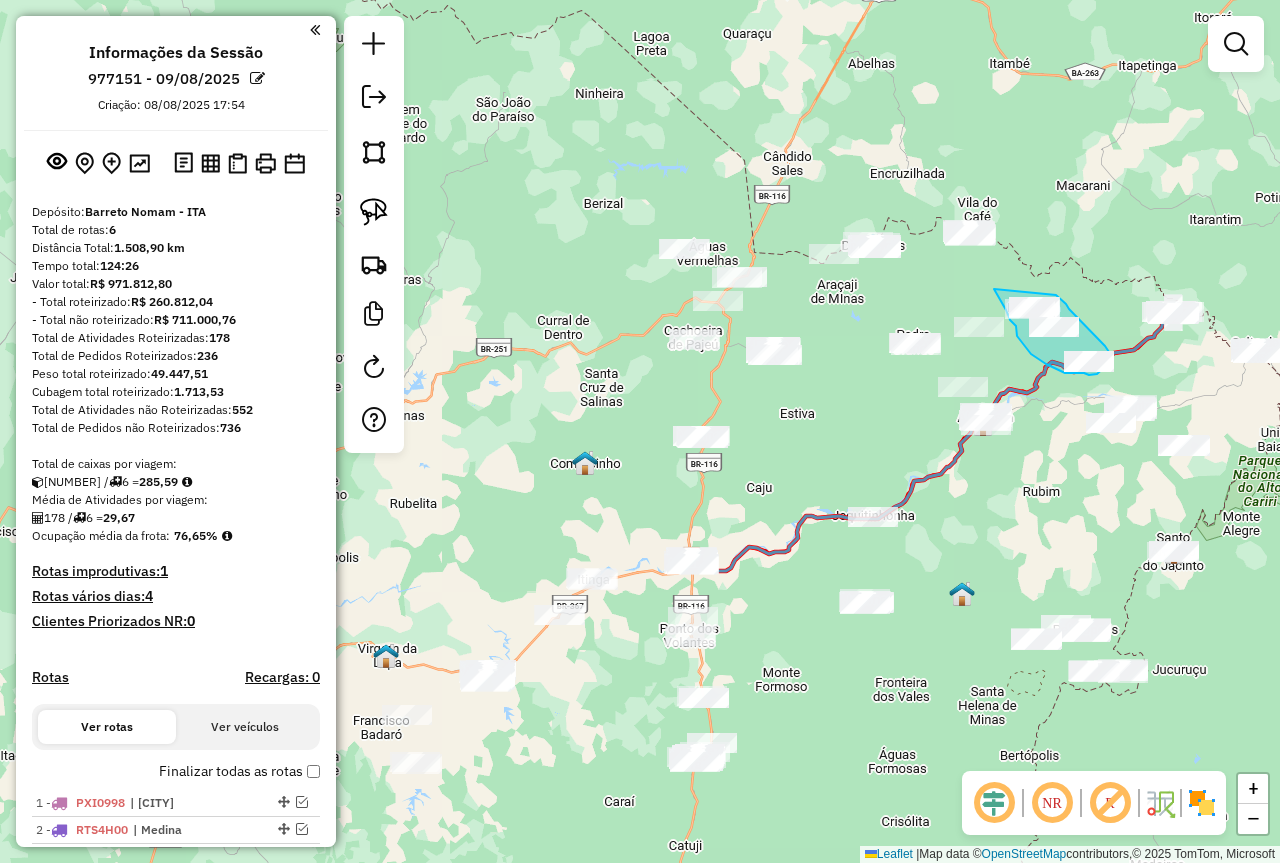 drag, startPoint x: 994, startPoint y: 289, endPoint x: 1056, endPoint y: 295, distance: 62.289646 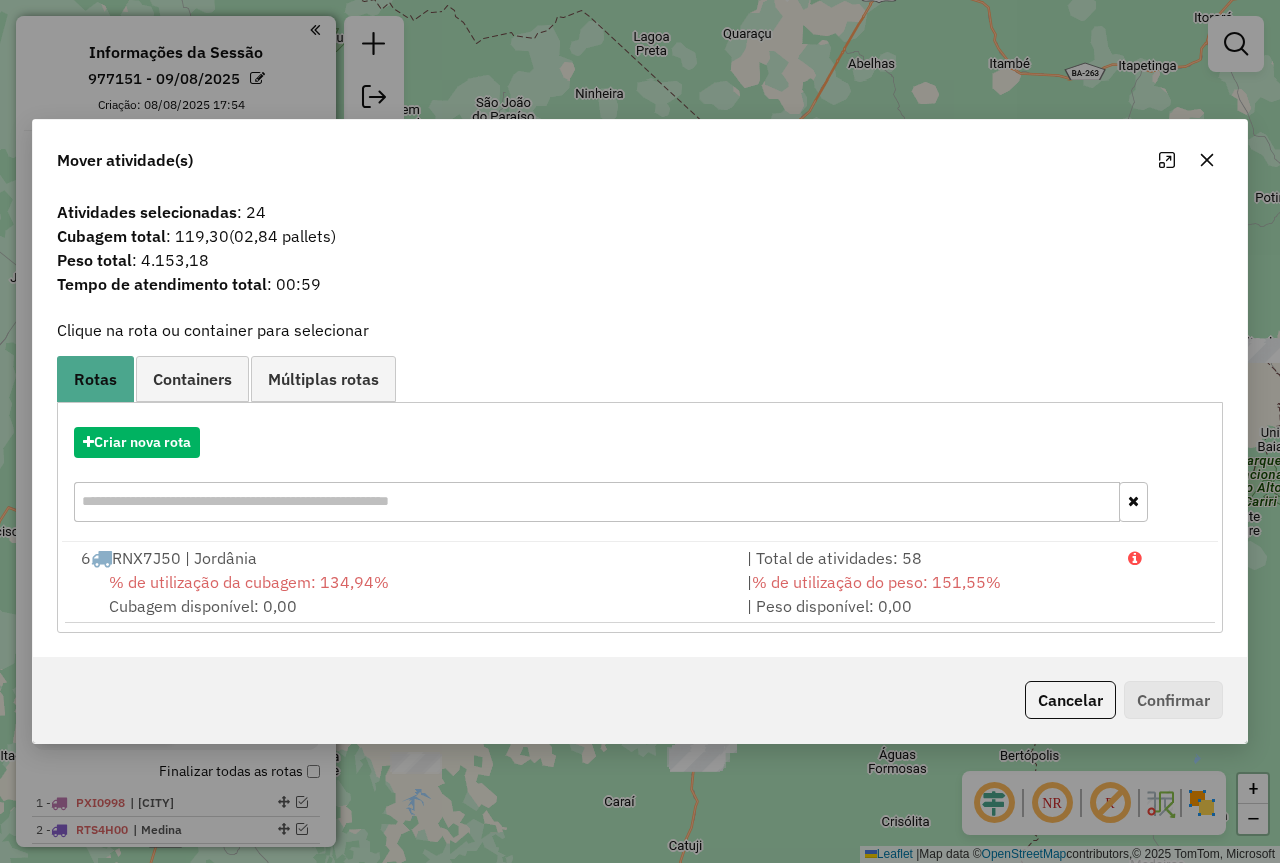 click 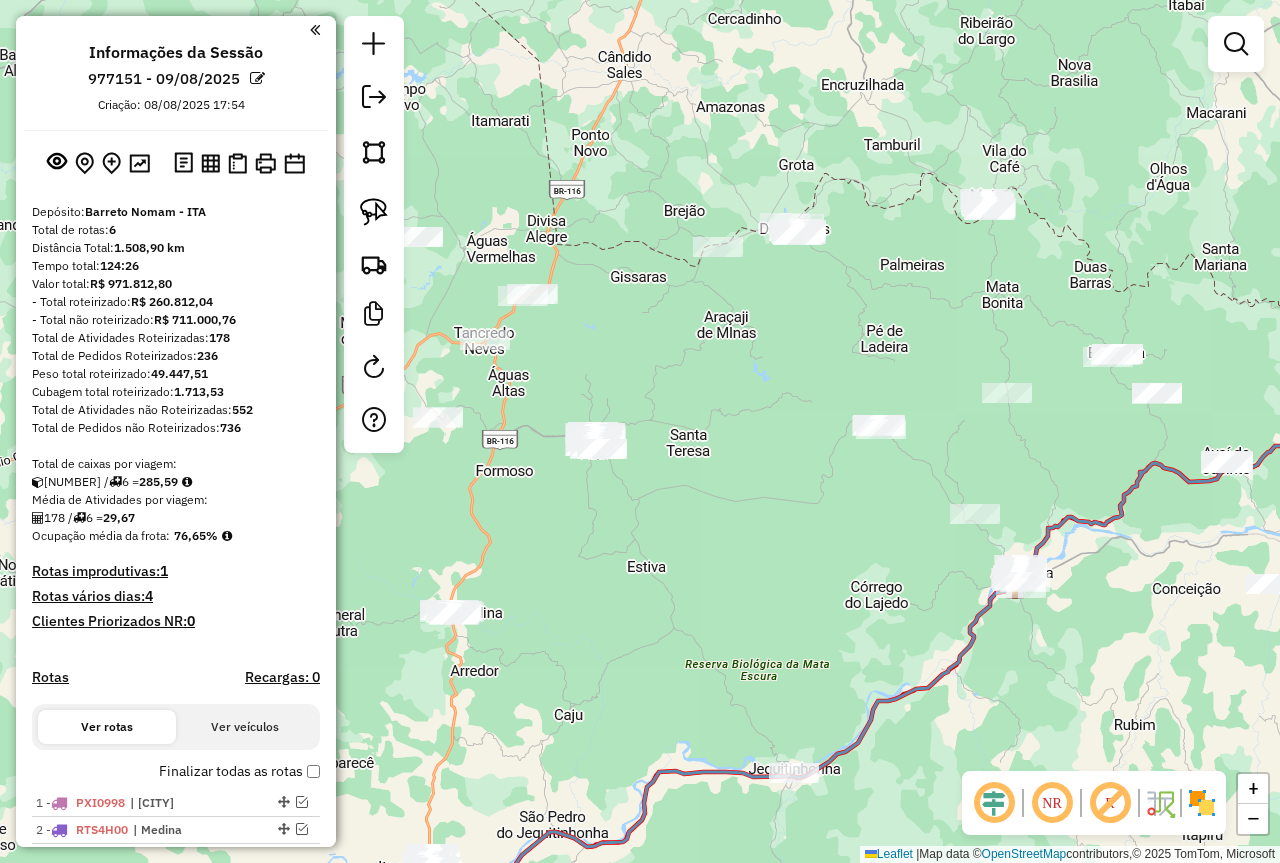 drag, startPoint x: 956, startPoint y: 511, endPoint x: 1106, endPoint y: 550, distance: 154.98709 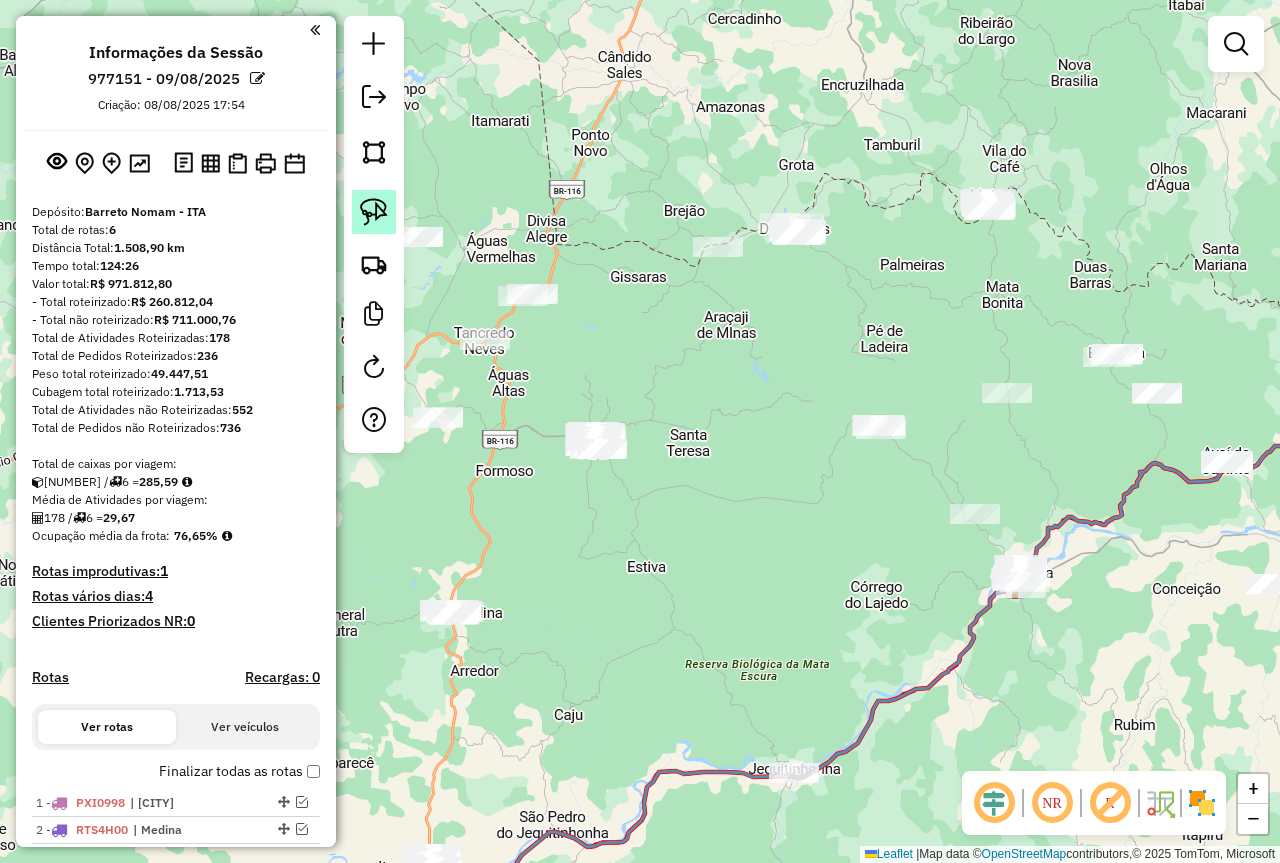 click 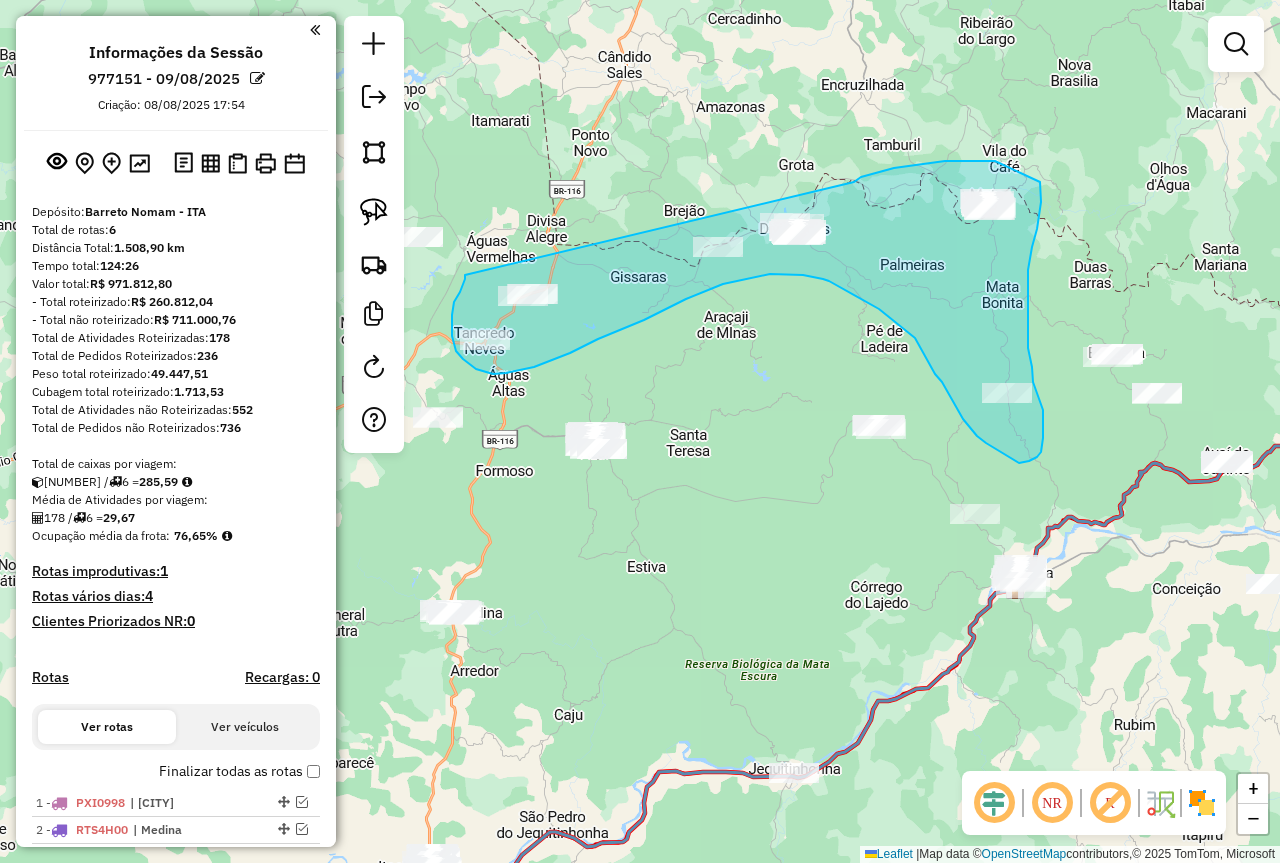 drag, startPoint x: 465, startPoint y: 275, endPoint x: 854, endPoint y: 182, distance: 399.9625 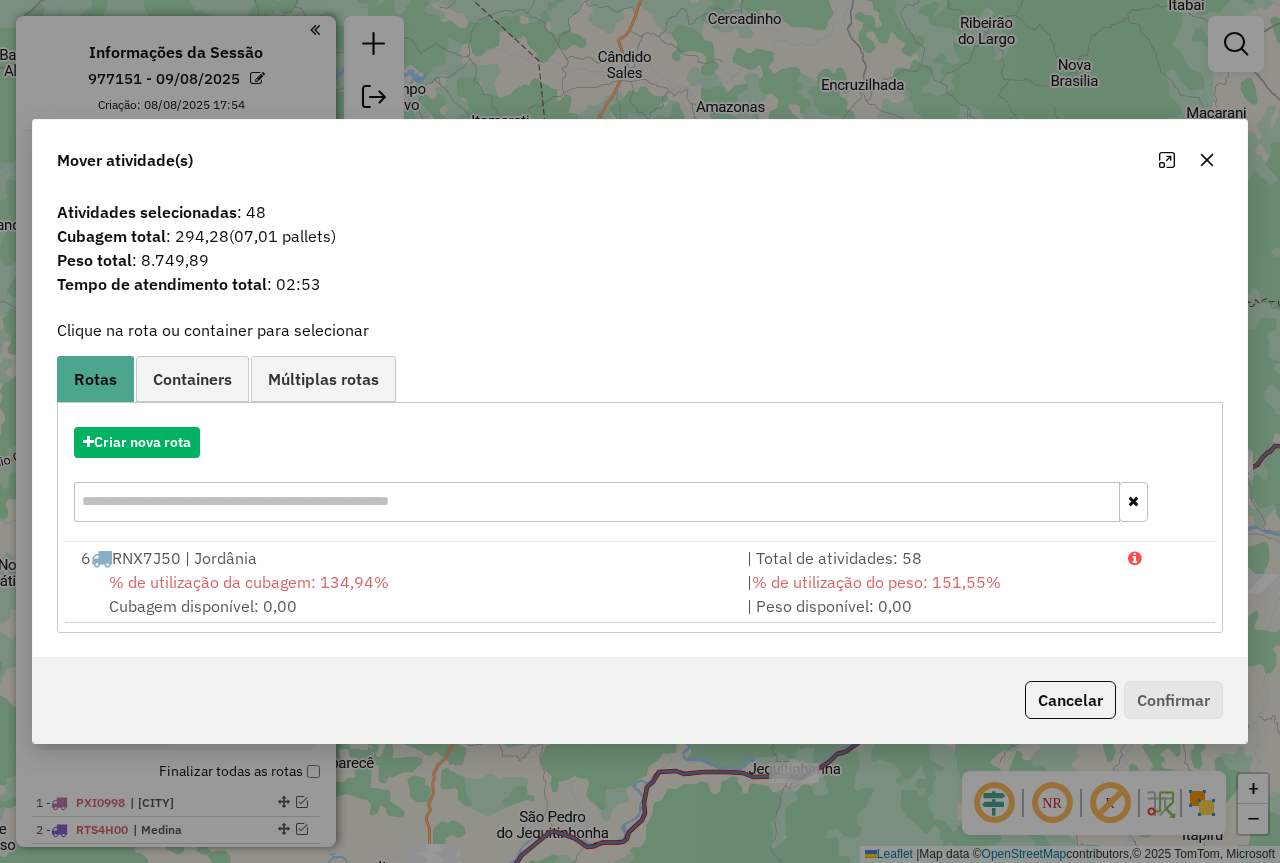 click 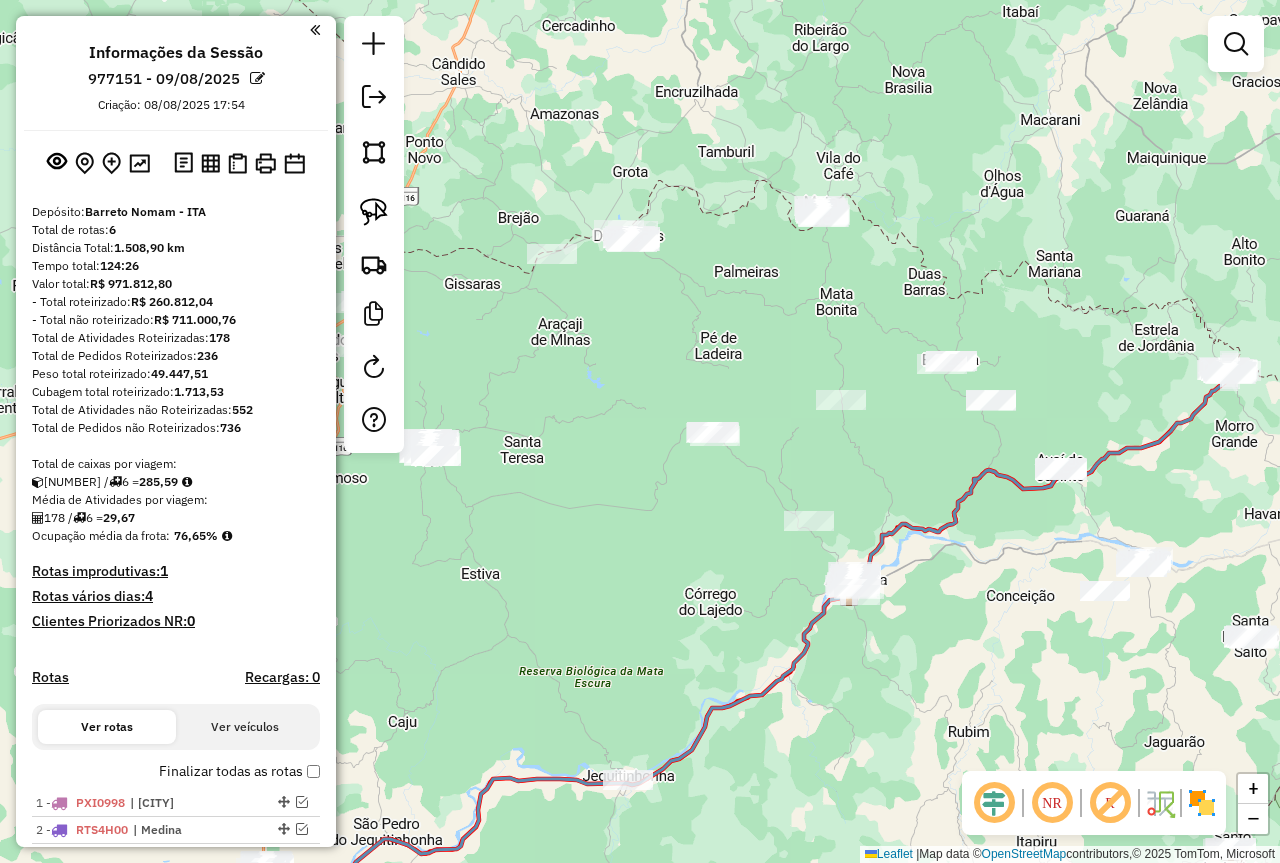 drag, startPoint x: 1136, startPoint y: 467, endPoint x: 970, endPoint y: 474, distance: 166.14752 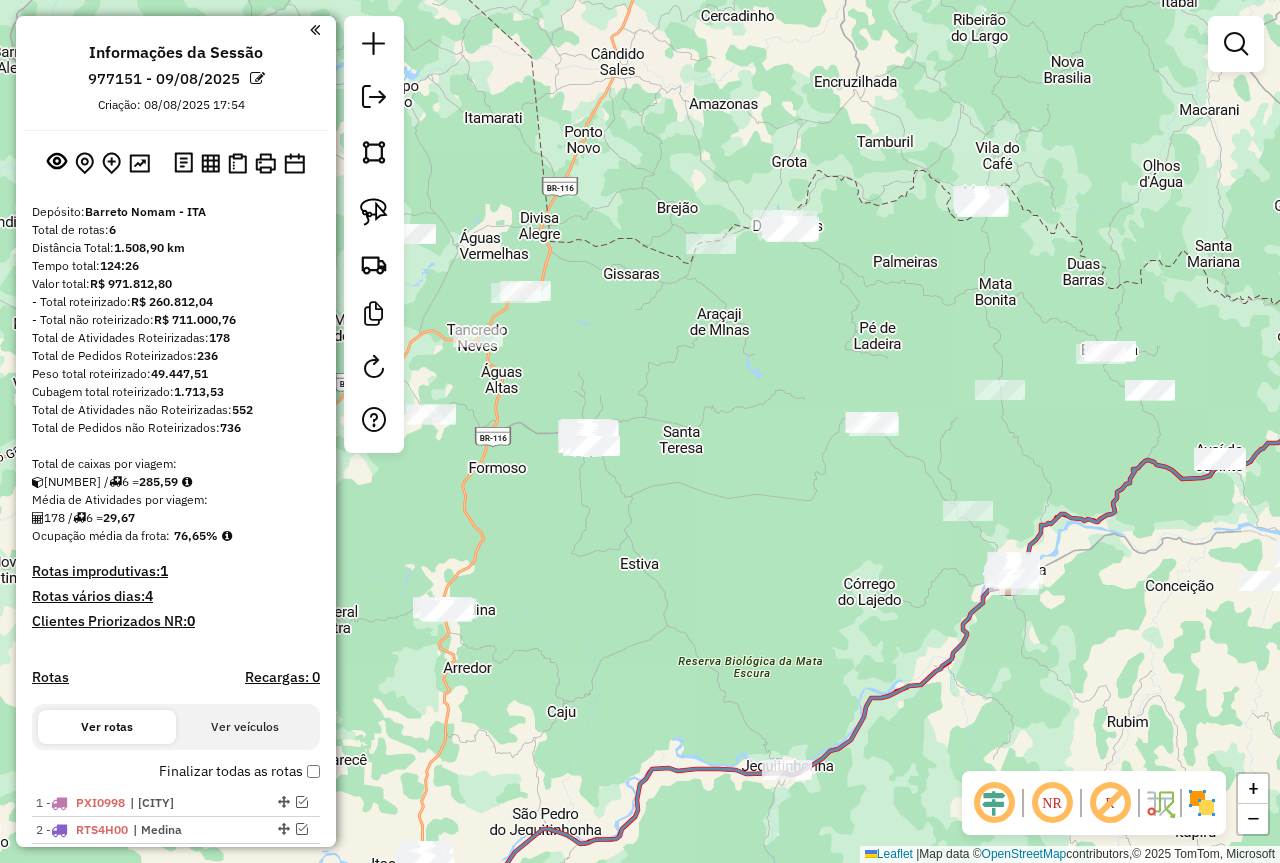 drag, startPoint x: 908, startPoint y: 423, endPoint x: 1067, endPoint y: 413, distance: 159.31415 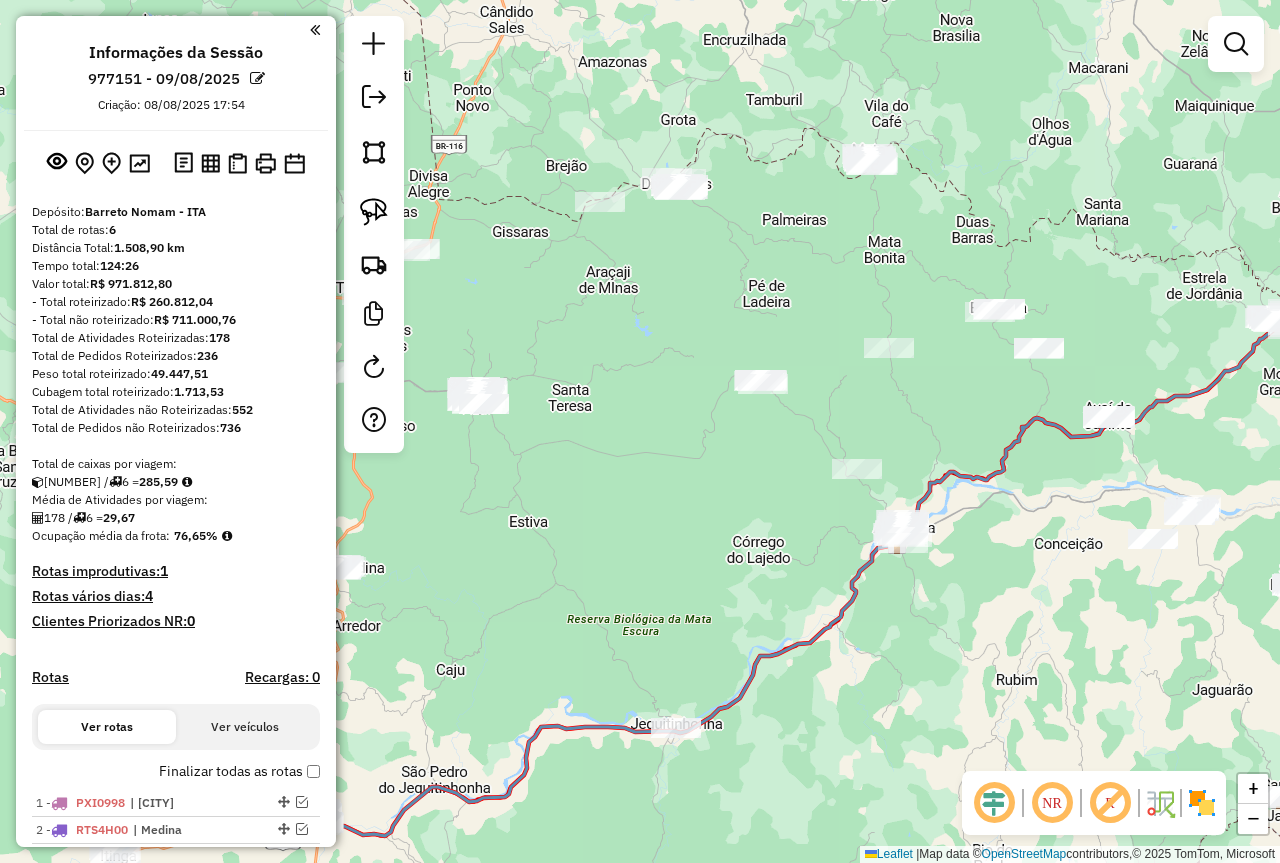 drag, startPoint x: 783, startPoint y: 594, endPoint x: 672, endPoint y: 552, distance: 118.680244 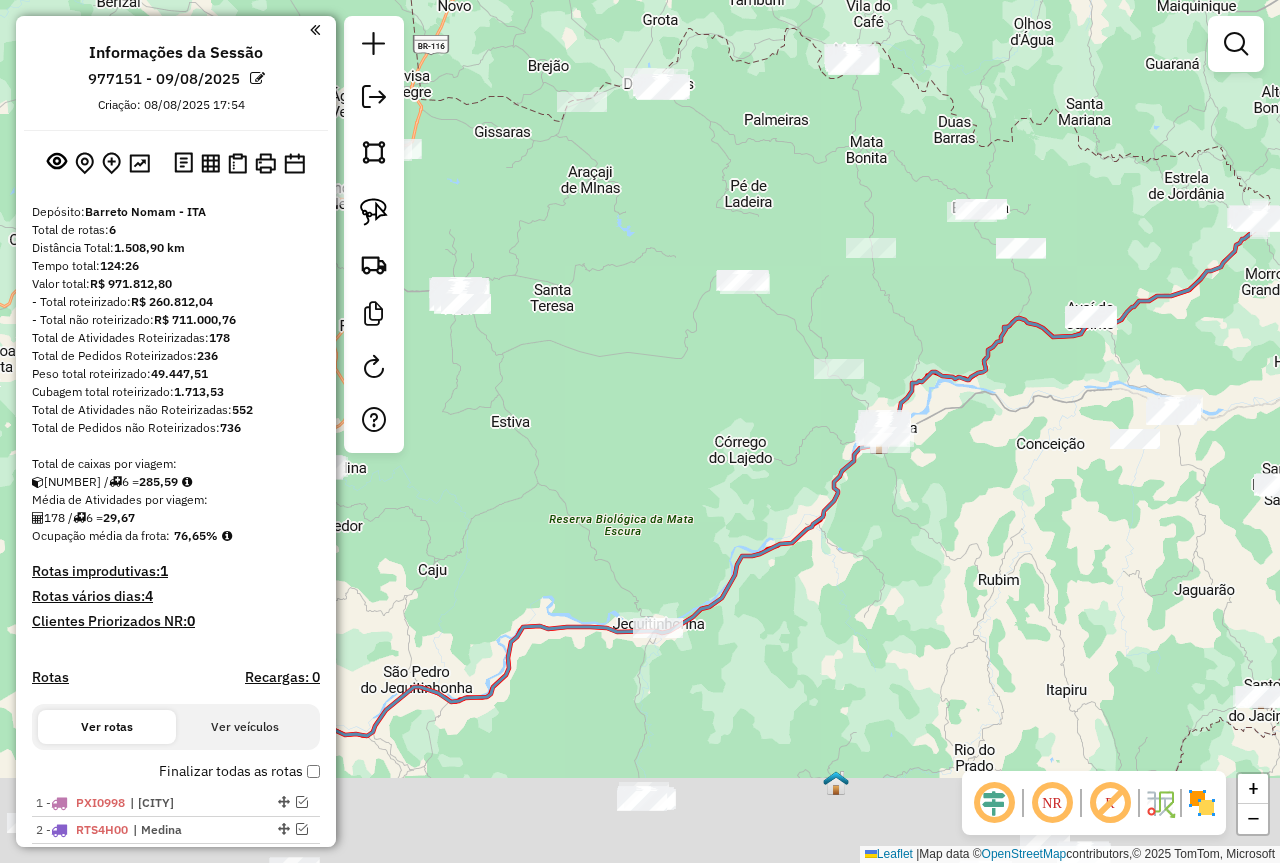 drag, startPoint x: 960, startPoint y: 681, endPoint x: 940, endPoint y: 446, distance: 235.84953 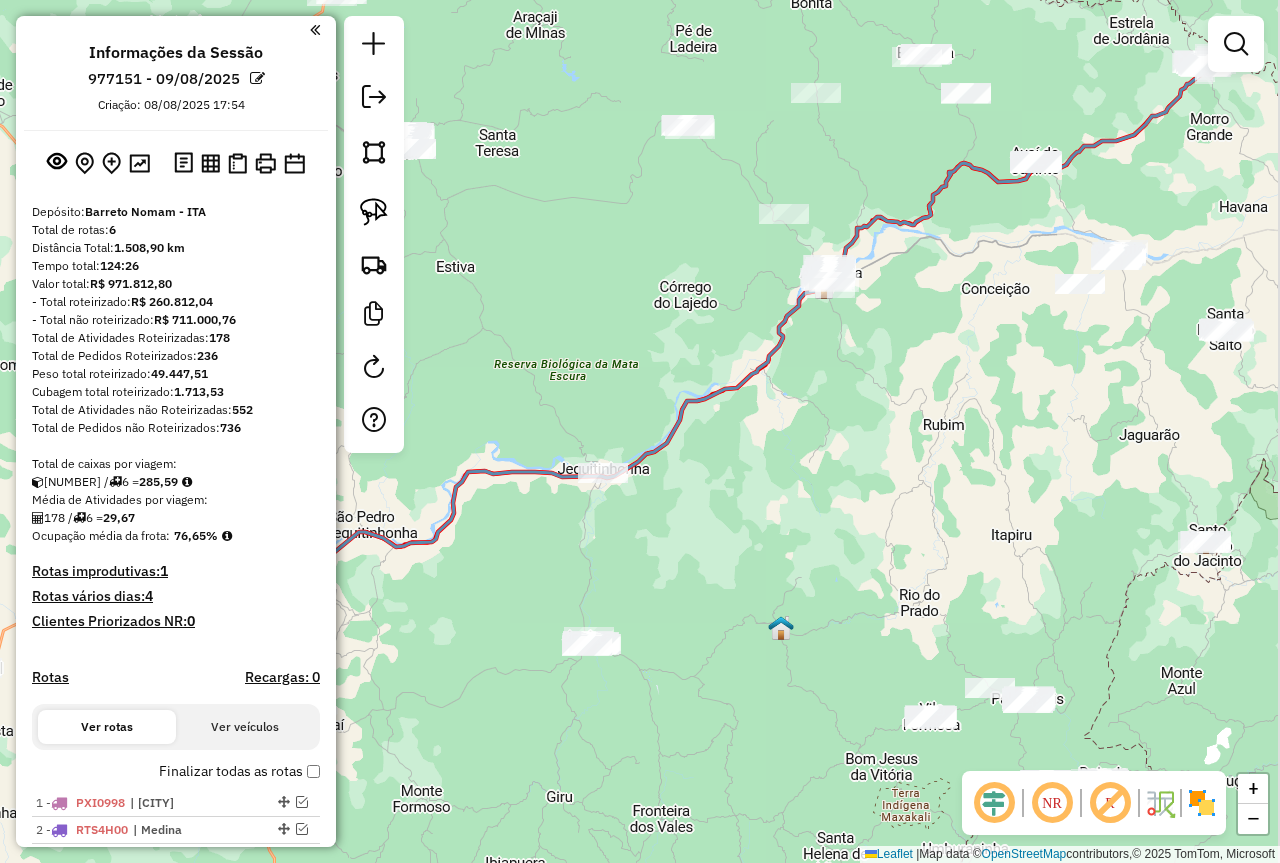 drag, startPoint x: 951, startPoint y: 610, endPoint x: 848, endPoint y: 440, distance: 198.7687 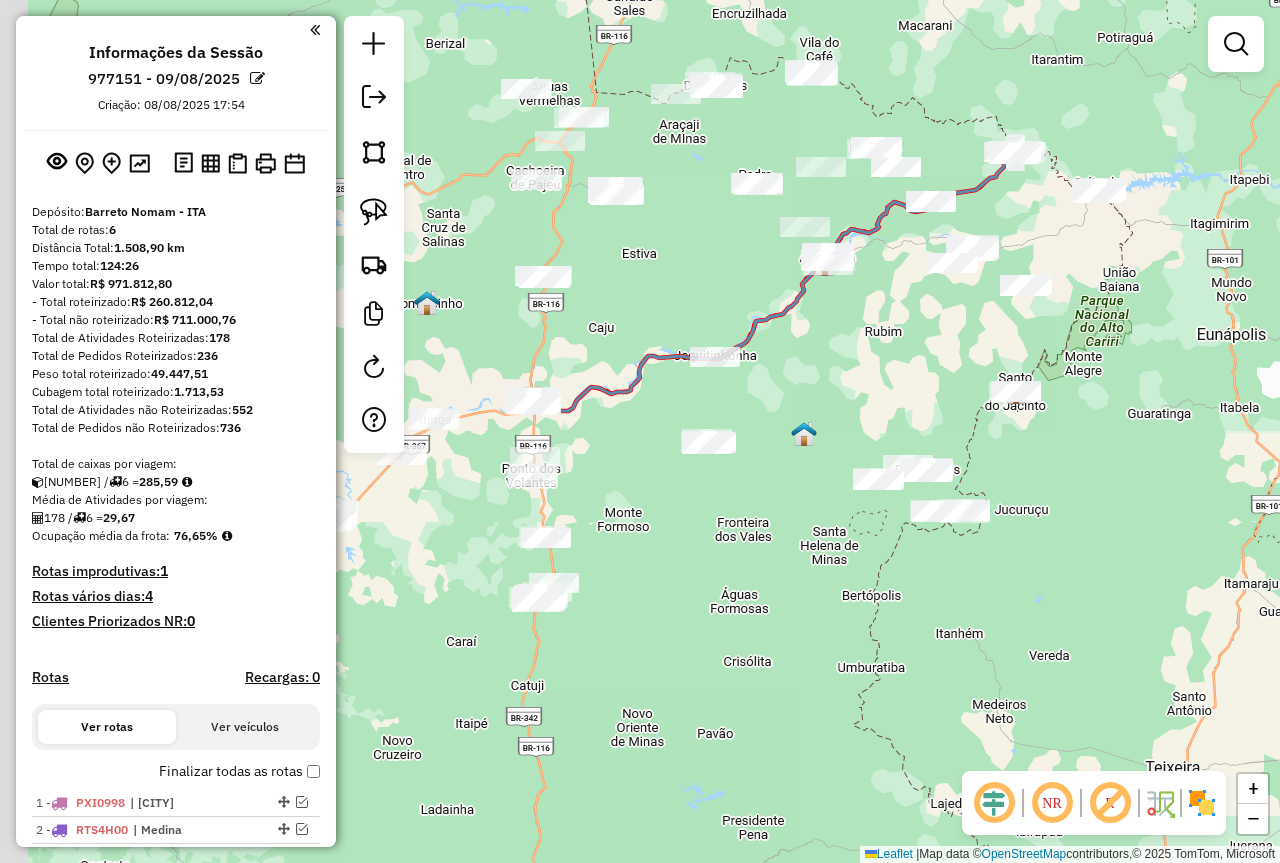 drag, startPoint x: 696, startPoint y: 613, endPoint x: 874, endPoint y: 577, distance: 181.60396 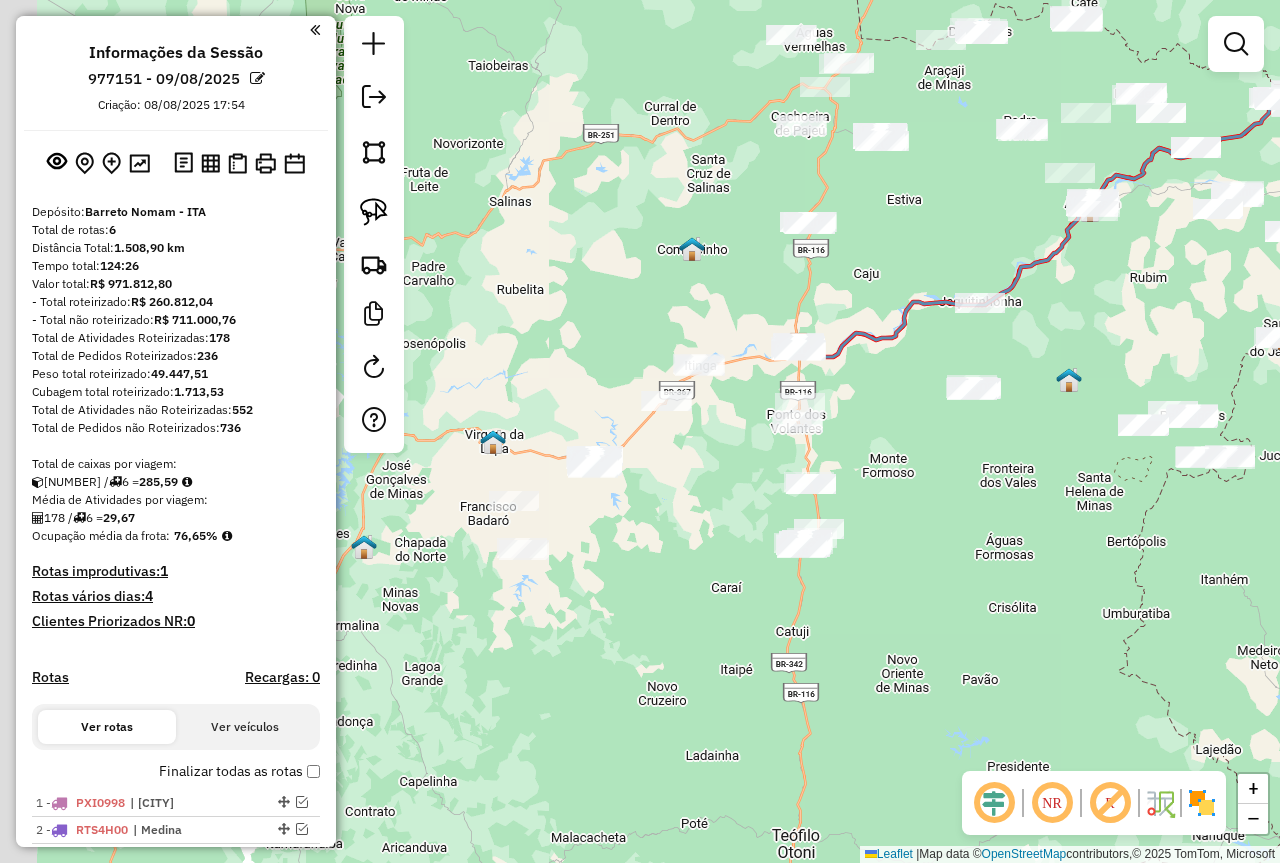 drag, startPoint x: 834, startPoint y: 621, endPoint x: 944, endPoint y: 597, distance: 112.587746 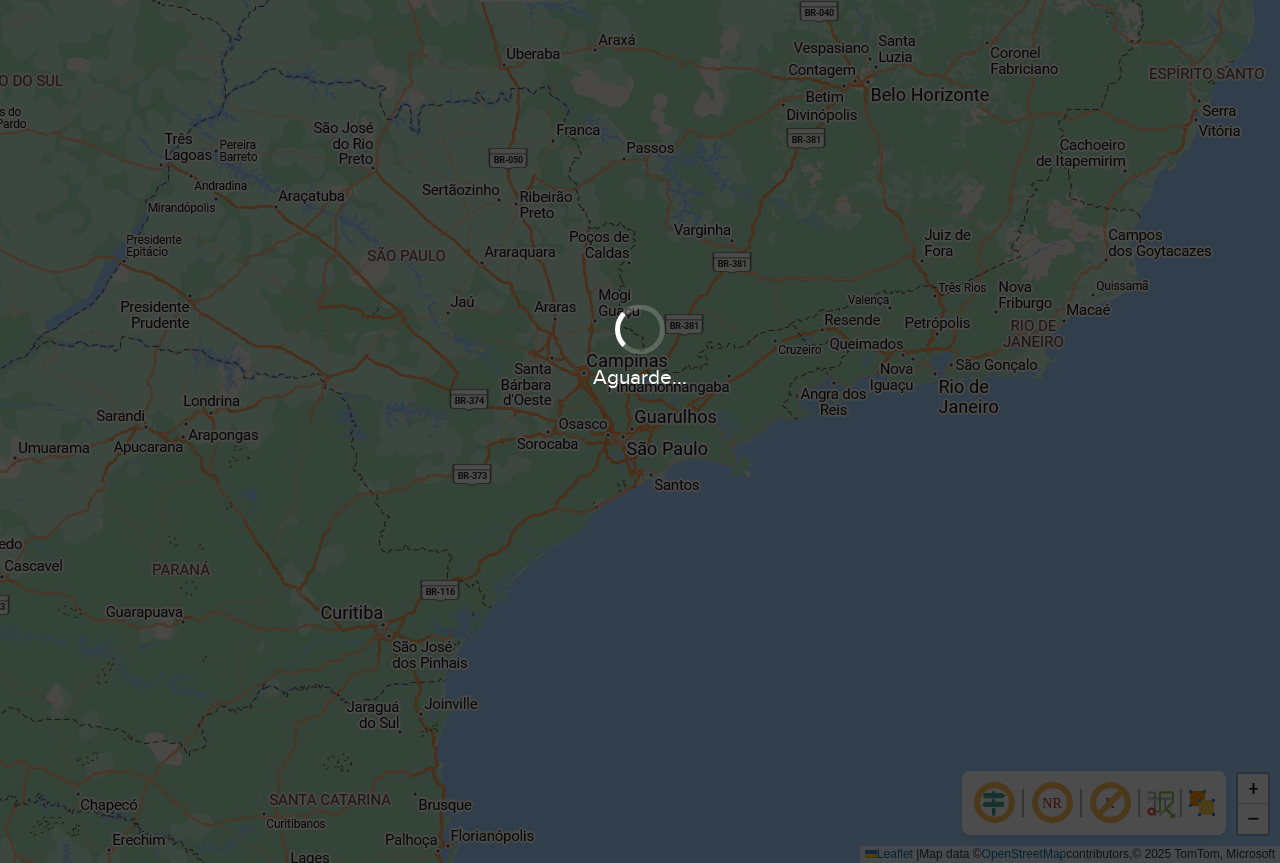 scroll, scrollTop: 0, scrollLeft: 0, axis: both 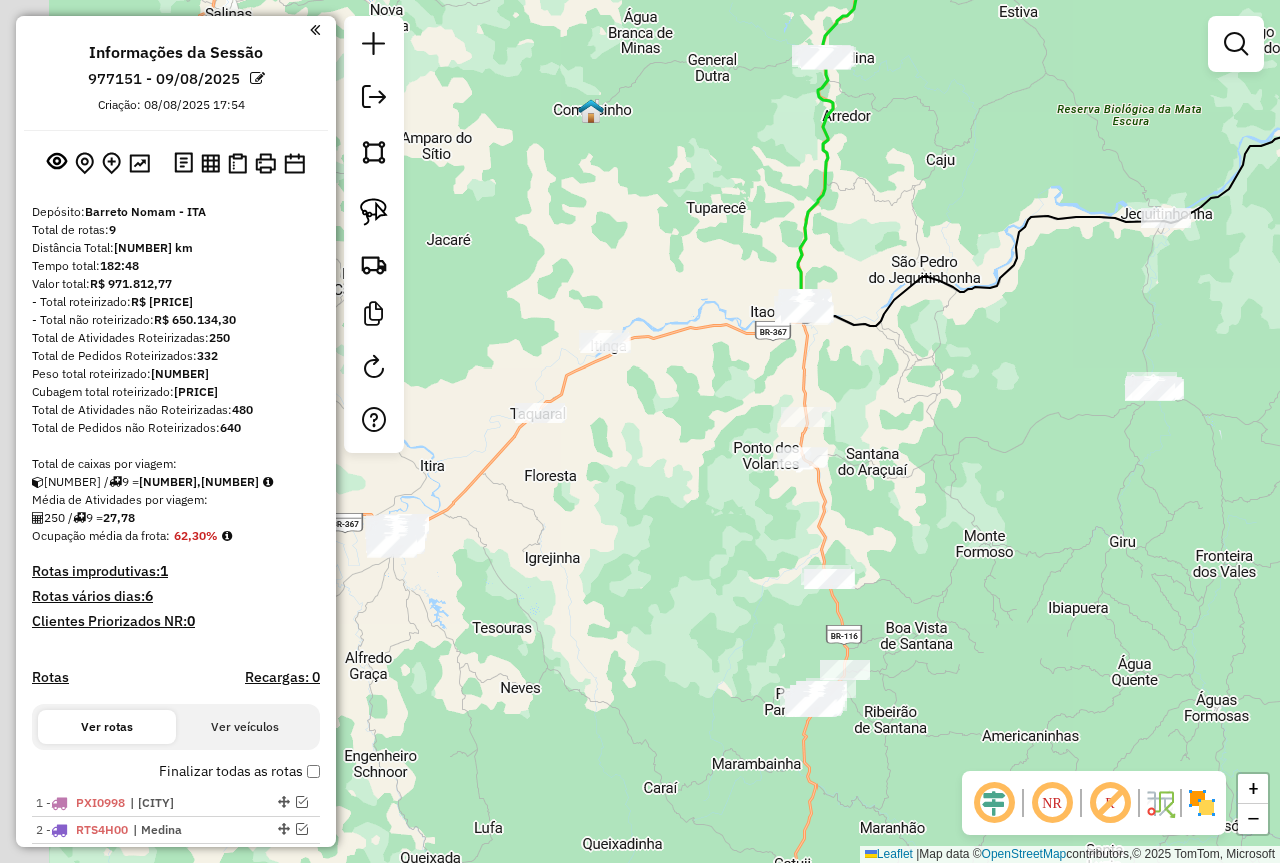 drag, startPoint x: 822, startPoint y: 502, endPoint x: 1006, endPoint y: 364, distance: 230 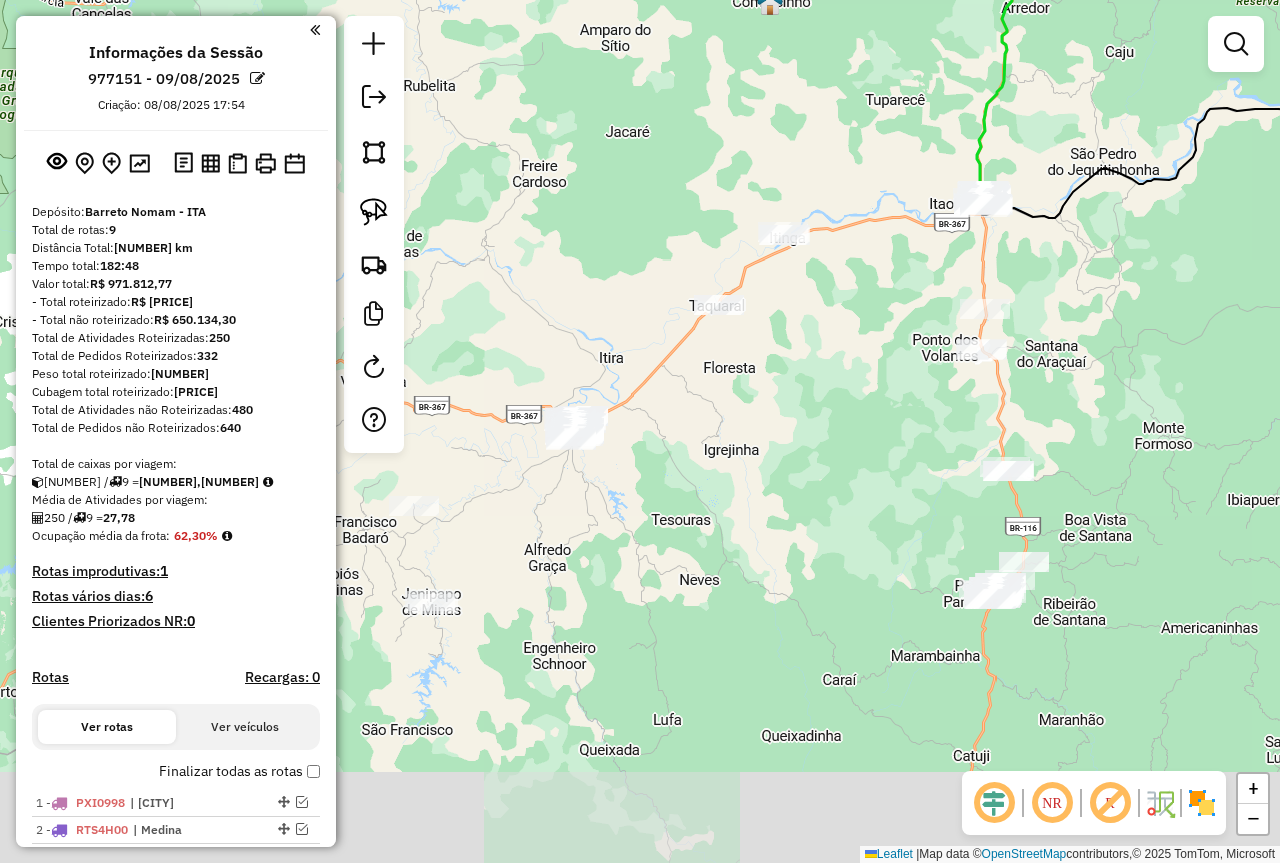 drag, startPoint x: 694, startPoint y: 531, endPoint x: 976, endPoint y: 363, distance: 328.2499 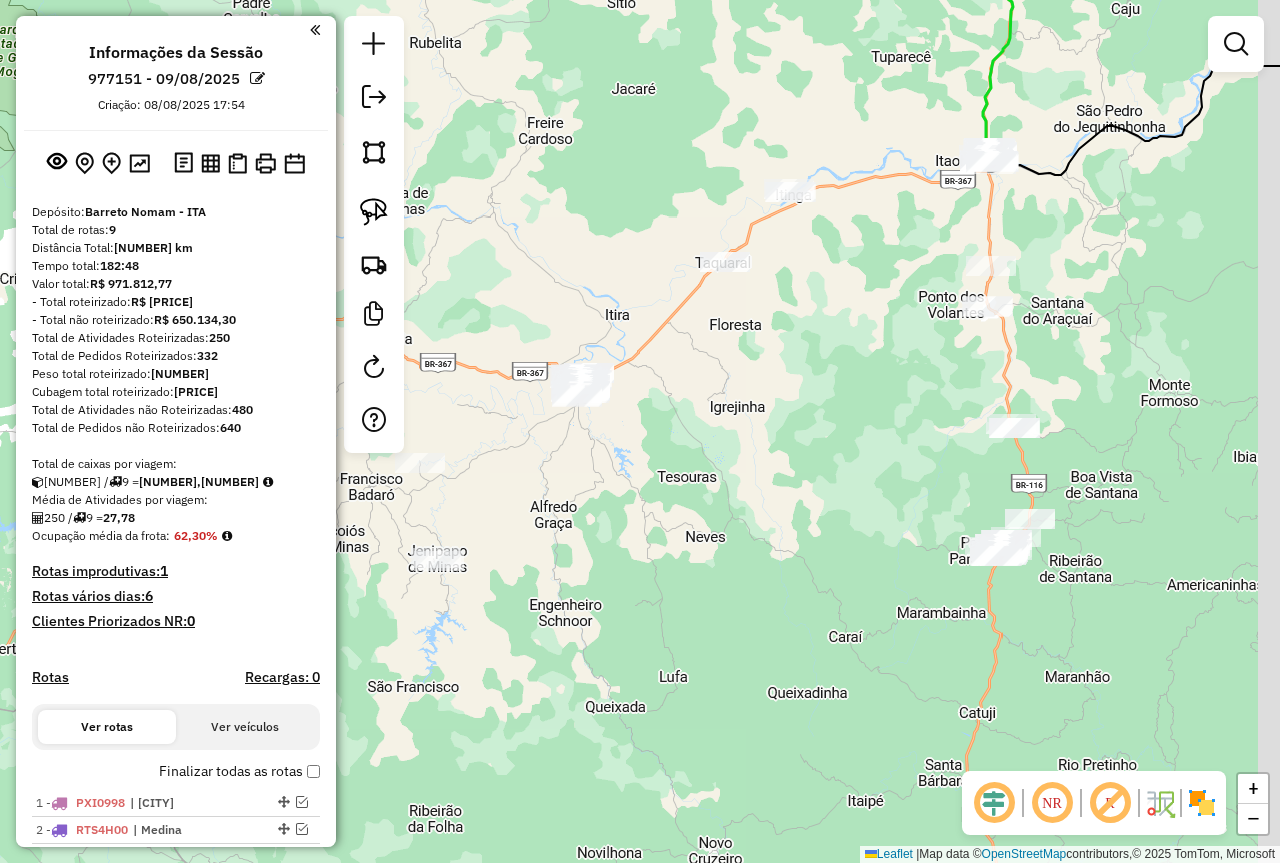 drag, startPoint x: 965, startPoint y: 438, endPoint x: 884, endPoint y: 451, distance: 82.036575 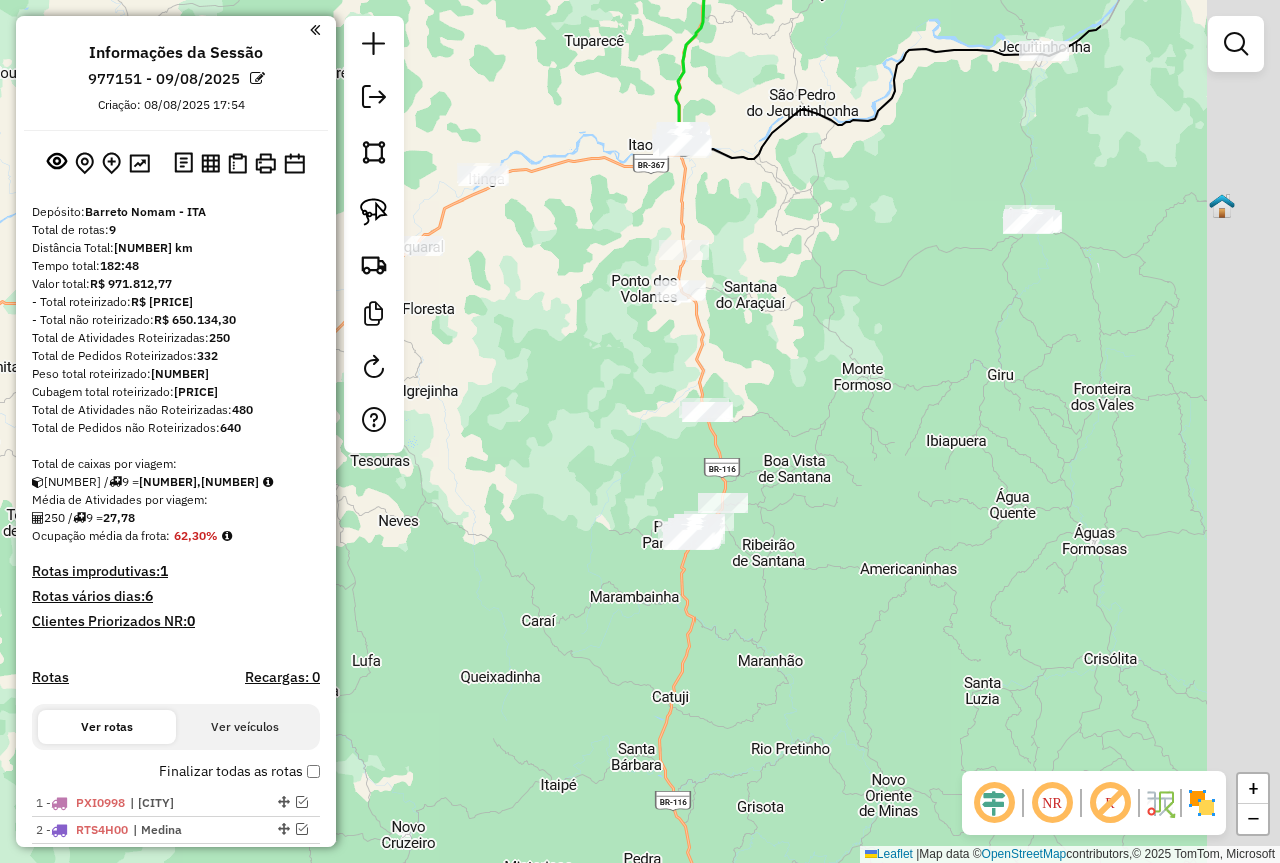 drag, startPoint x: 1123, startPoint y: 429, endPoint x: 804, endPoint y: 409, distance: 319.62634 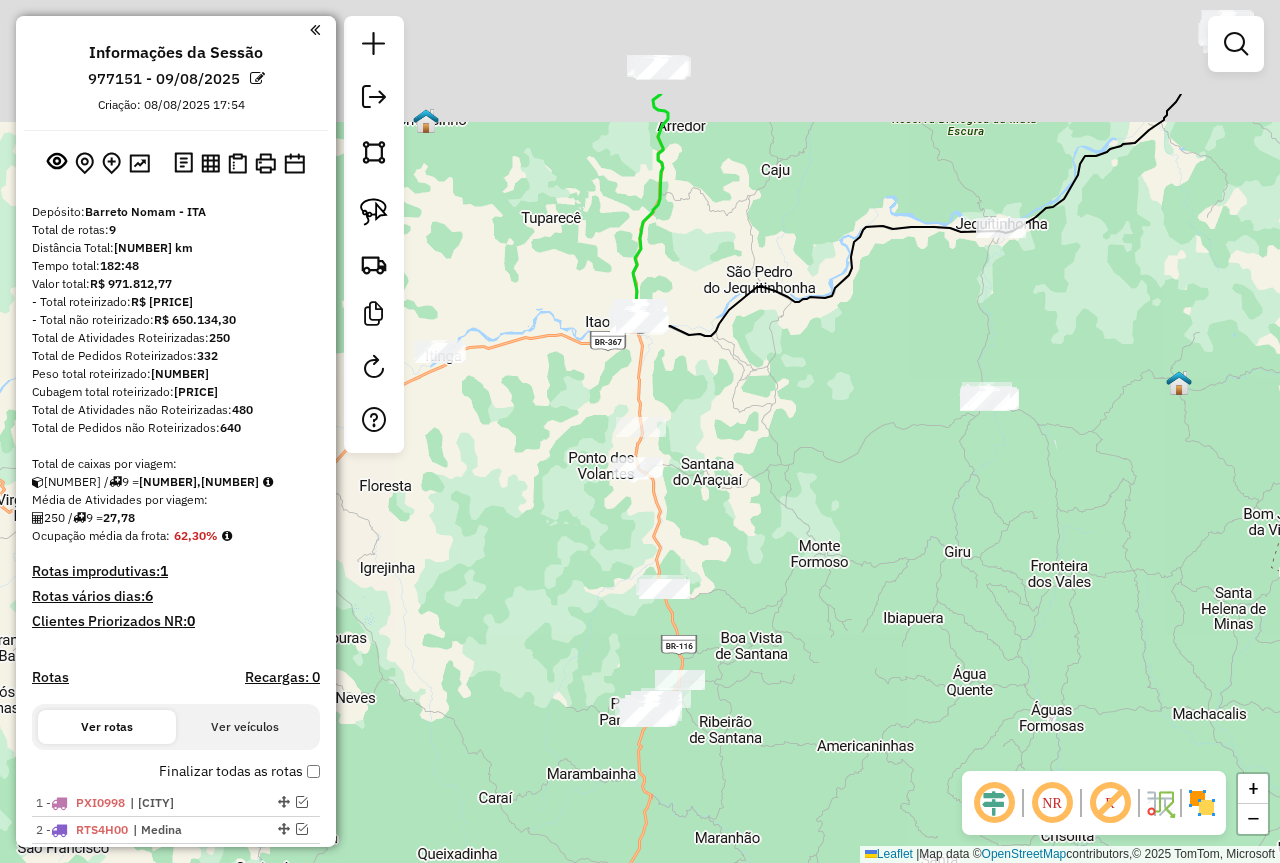 drag, startPoint x: 947, startPoint y: 366, endPoint x: 917, endPoint y: 560, distance: 196.30588 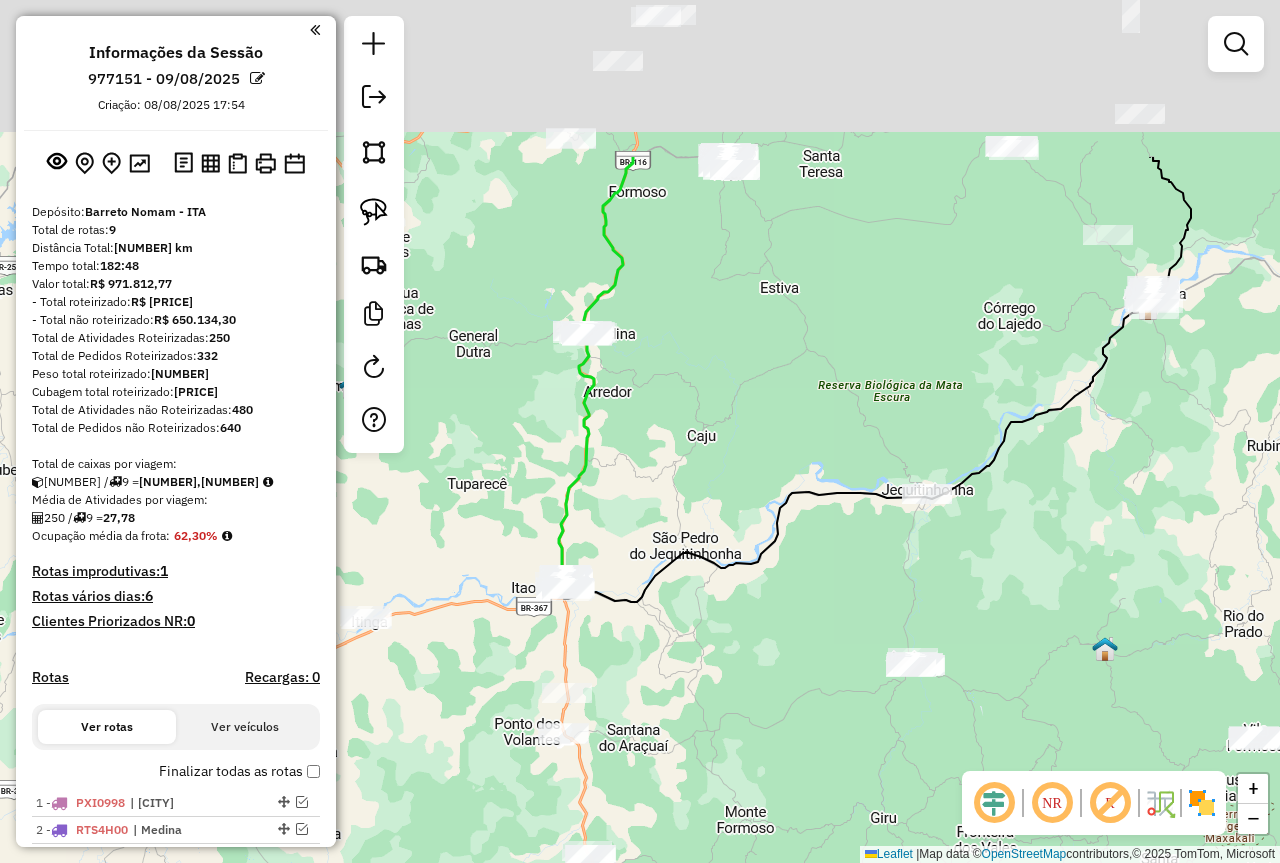 drag, startPoint x: 912, startPoint y: 510, endPoint x: 889, endPoint y: 696, distance: 187.41664 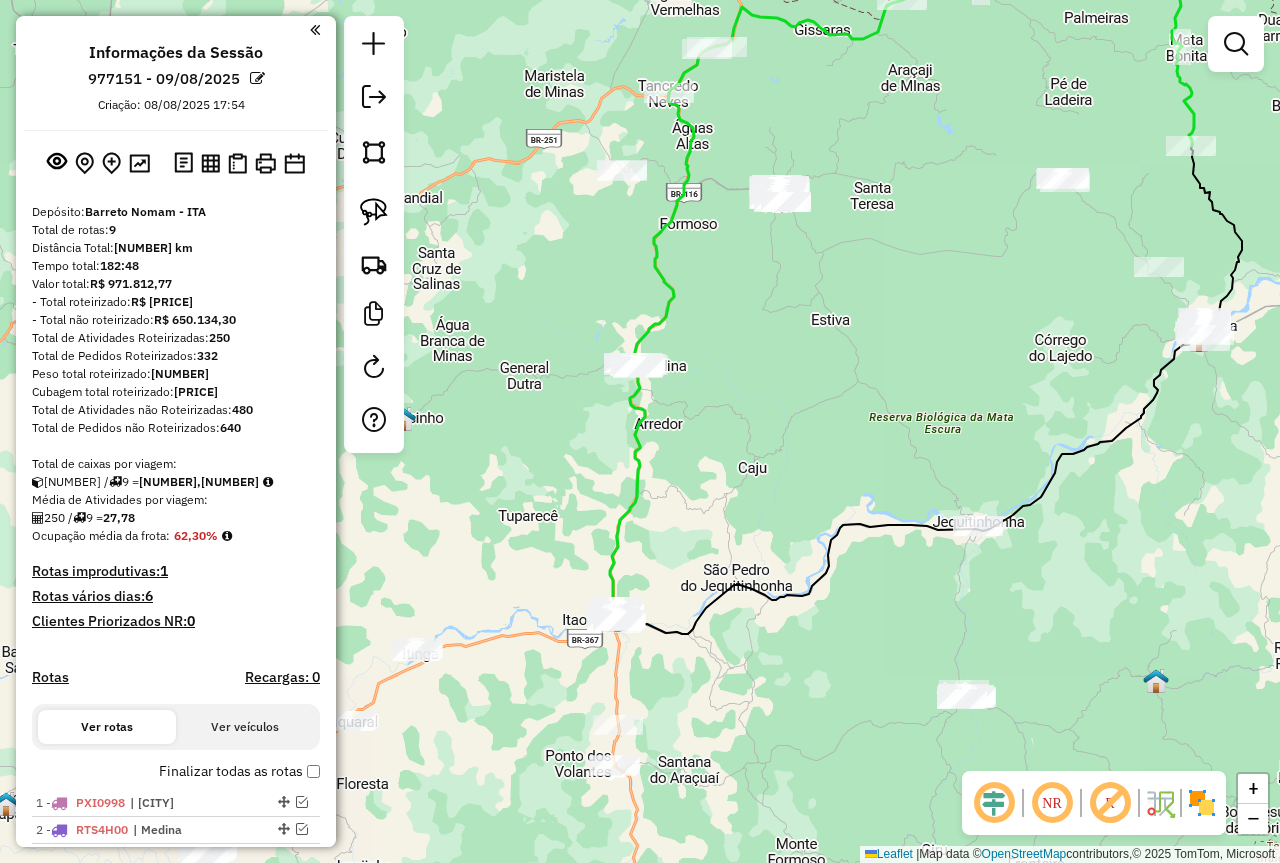 drag, startPoint x: 818, startPoint y: 474, endPoint x: 857, endPoint y: 487, distance: 41.109608 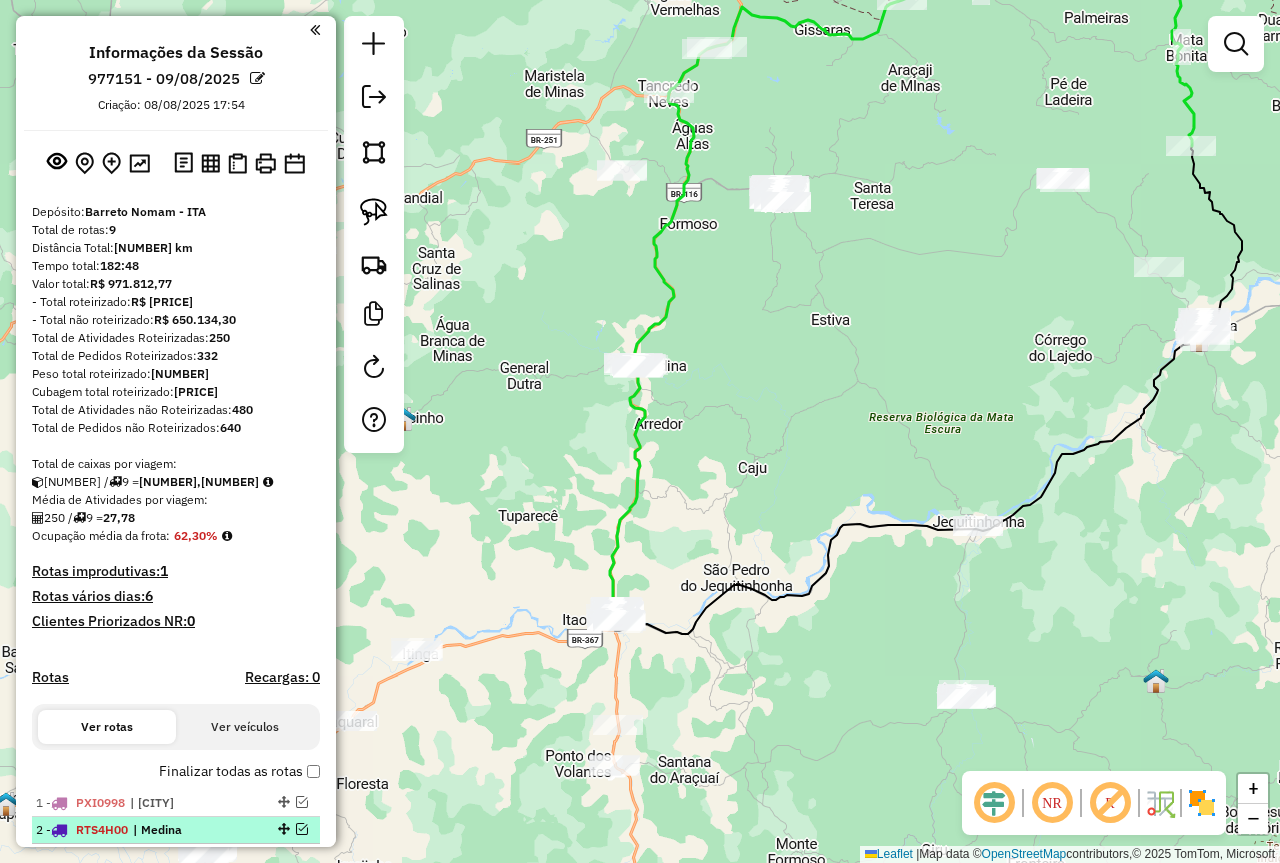 scroll, scrollTop: 300, scrollLeft: 0, axis: vertical 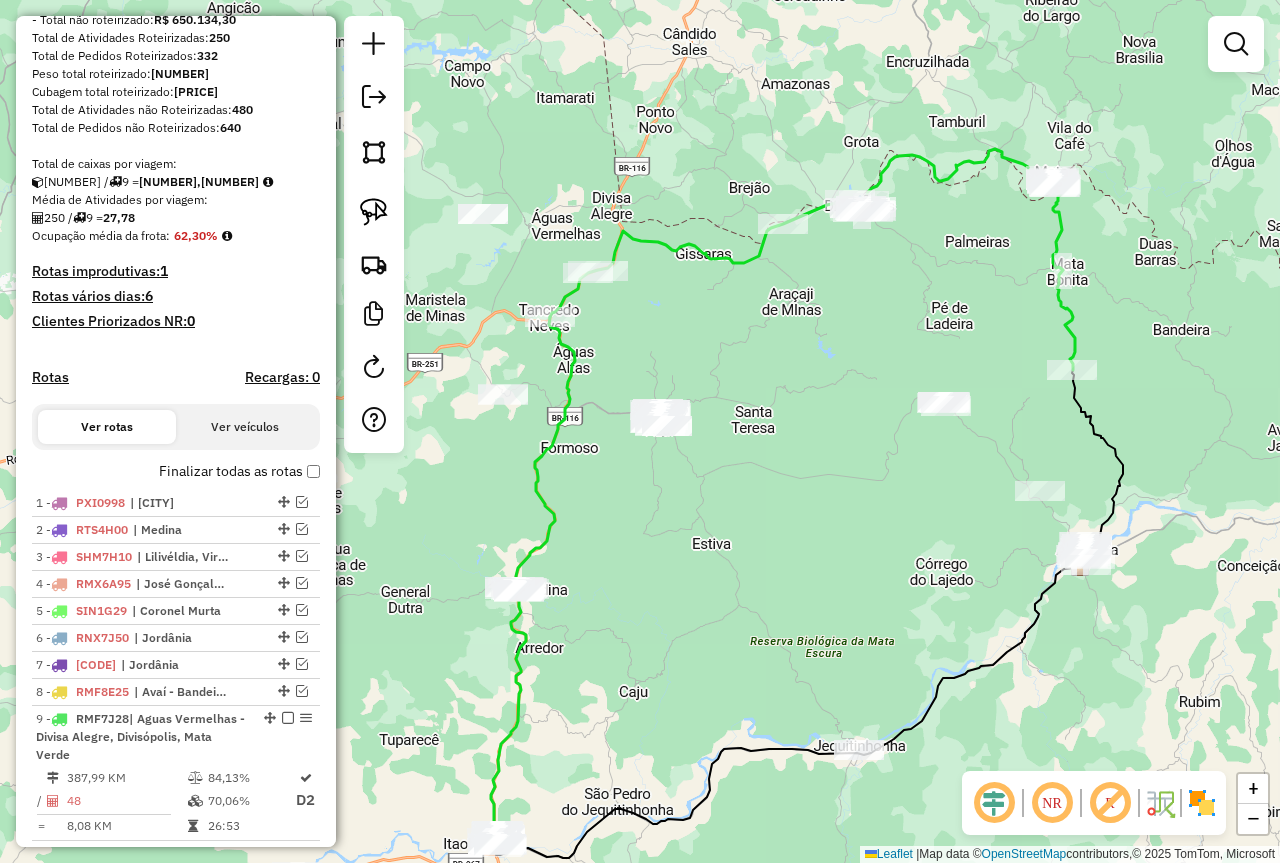 drag, startPoint x: 907, startPoint y: 397, endPoint x: 788, endPoint y: 618, distance: 251.002 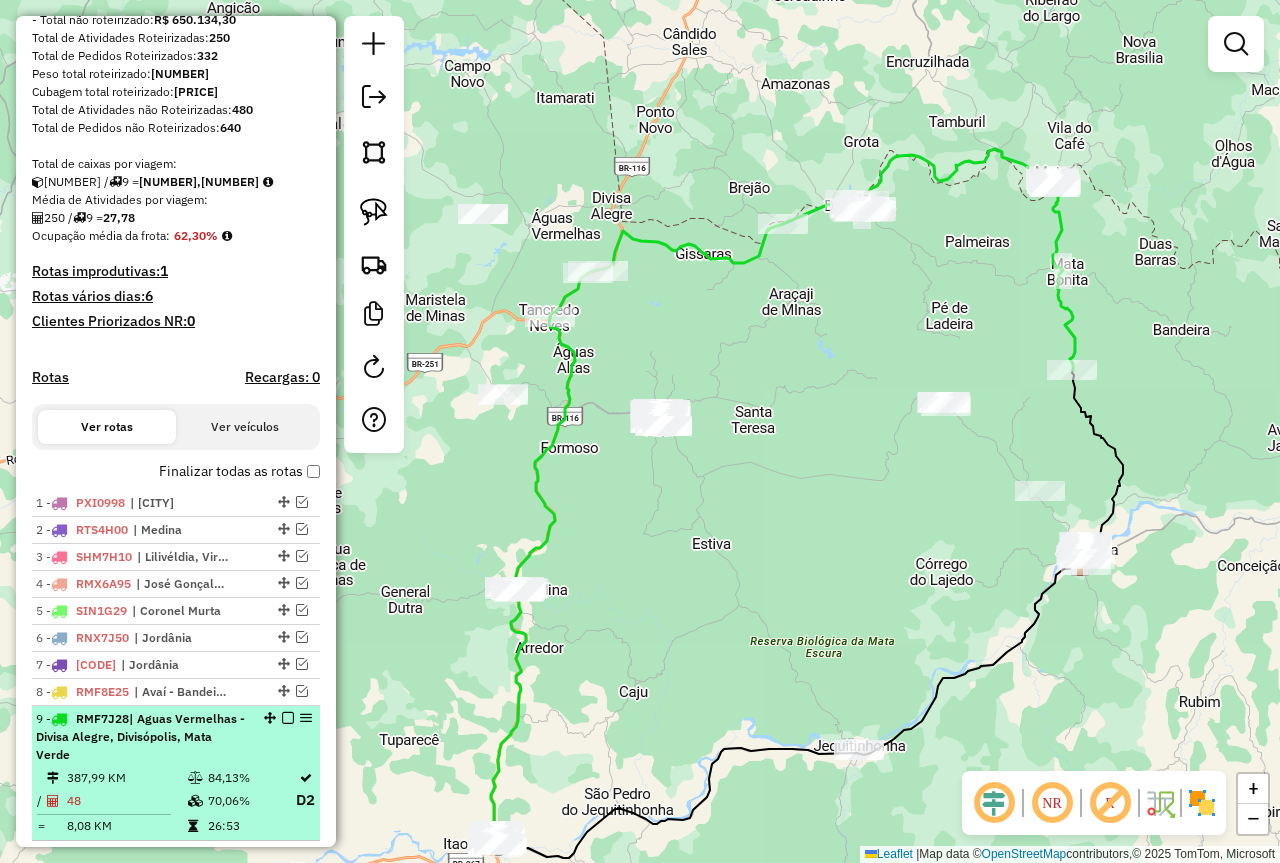 click at bounding box center (288, 718) 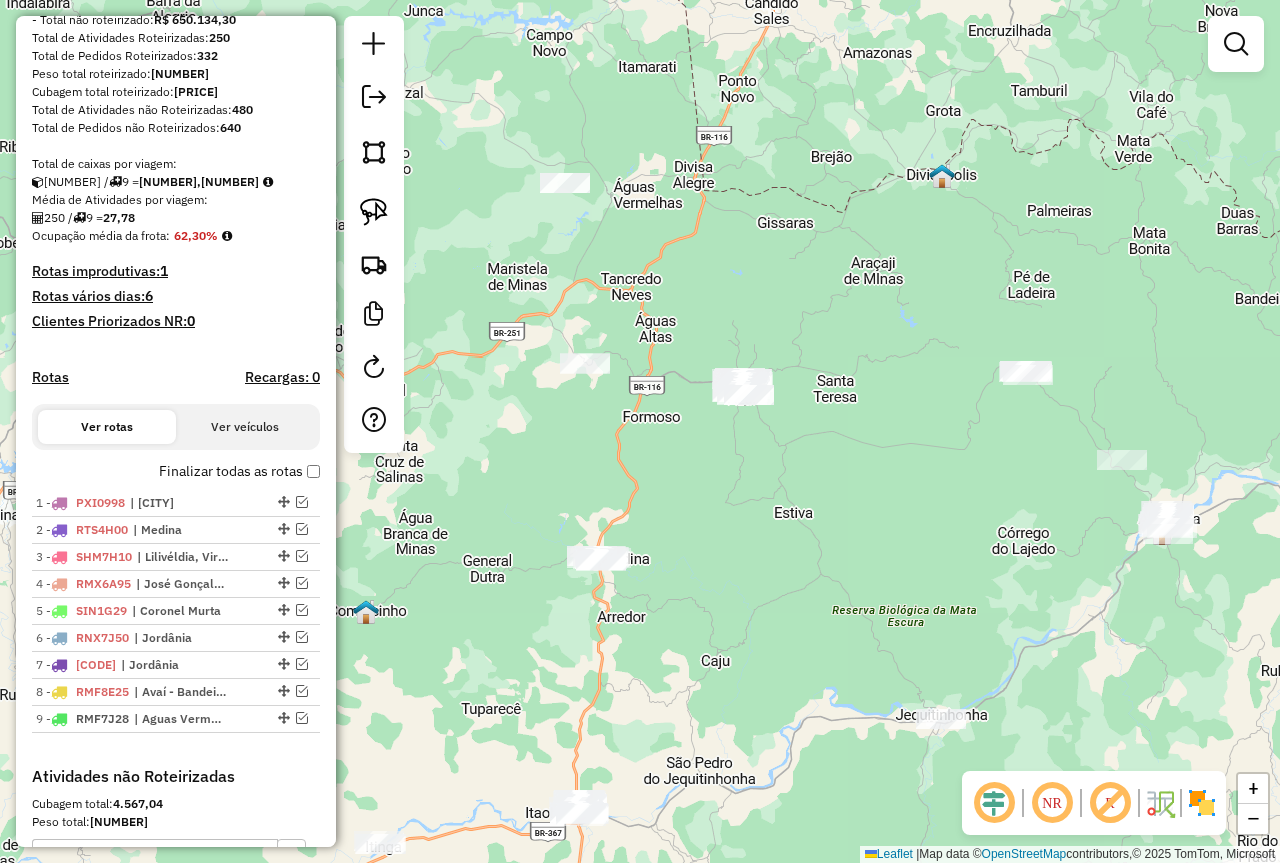 drag, startPoint x: 631, startPoint y: 645, endPoint x: 963, endPoint y: 475, distance: 372.9933 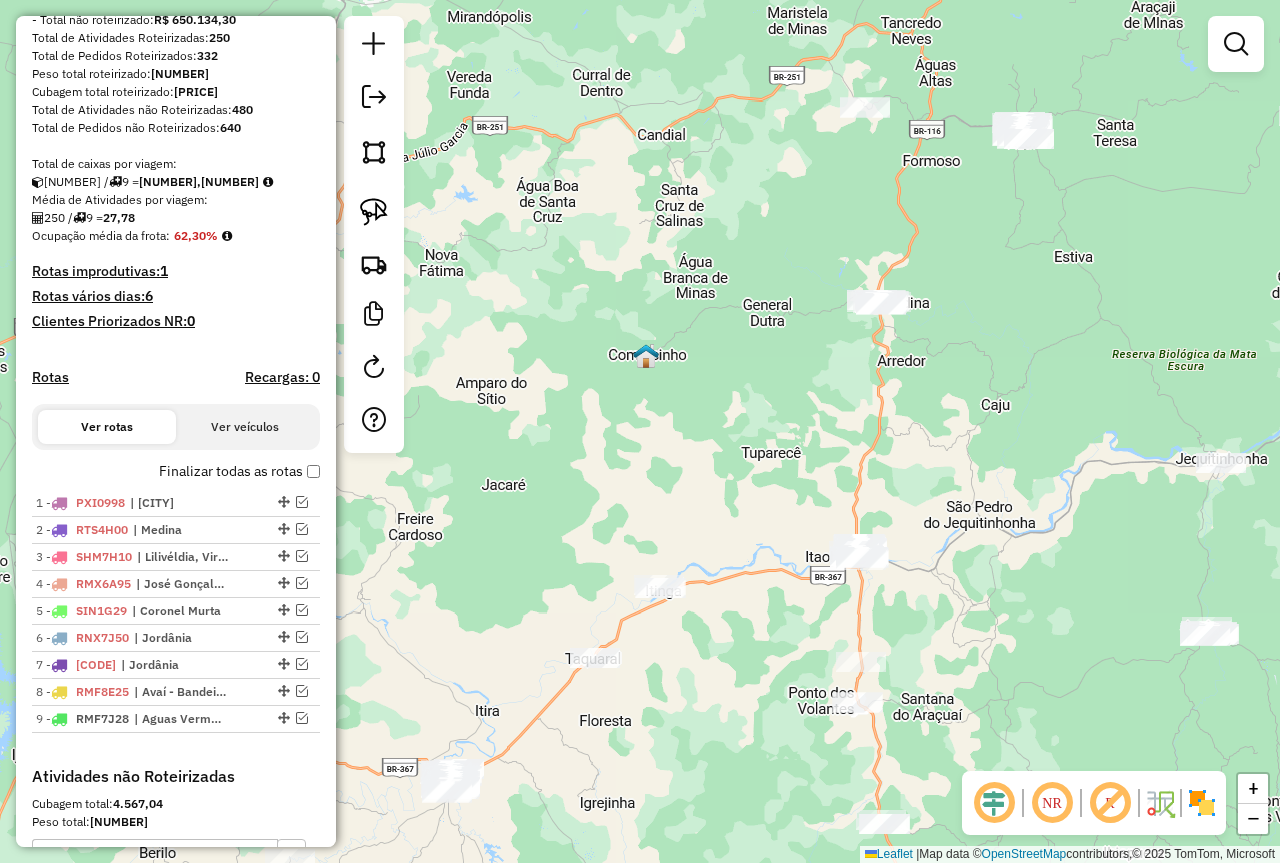 drag, startPoint x: 931, startPoint y: 616, endPoint x: 1033, endPoint y: 409, distance: 230.76611 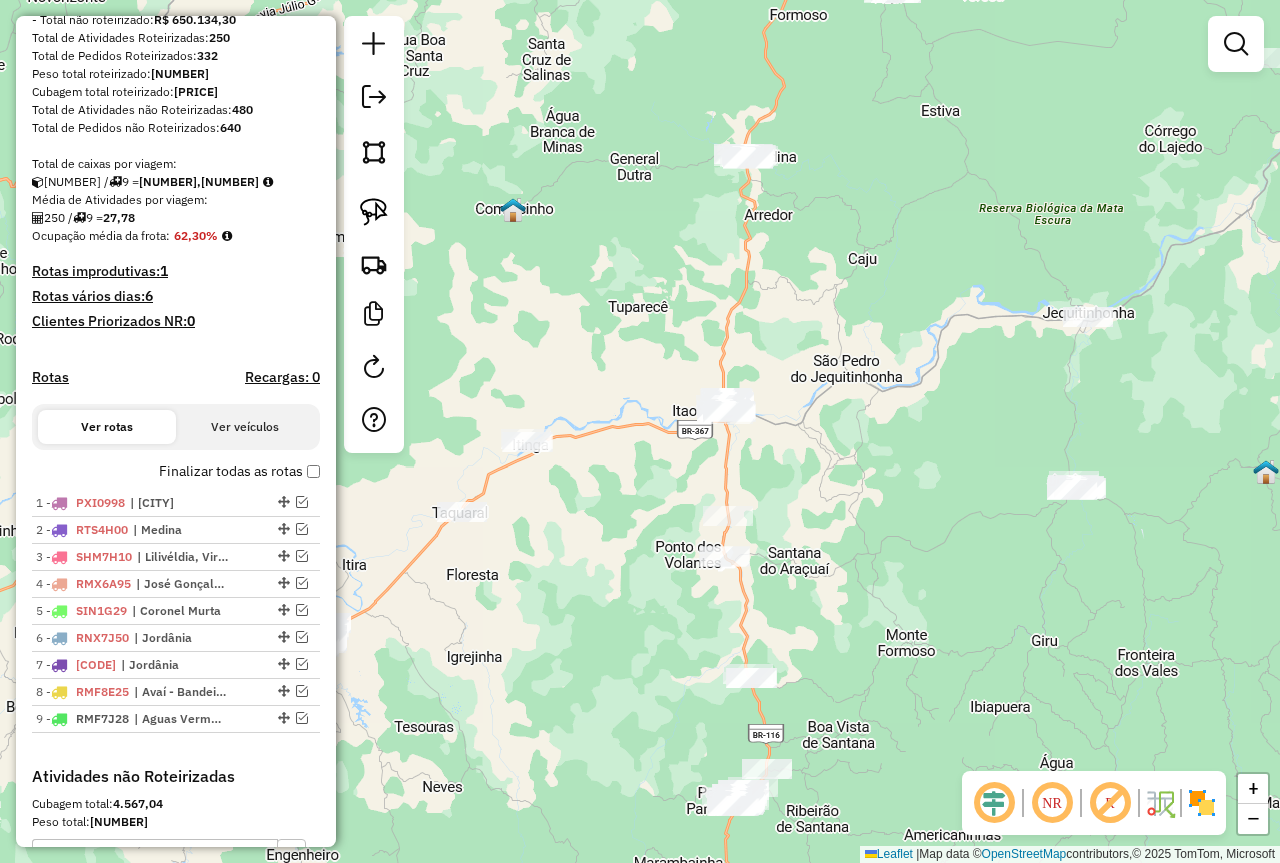 drag, startPoint x: 717, startPoint y: 713, endPoint x: 556, endPoint y: 619, distance: 186.4323 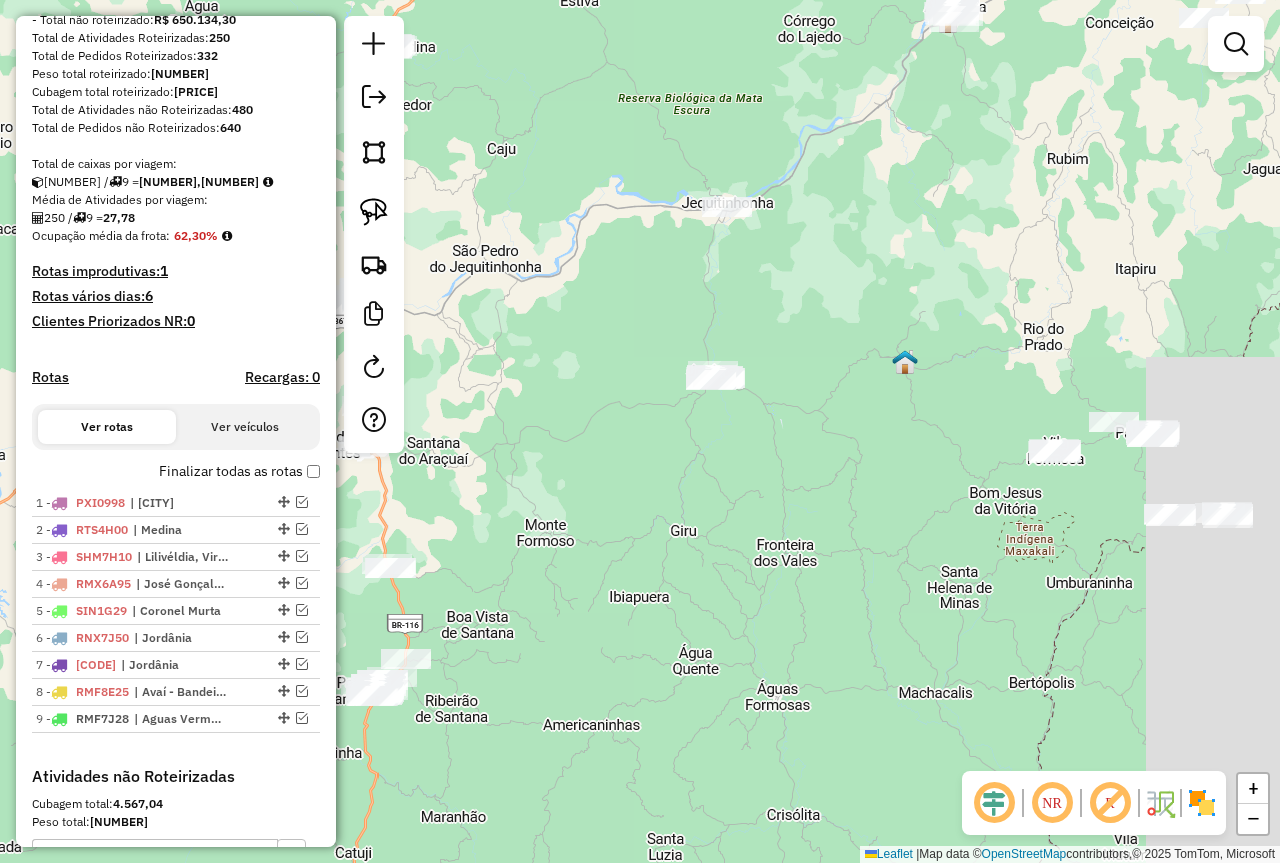 drag, startPoint x: 993, startPoint y: 689, endPoint x: 665, endPoint y: 571, distance: 348.58 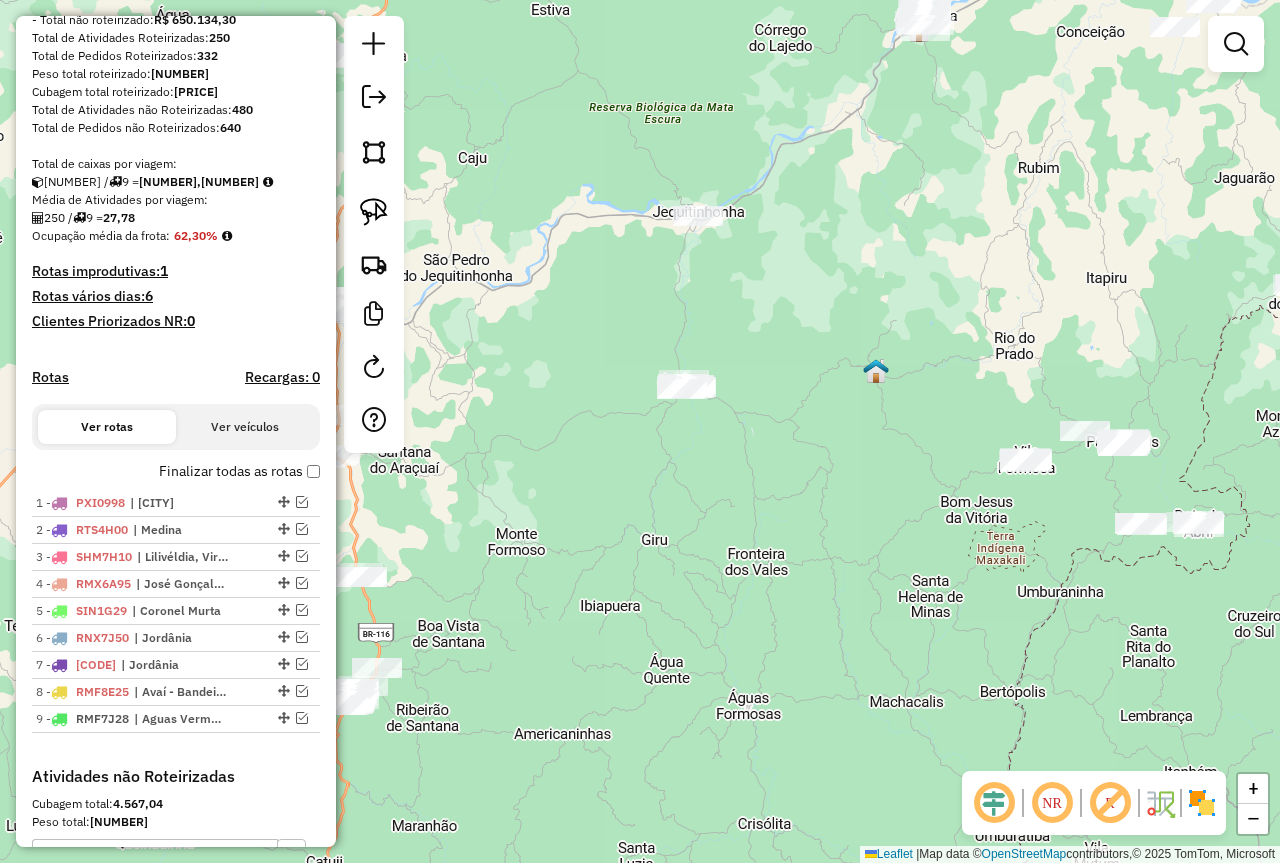 drag, startPoint x: 919, startPoint y: 588, endPoint x: 855, endPoint y: 600, distance: 65.11528 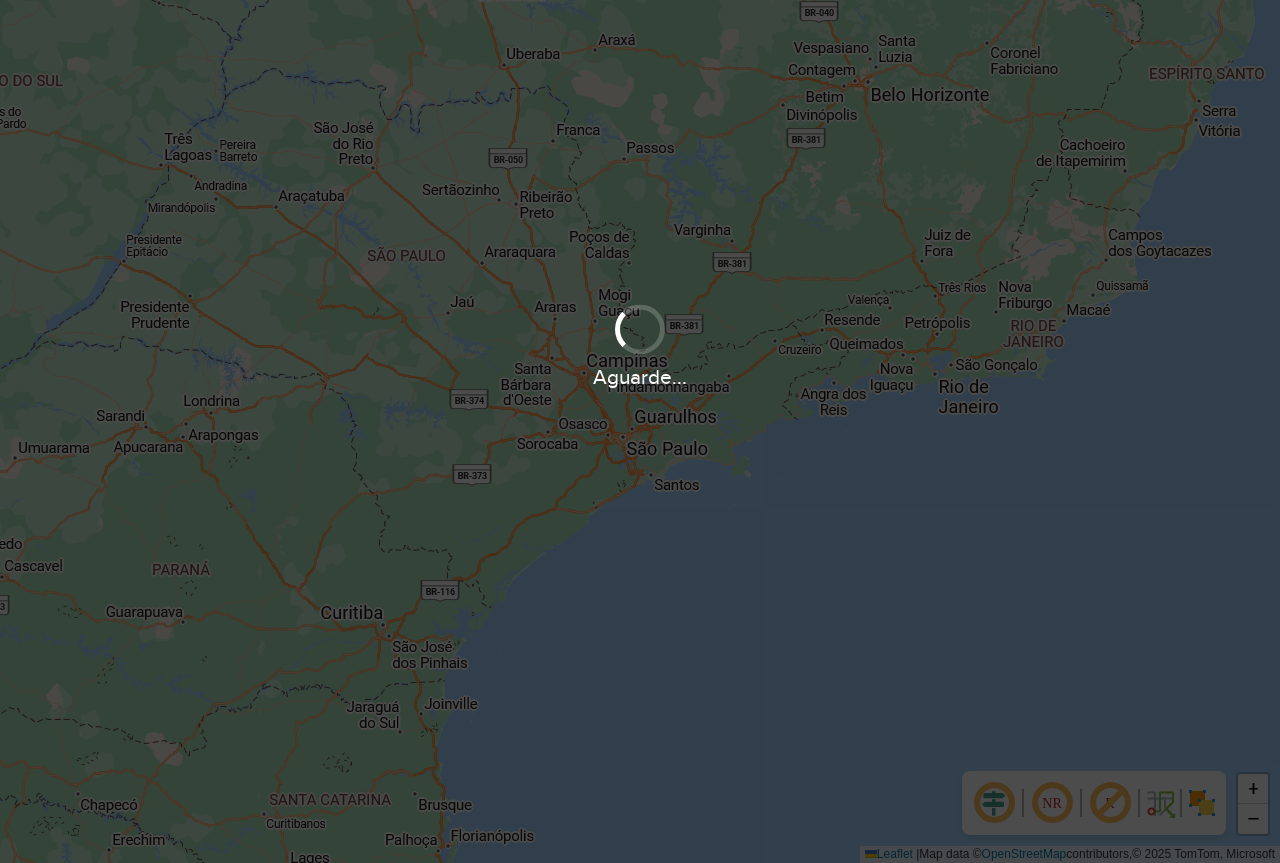 scroll, scrollTop: 0, scrollLeft: 0, axis: both 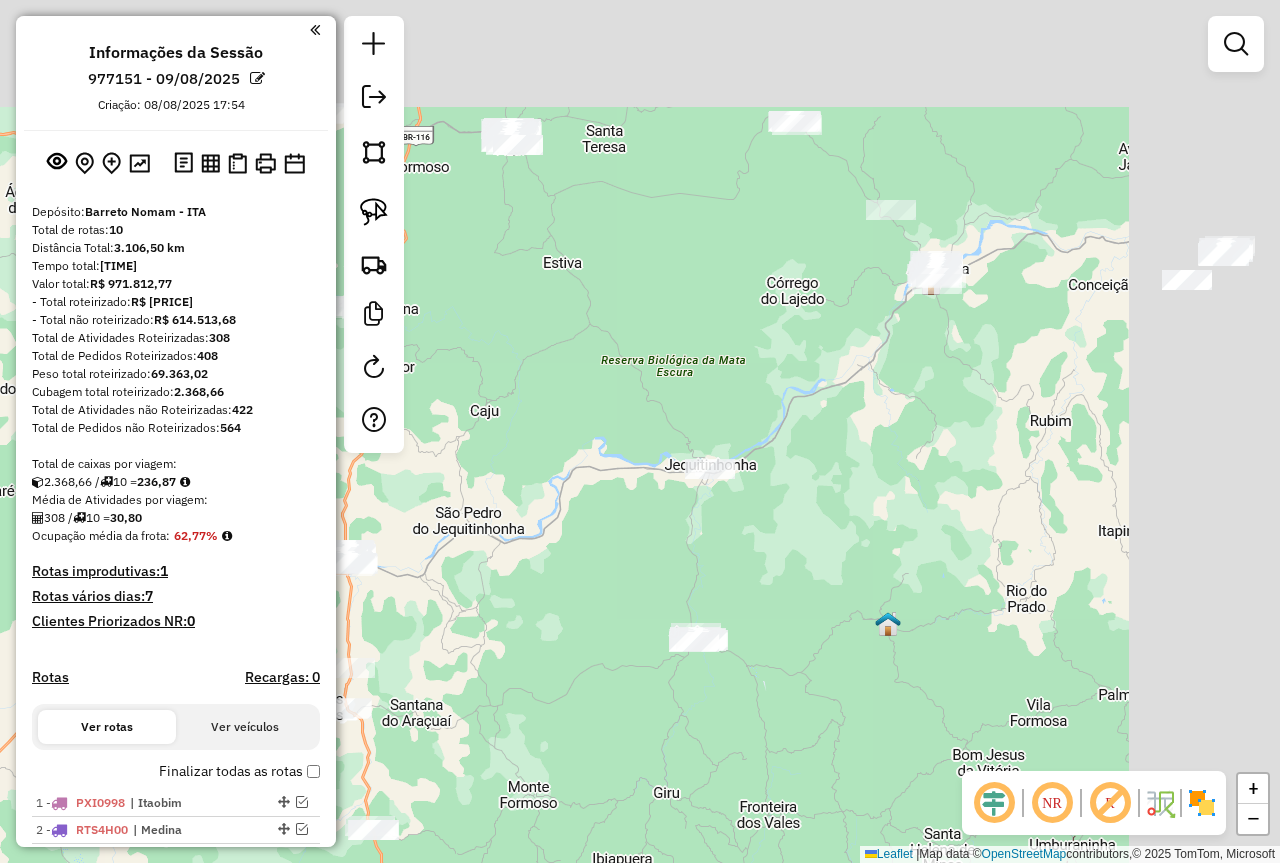 drag, startPoint x: 1099, startPoint y: 507, endPoint x: 786, endPoint y: 594, distance: 324.86612 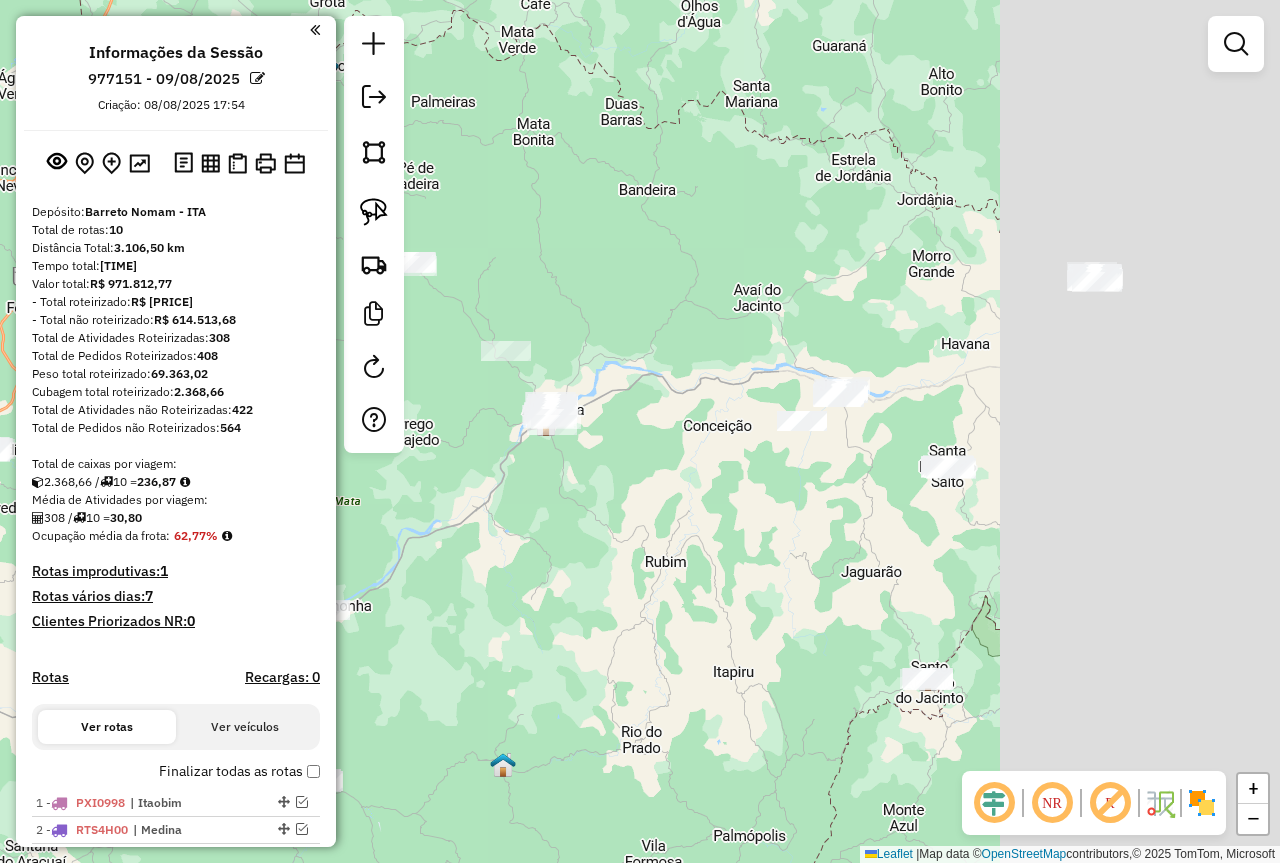 drag, startPoint x: 951, startPoint y: 483, endPoint x: 582, endPoint y: 600, distance: 387.10464 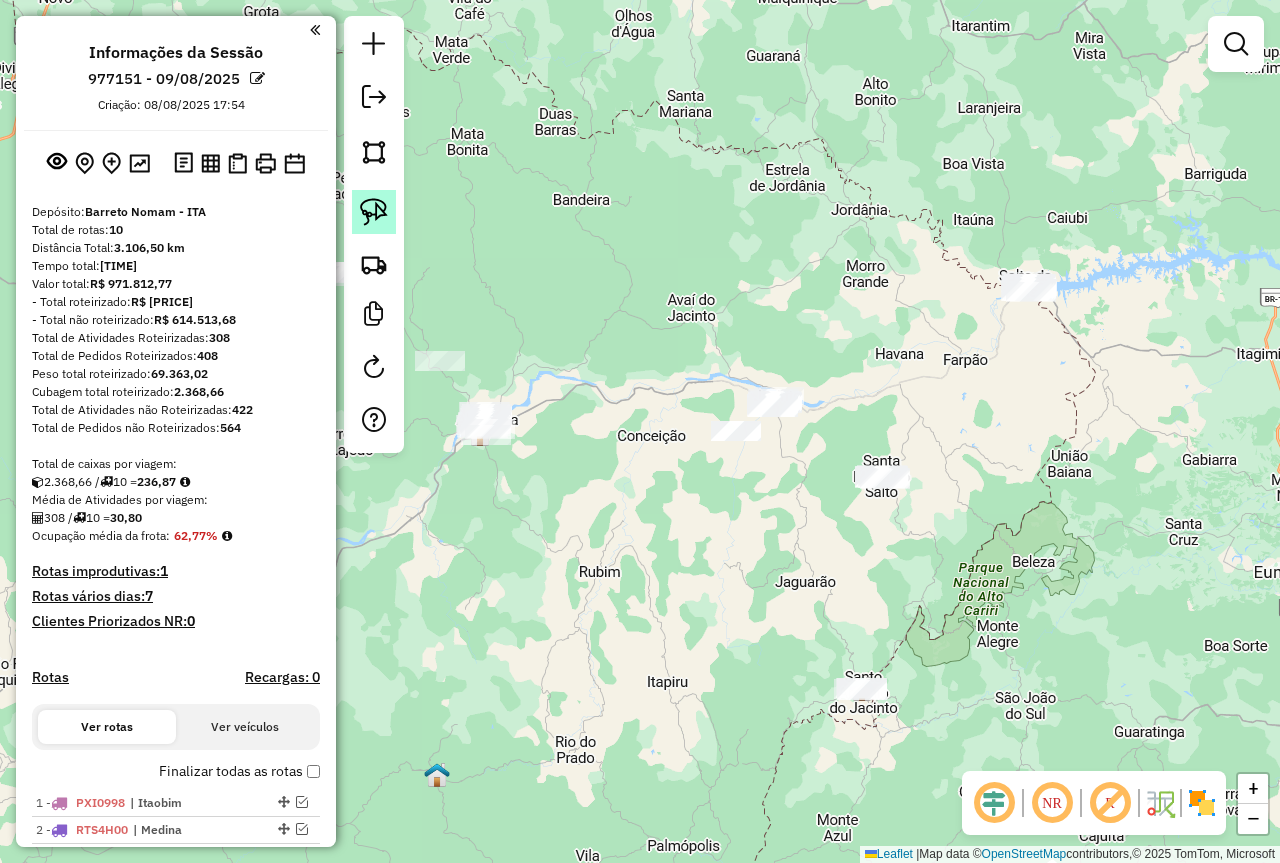 click 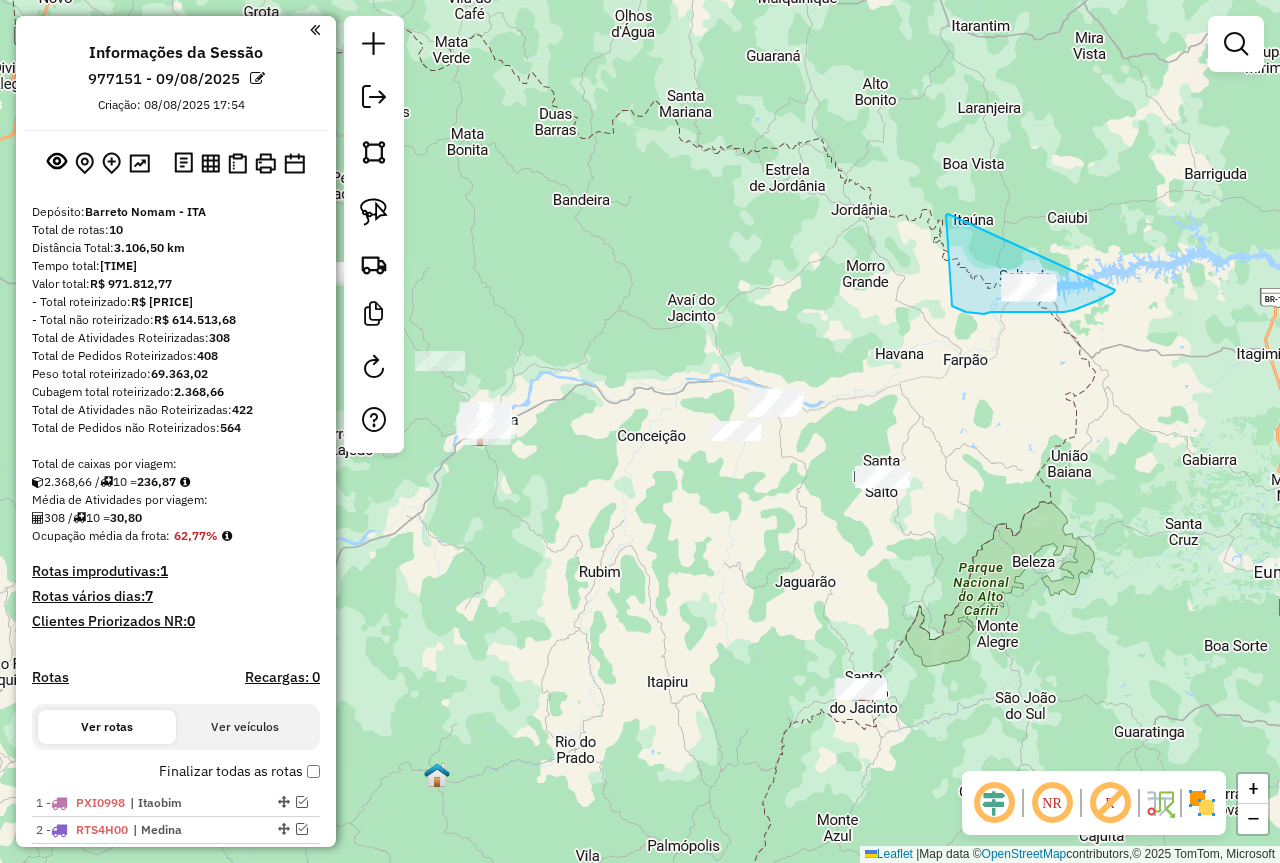 drag, startPoint x: 966, startPoint y: 312, endPoint x: 1118, endPoint y: 272, distance: 157.17506 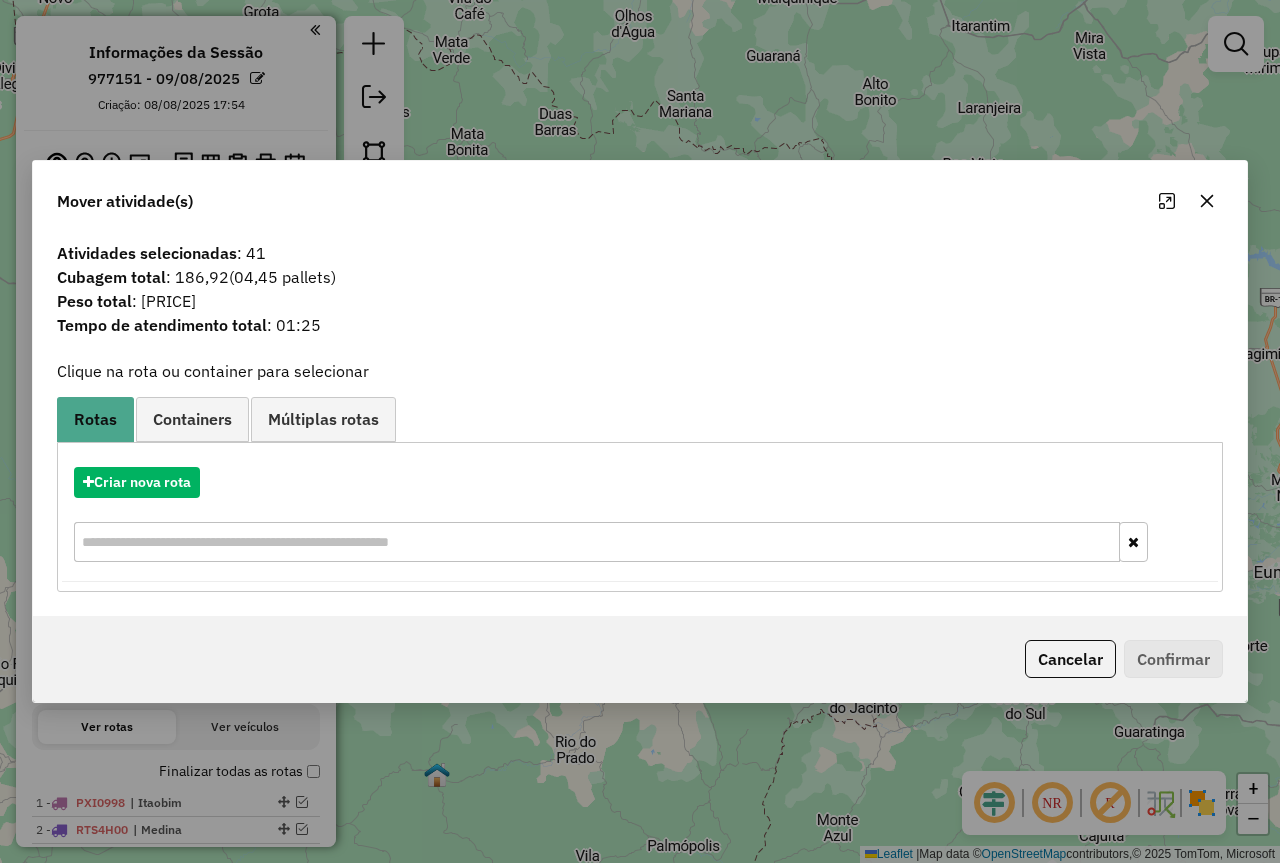 click 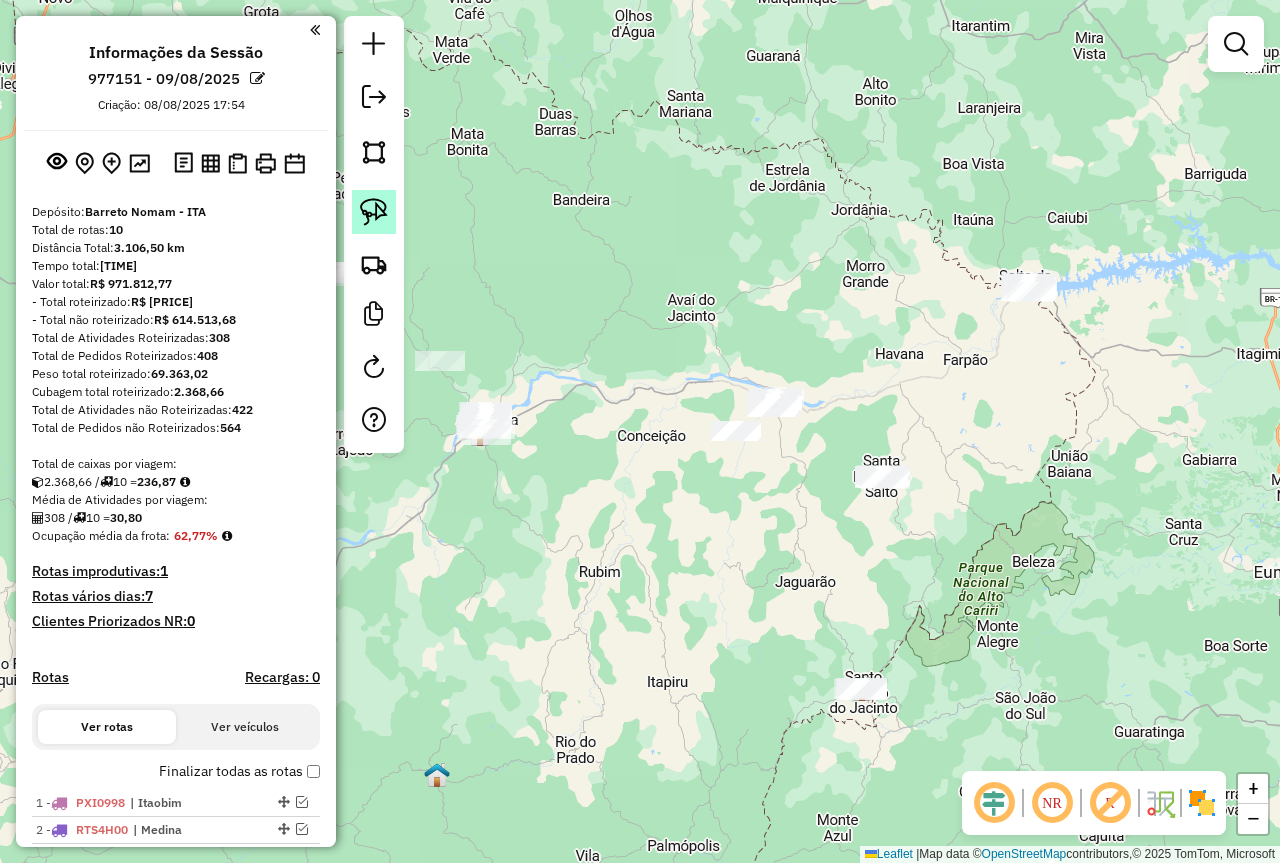click 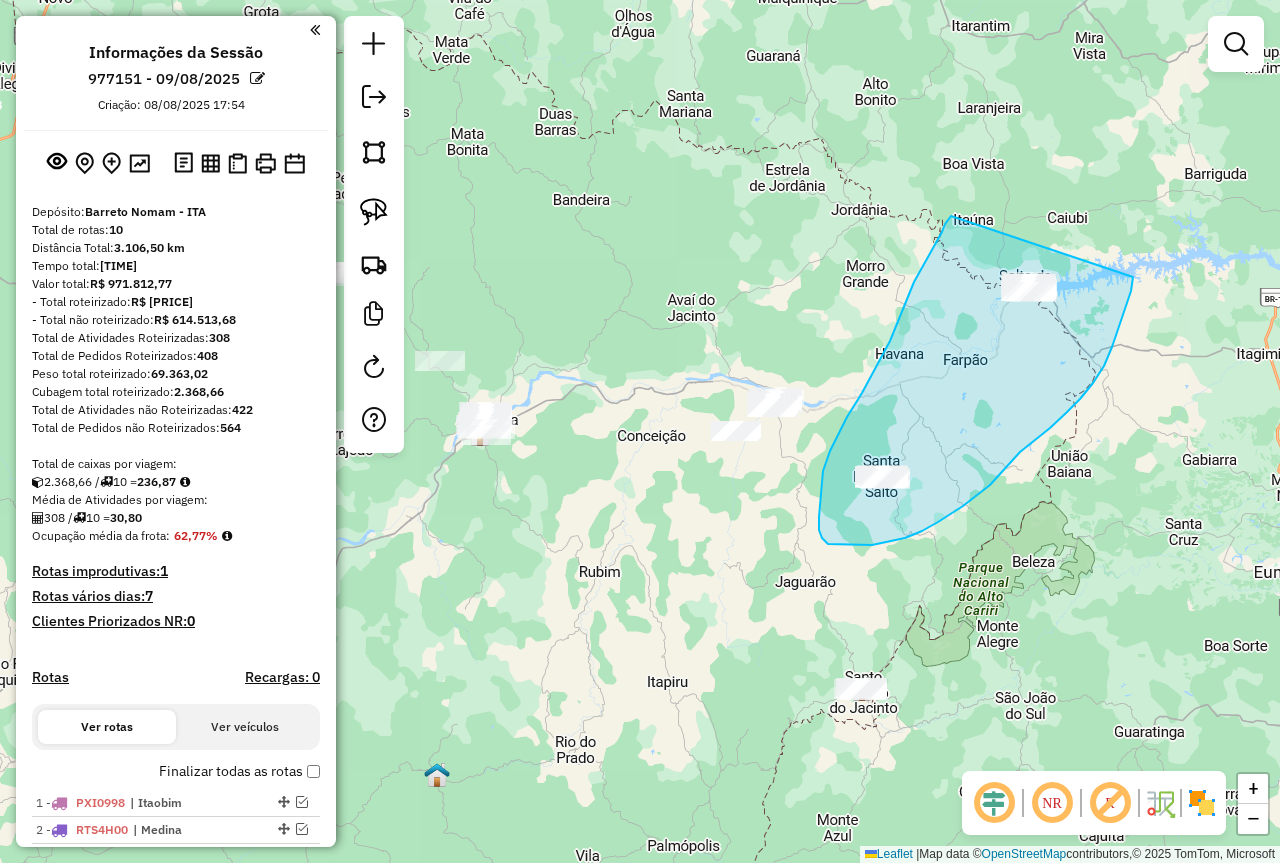 drag, startPoint x: 950, startPoint y: 218, endPoint x: 1133, endPoint y: 276, distance: 191.97136 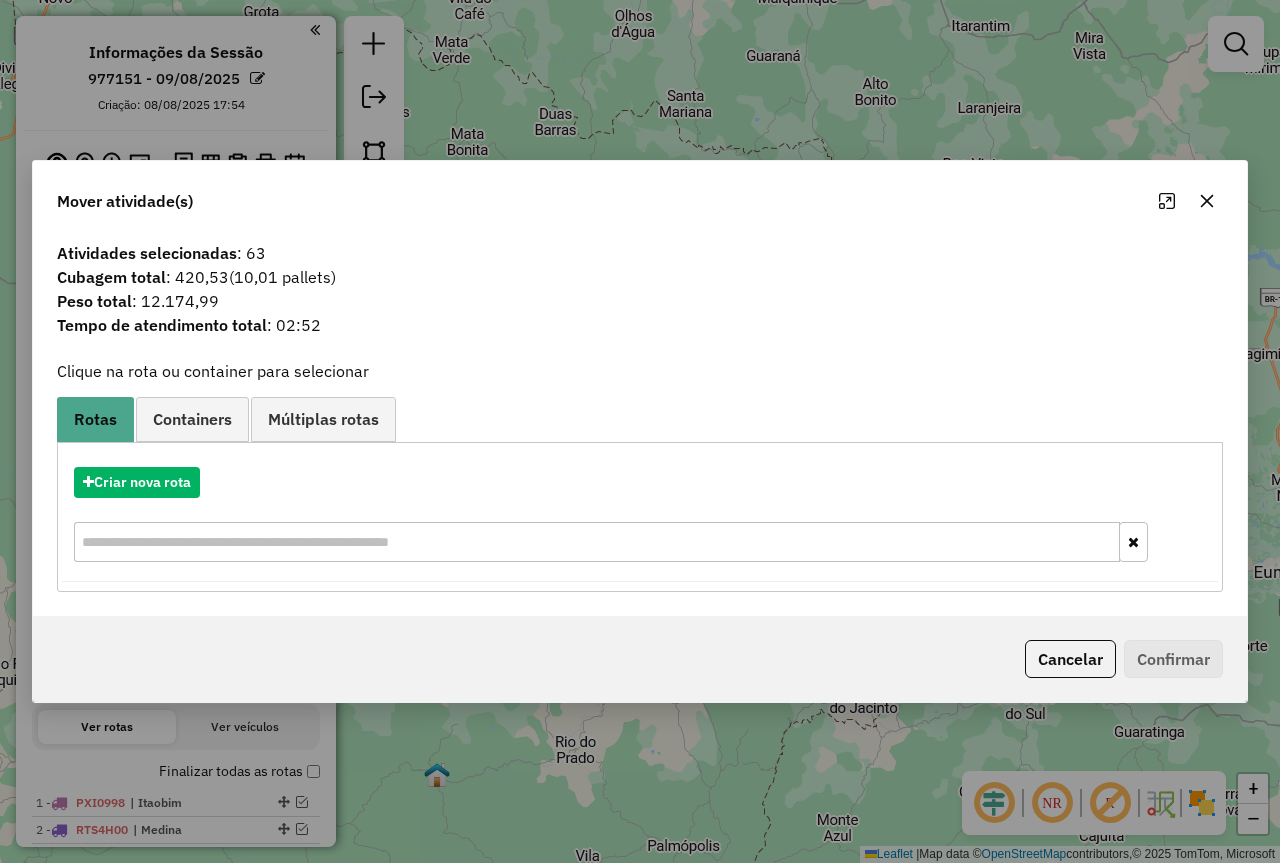 click 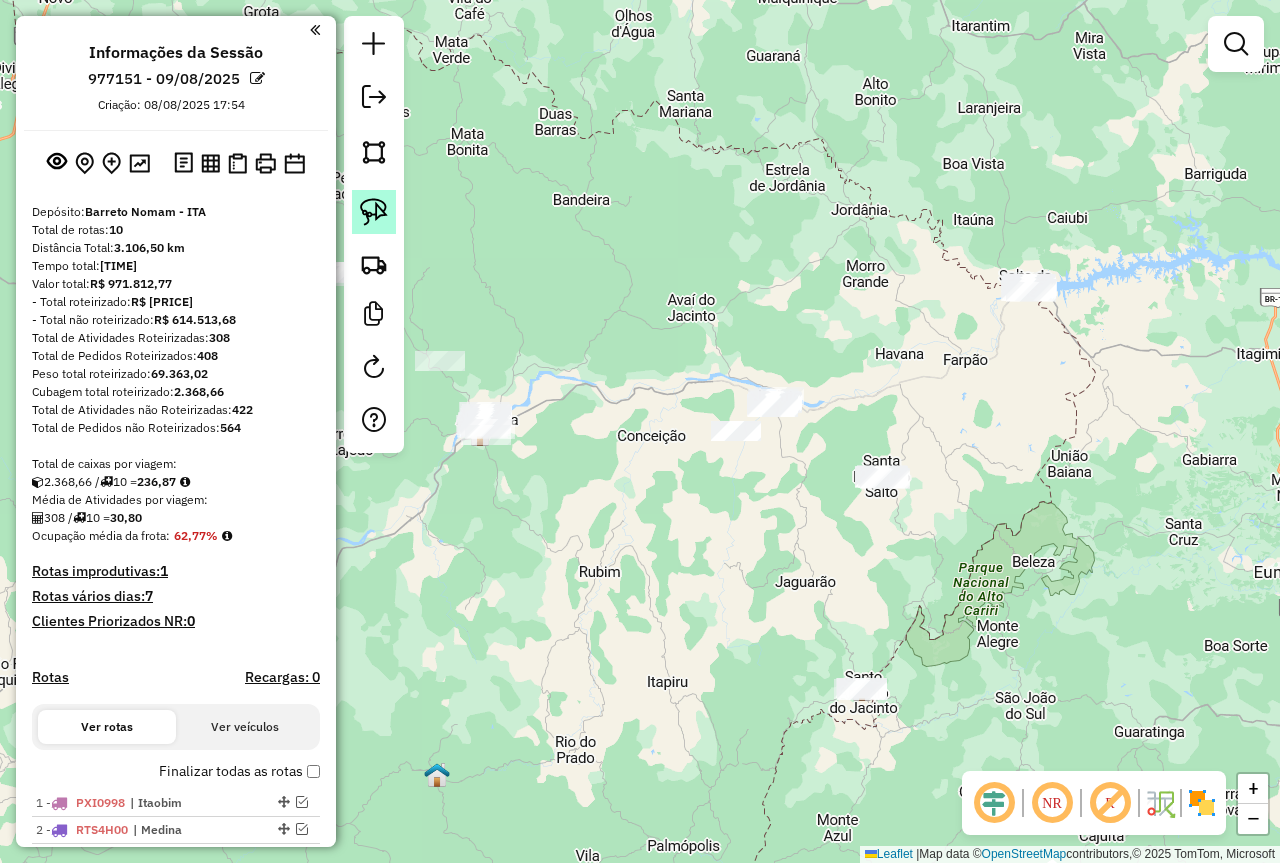 click 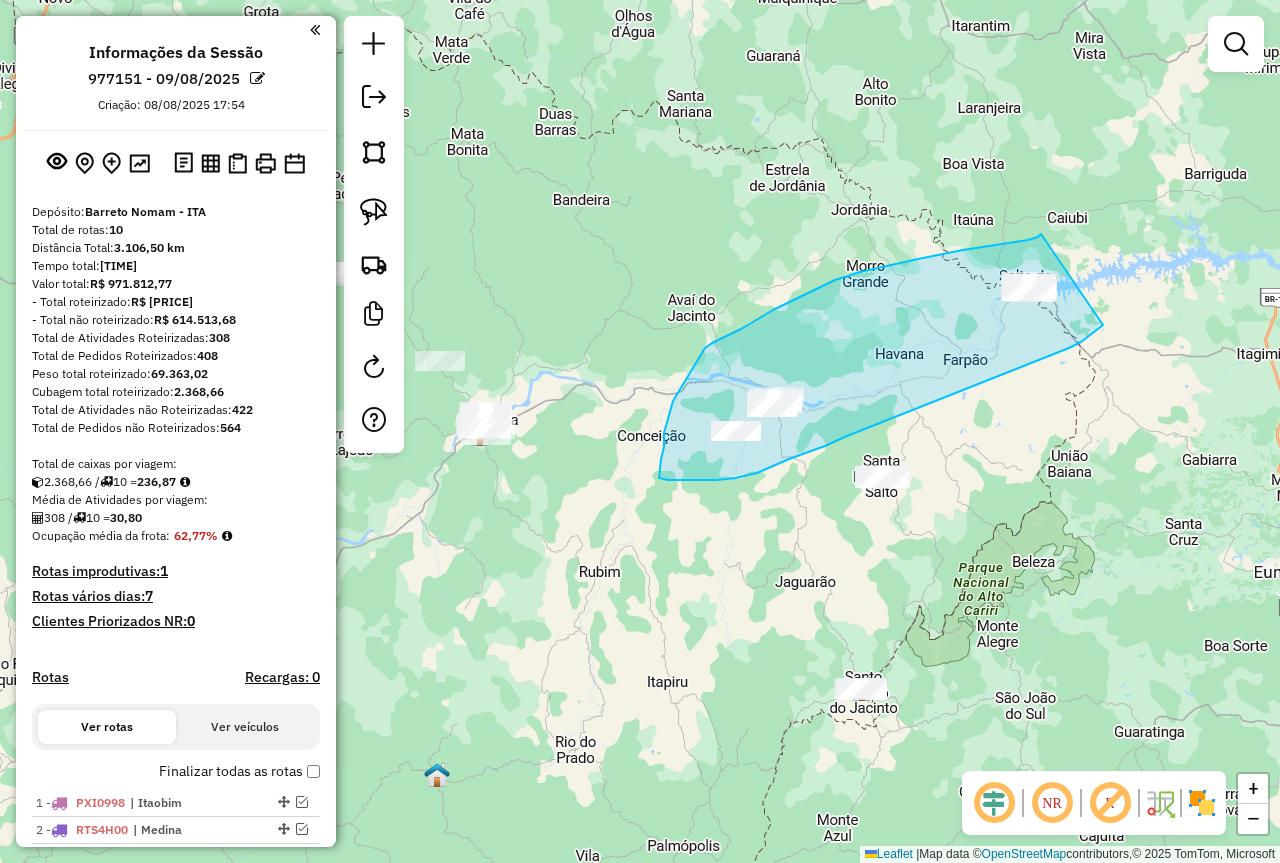 drag, startPoint x: 1041, startPoint y: 234, endPoint x: 1114, endPoint y: 316, distance: 109.786156 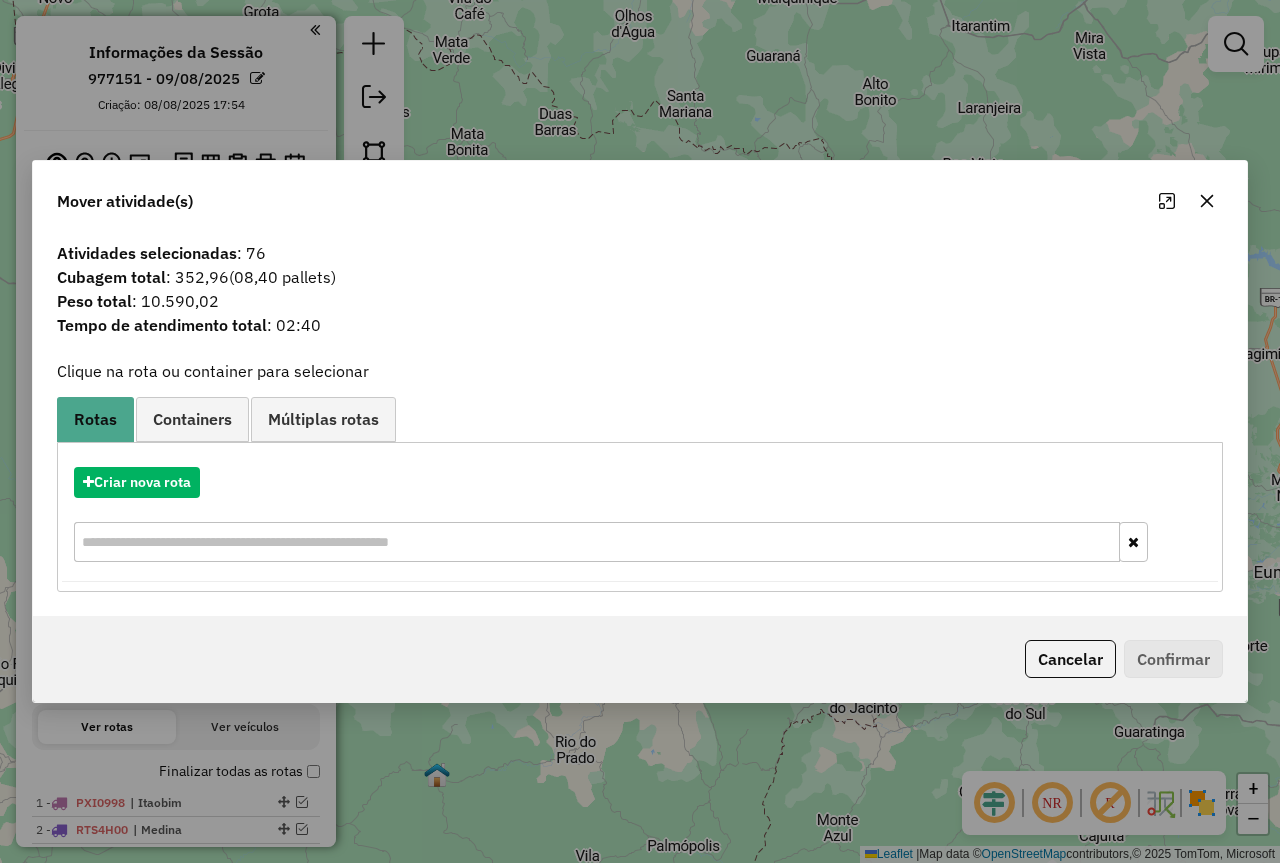 click 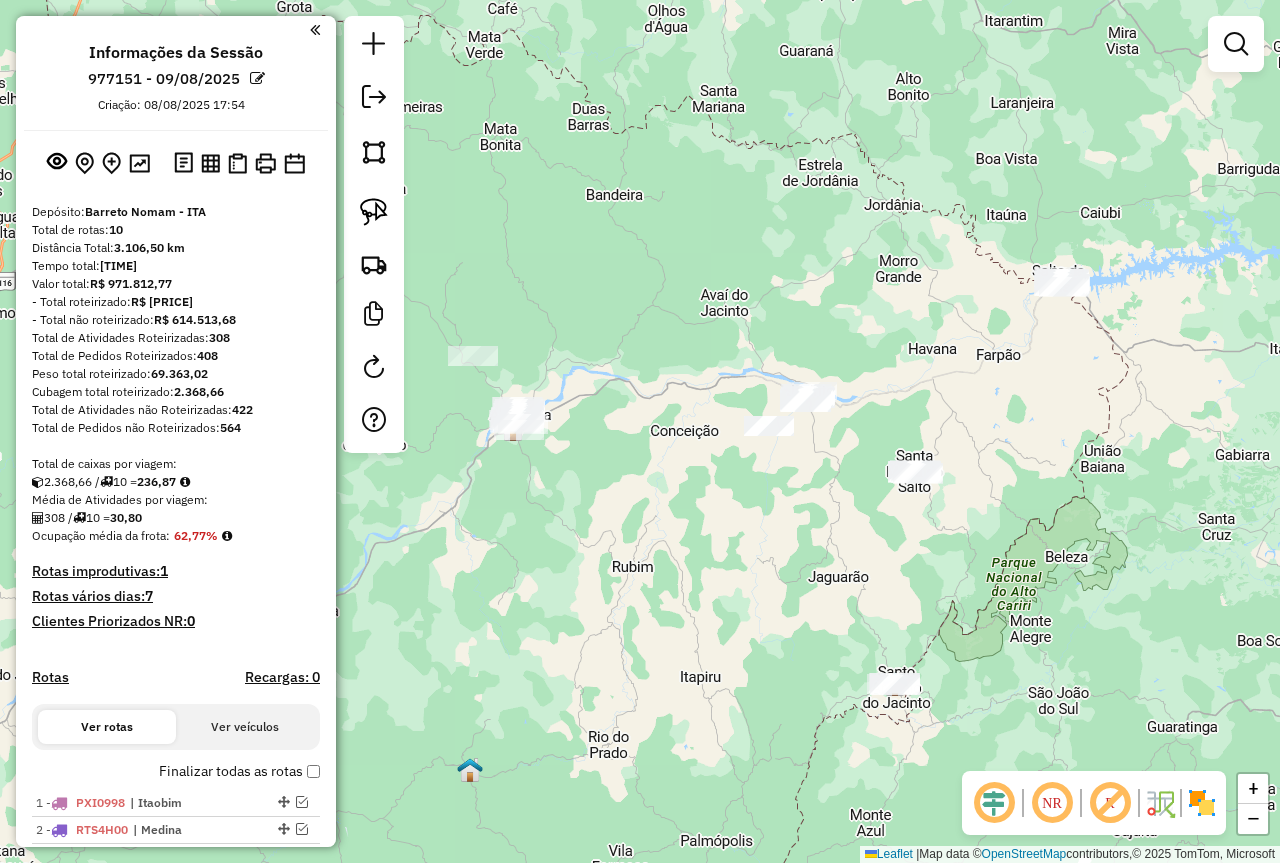drag, startPoint x: 743, startPoint y: 551, endPoint x: 864, endPoint y: 529, distance: 122.98374 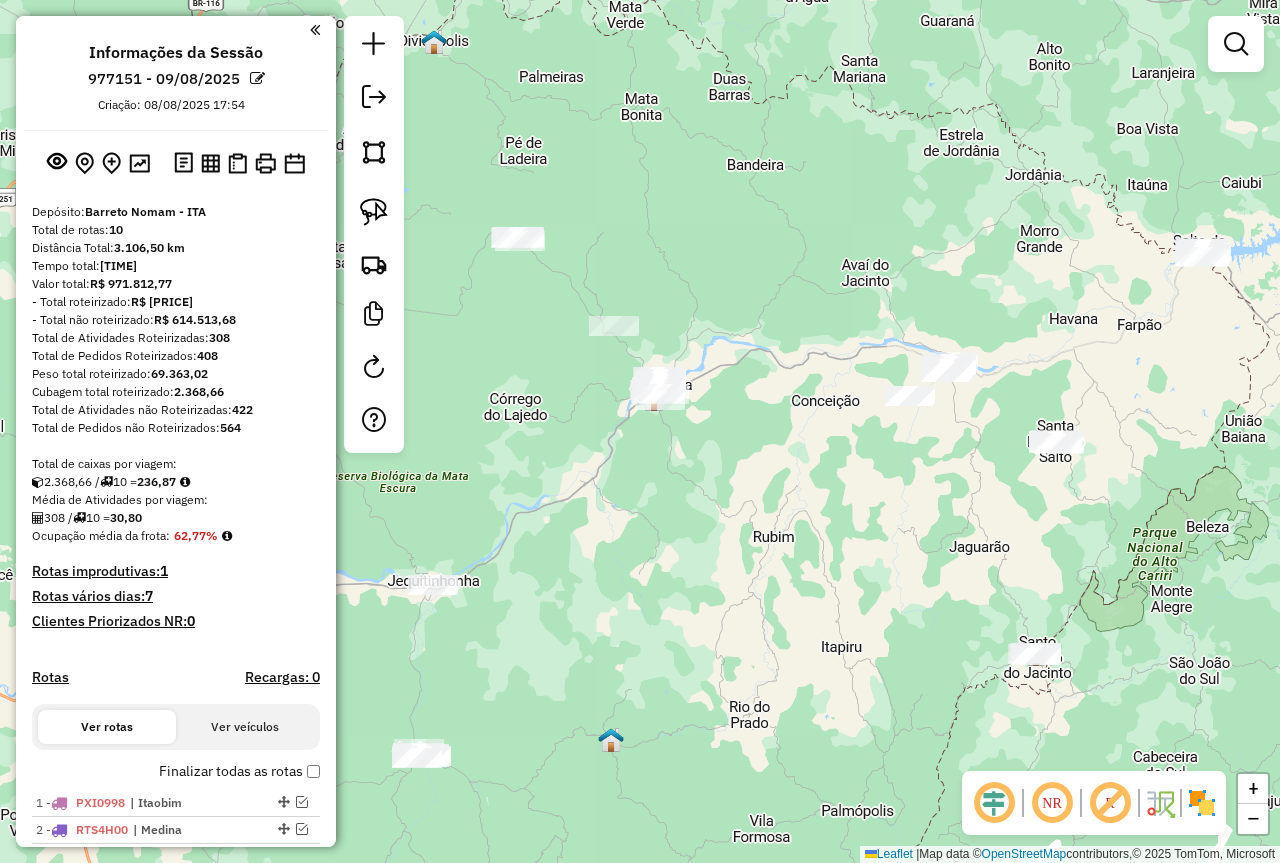 drag, startPoint x: 648, startPoint y: 683, endPoint x: 706, endPoint y: 667, distance: 60.166435 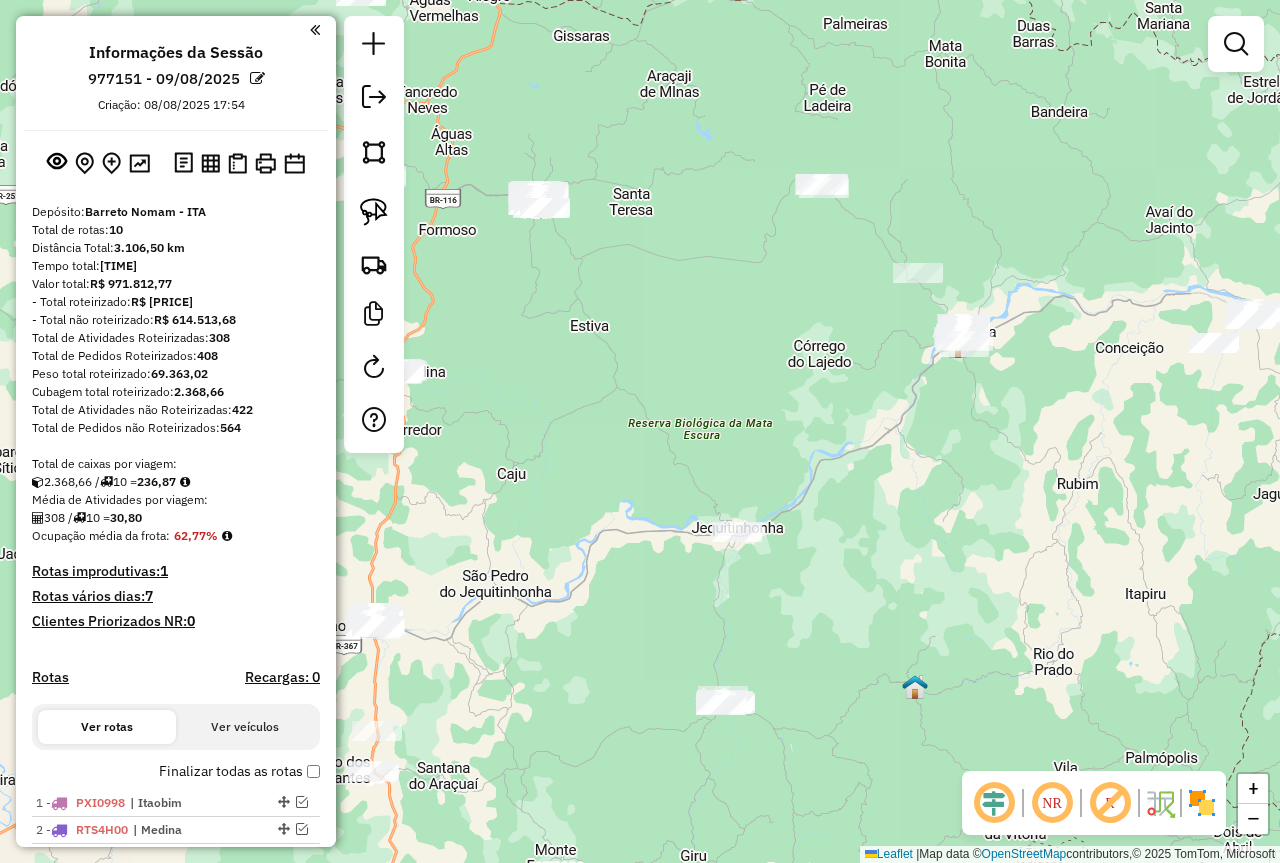 drag, startPoint x: 636, startPoint y: 615, endPoint x: 1001, endPoint y: 556, distance: 369.73773 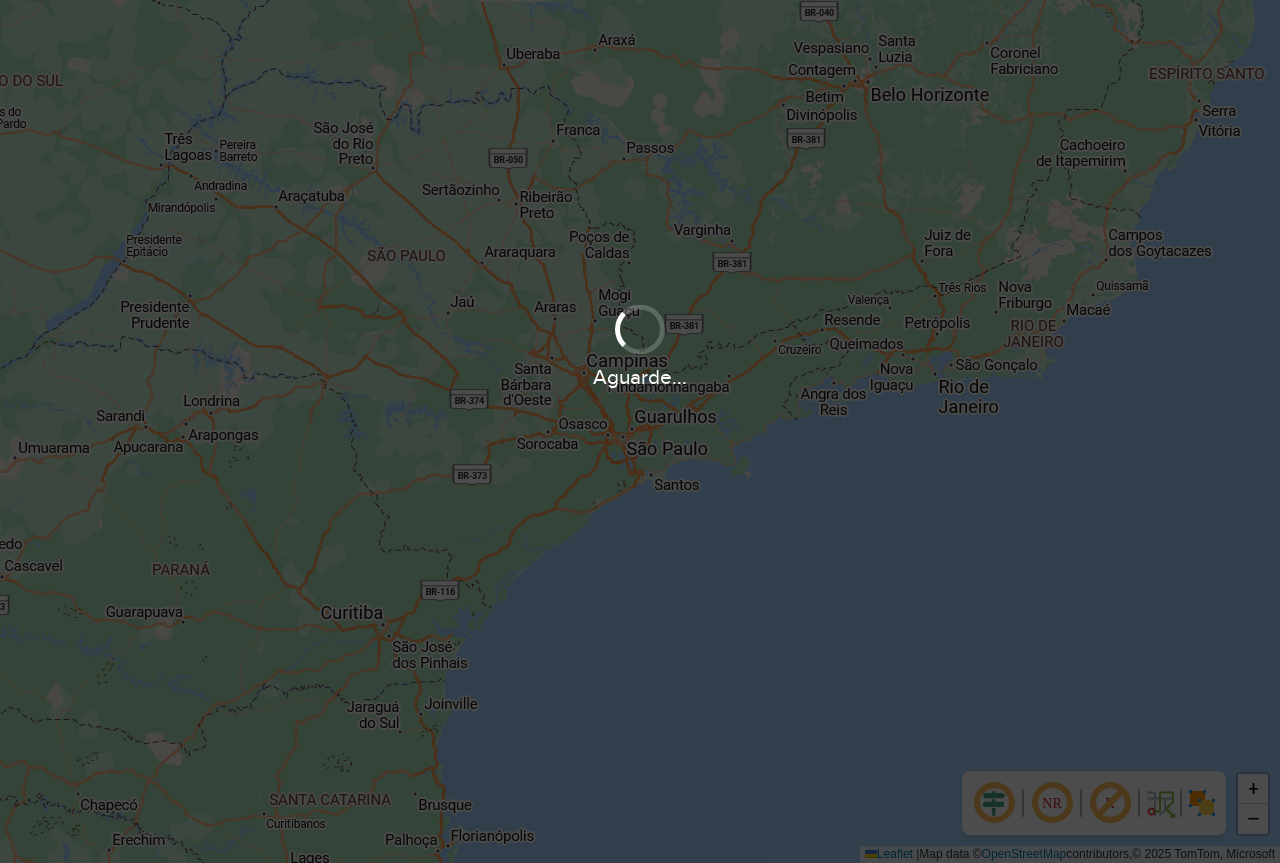 scroll, scrollTop: 0, scrollLeft: 0, axis: both 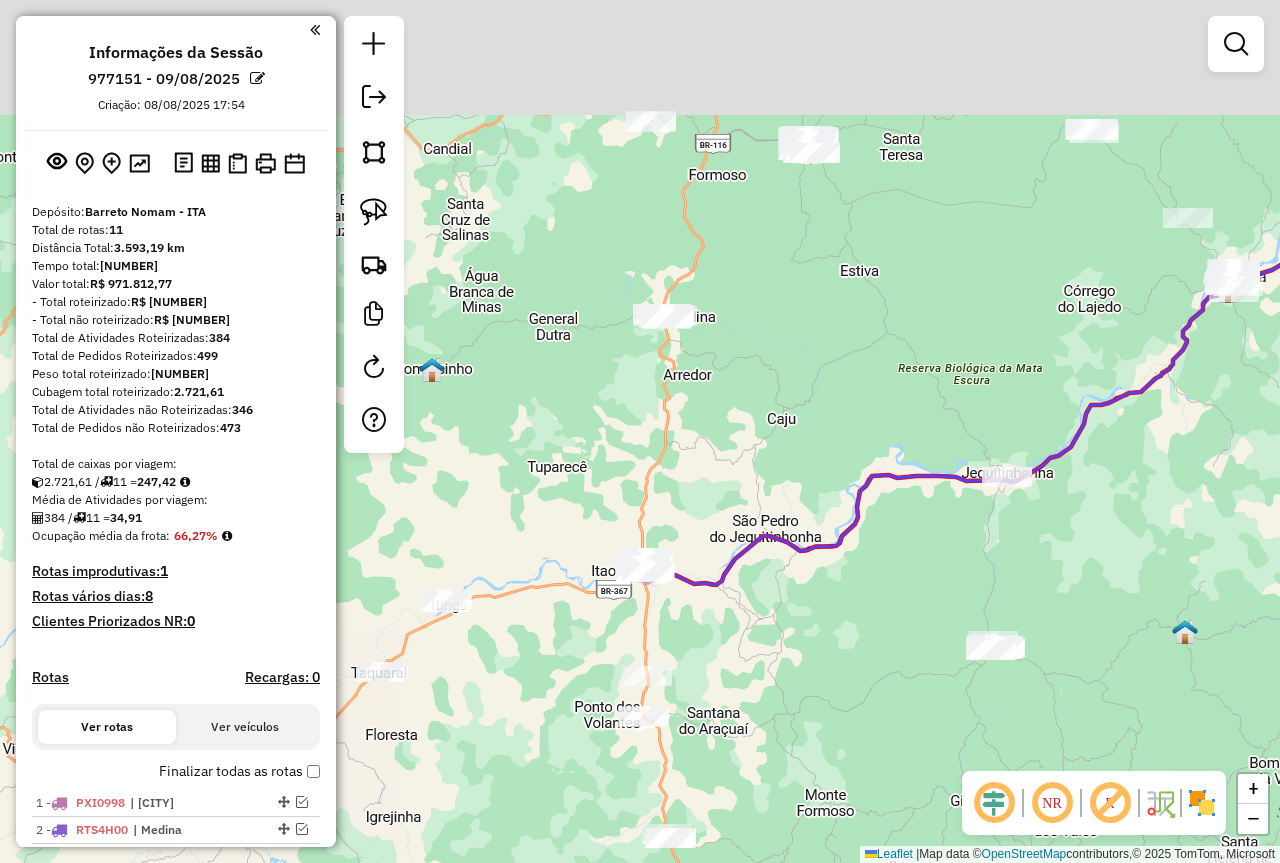 drag, startPoint x: 907, startPoint y: 294, endPoint x: 917, endPoint y: 450, distance: 156.32019 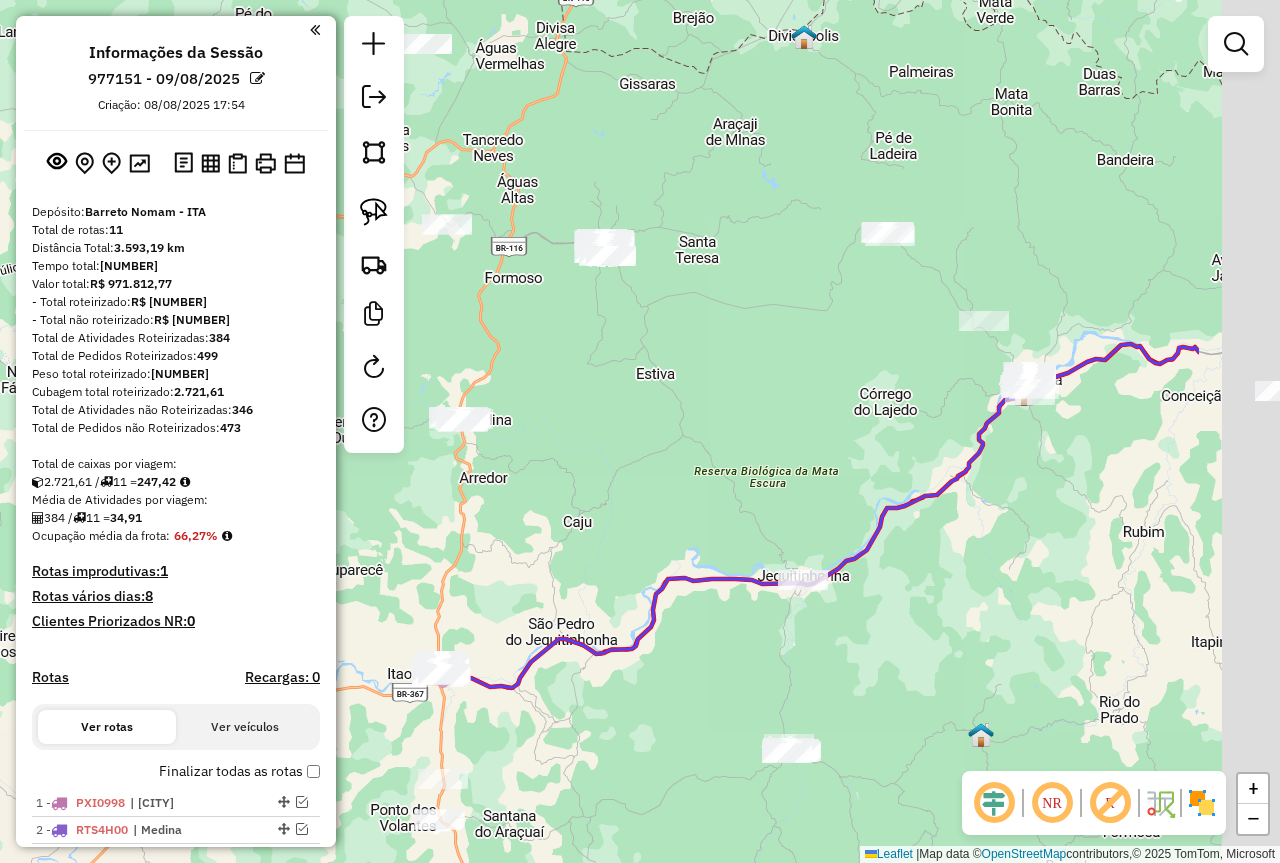 drag, startPoint x: 897, startPoint y: 415, endPoint x: 729, endPoint y: 465, distance: 175.28262 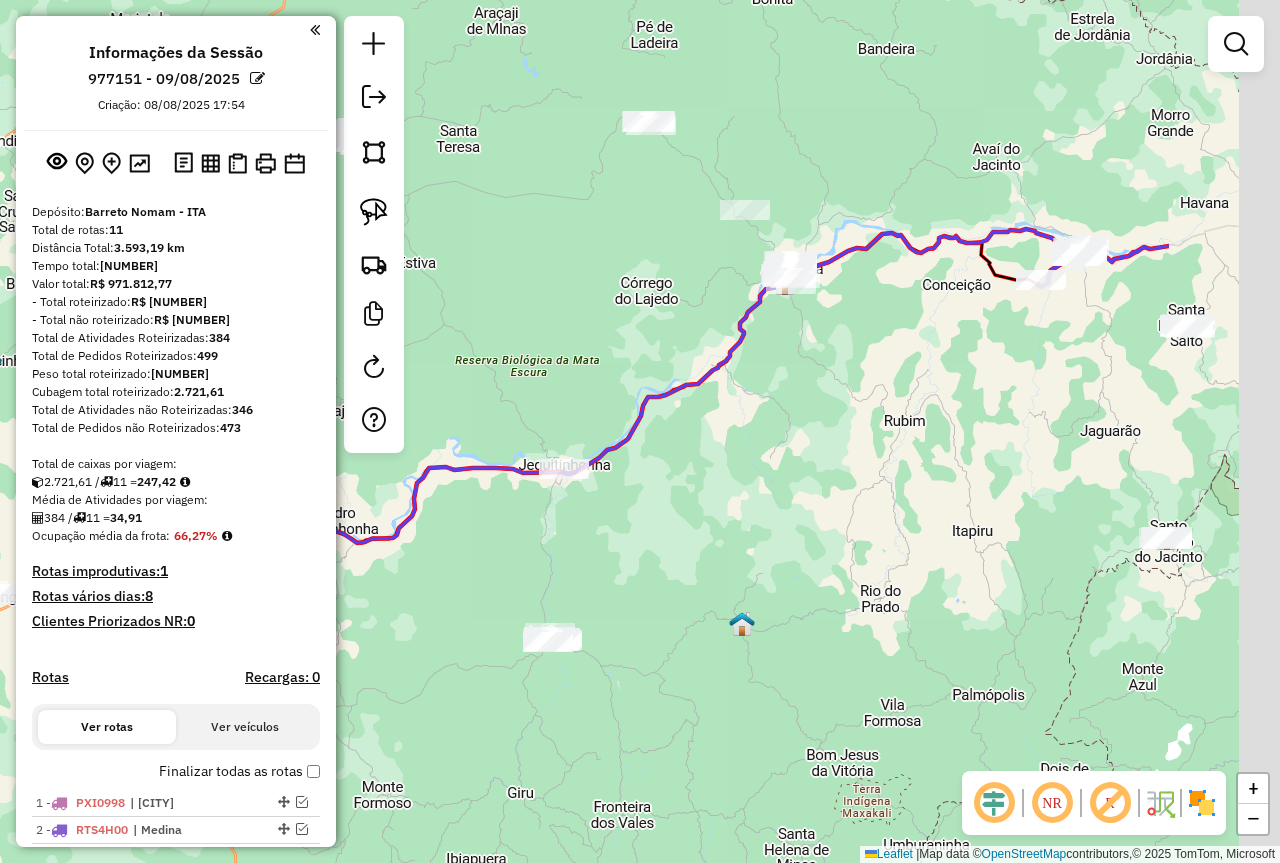 drag, startPoint x: 883, startPoint y: 476, endPoint x: 631, endPoint y: 360, distance: 277.41666 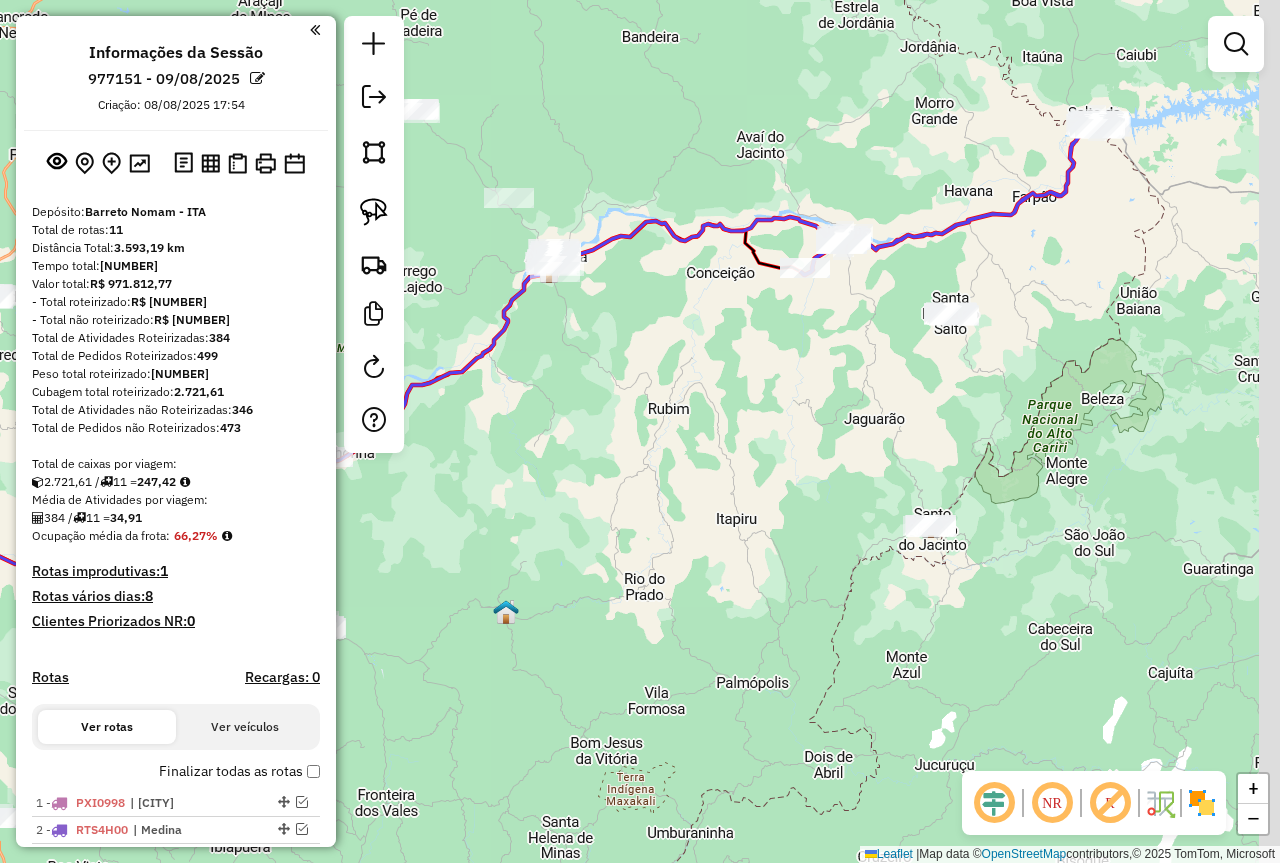 drag, startPoint x: 897, startPoint y: 379, endPoint x: 707, endPoint y: 346, distance: 192.8445 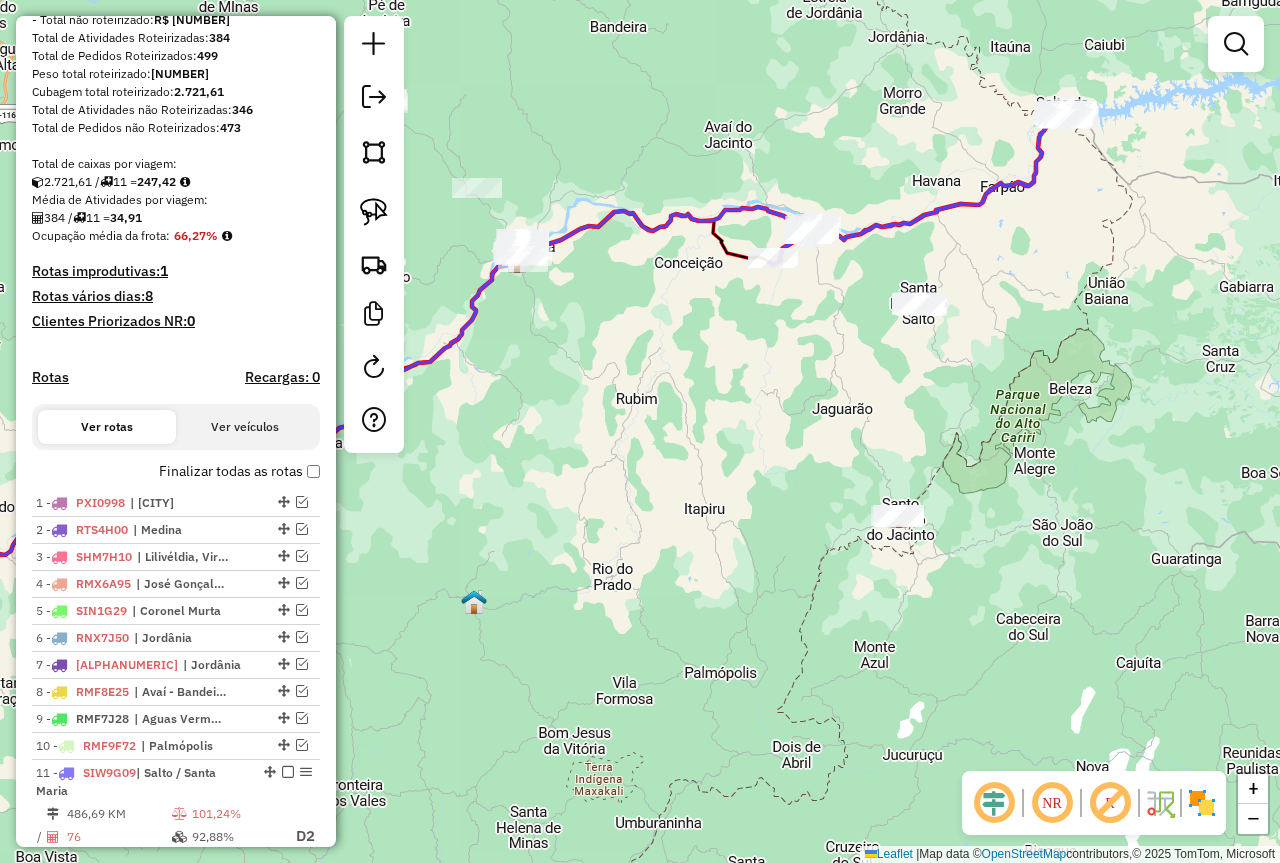 scroll, scrollTop: 500, scrollLeft: 0, axis: vertical 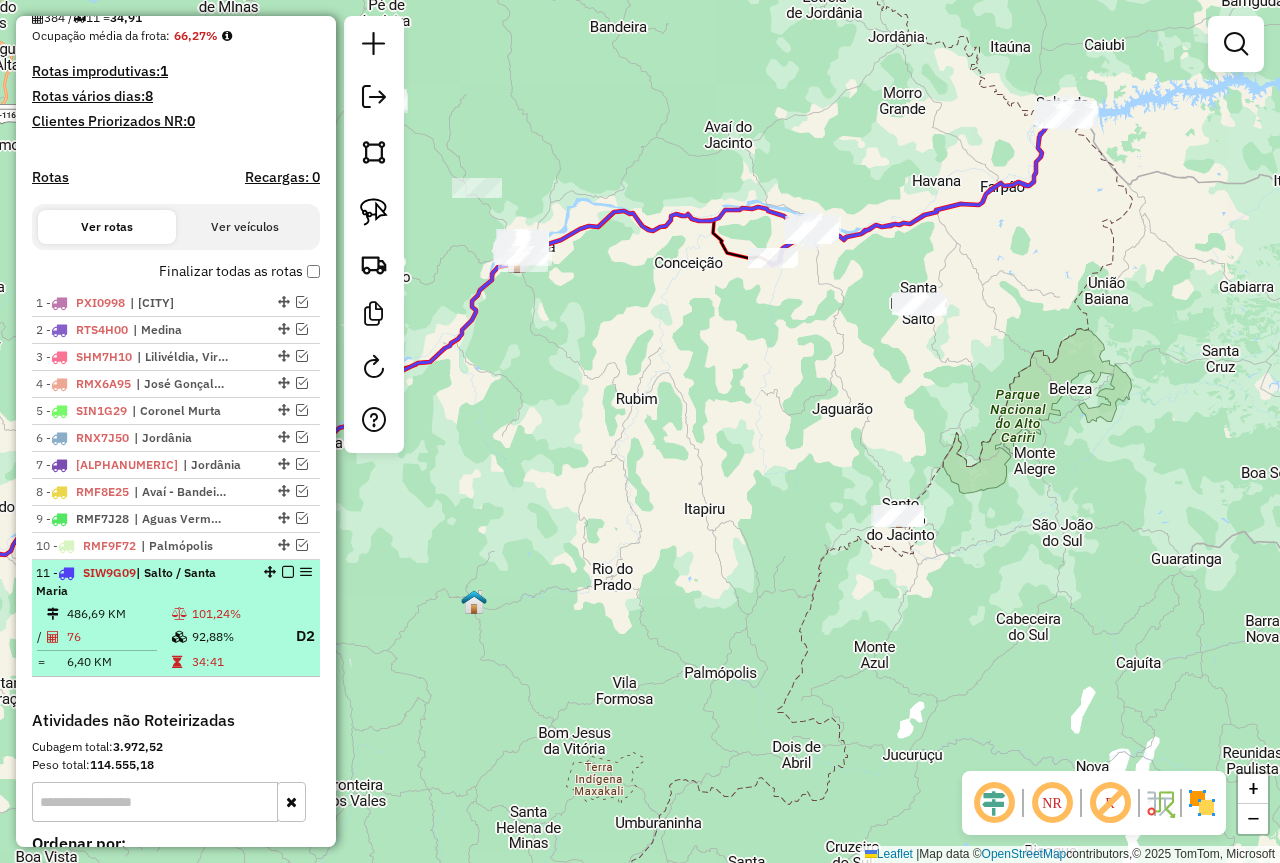 click at bounding box center [288, 572] 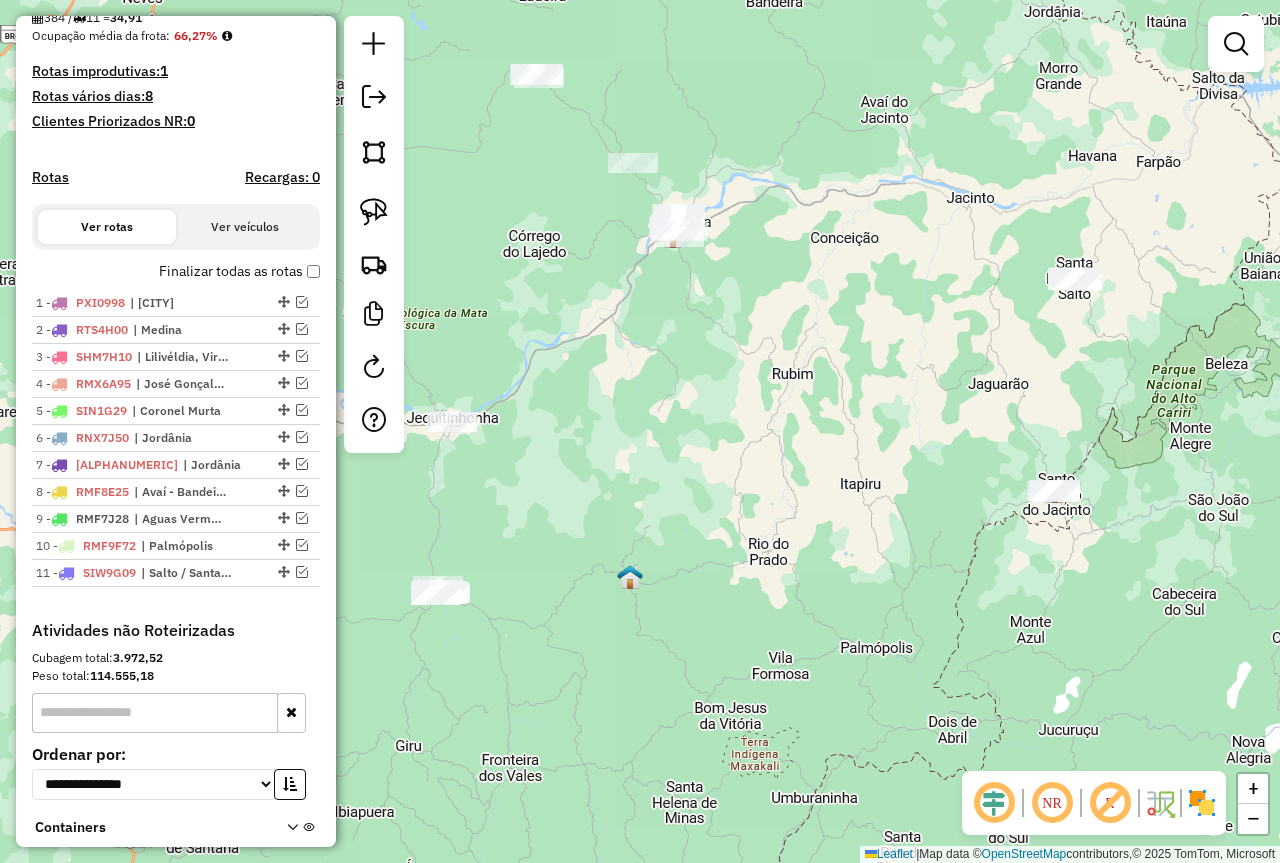 drag, startPoint x: 606, startPoint y: 566, endPoint x: 762, endPoint y: 541, distance: 157.99051 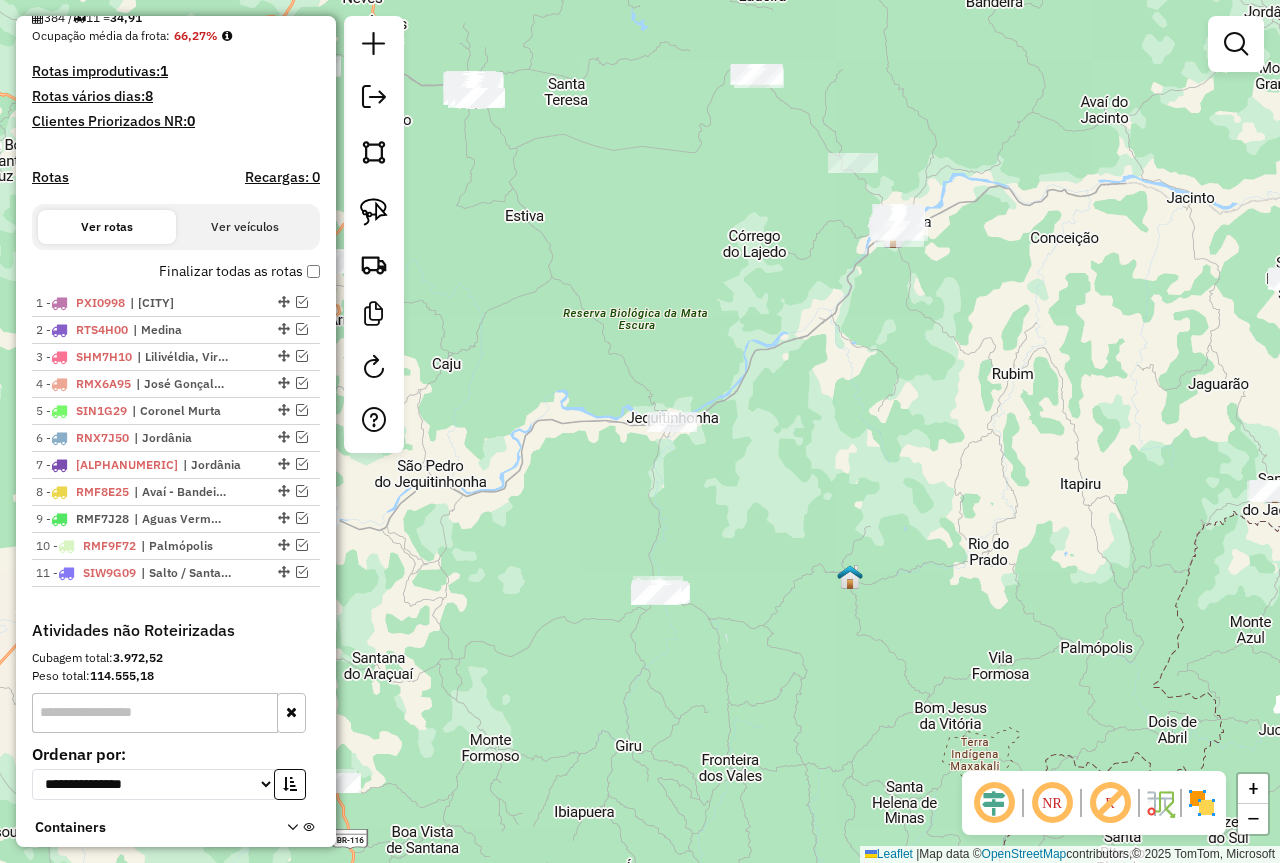drag, startPoint x: 762, startPoint y: 541, endPoint x: 982, endPoint y: 541, distance: 220 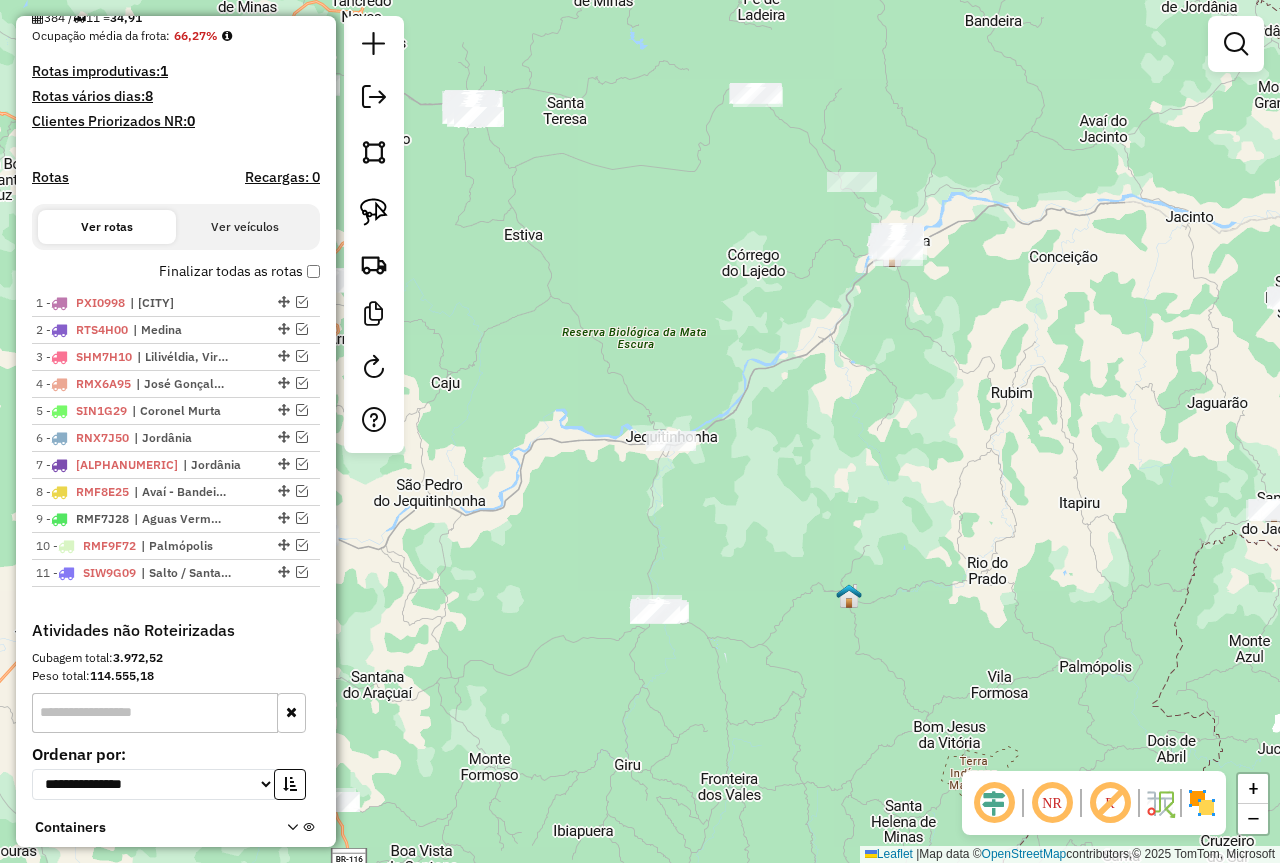 drag, startPoint x: 894, startPoint y: 416, endPoint x: 892, endPoint y: 510, distance: 94.02127 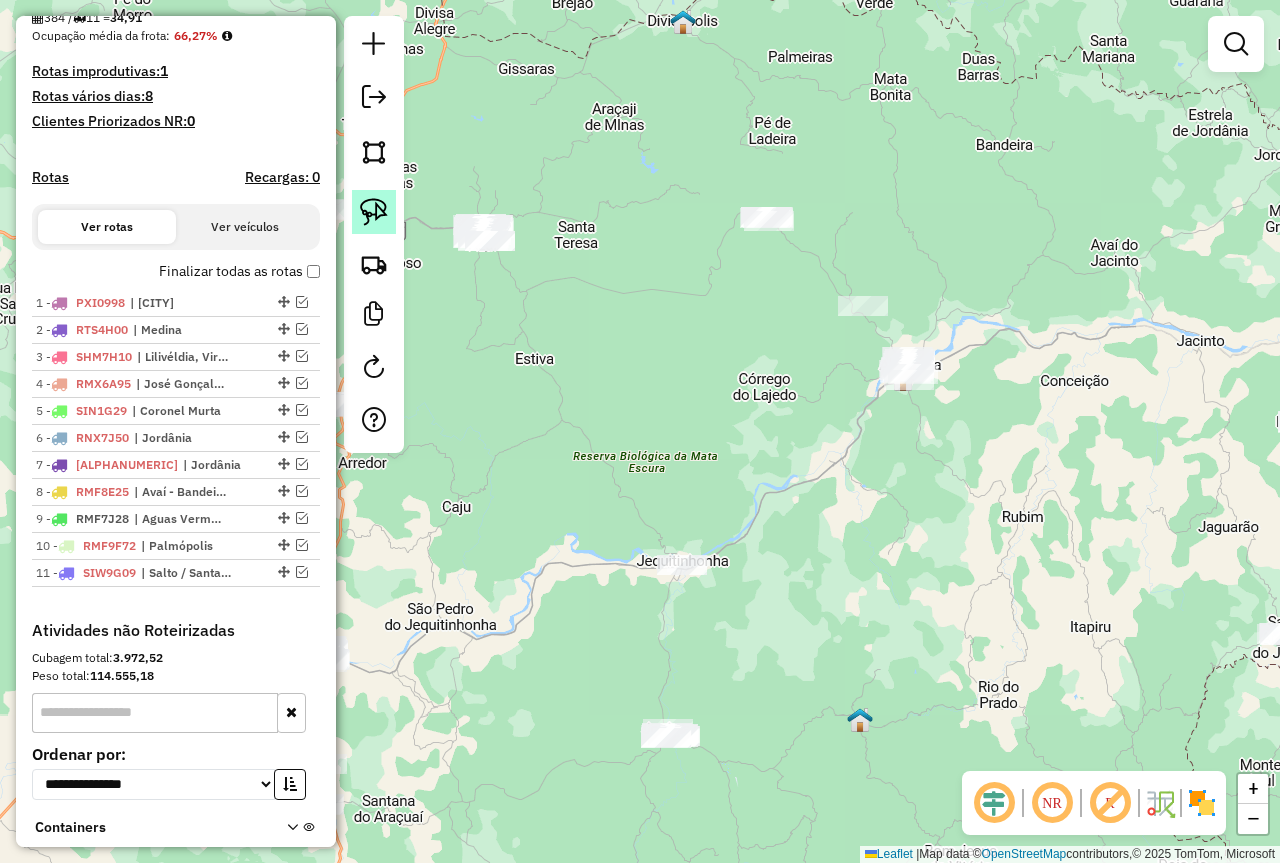 click 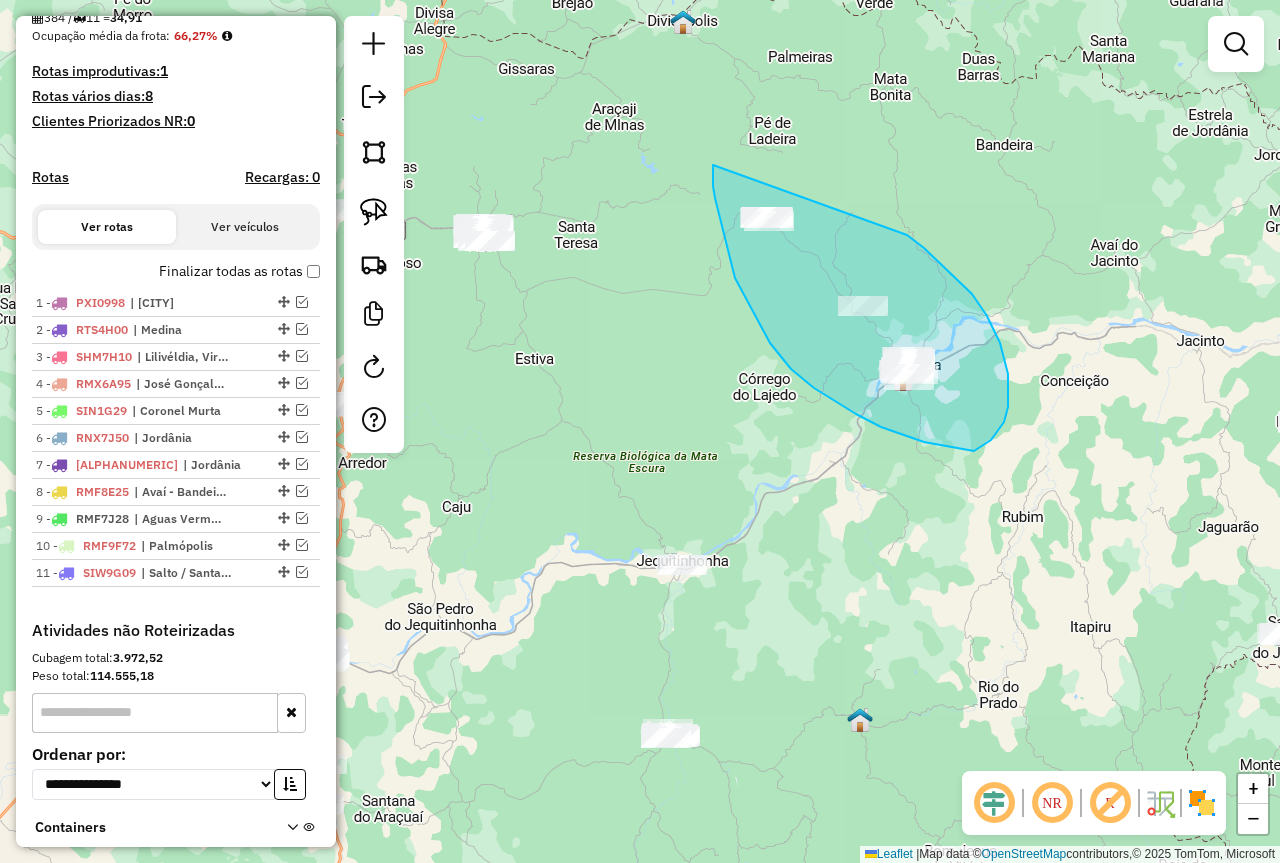 drag, startPoint x: 713, startPoint y: 165, endPoint x: 840, endPoint y: 192, distance: 129.83836 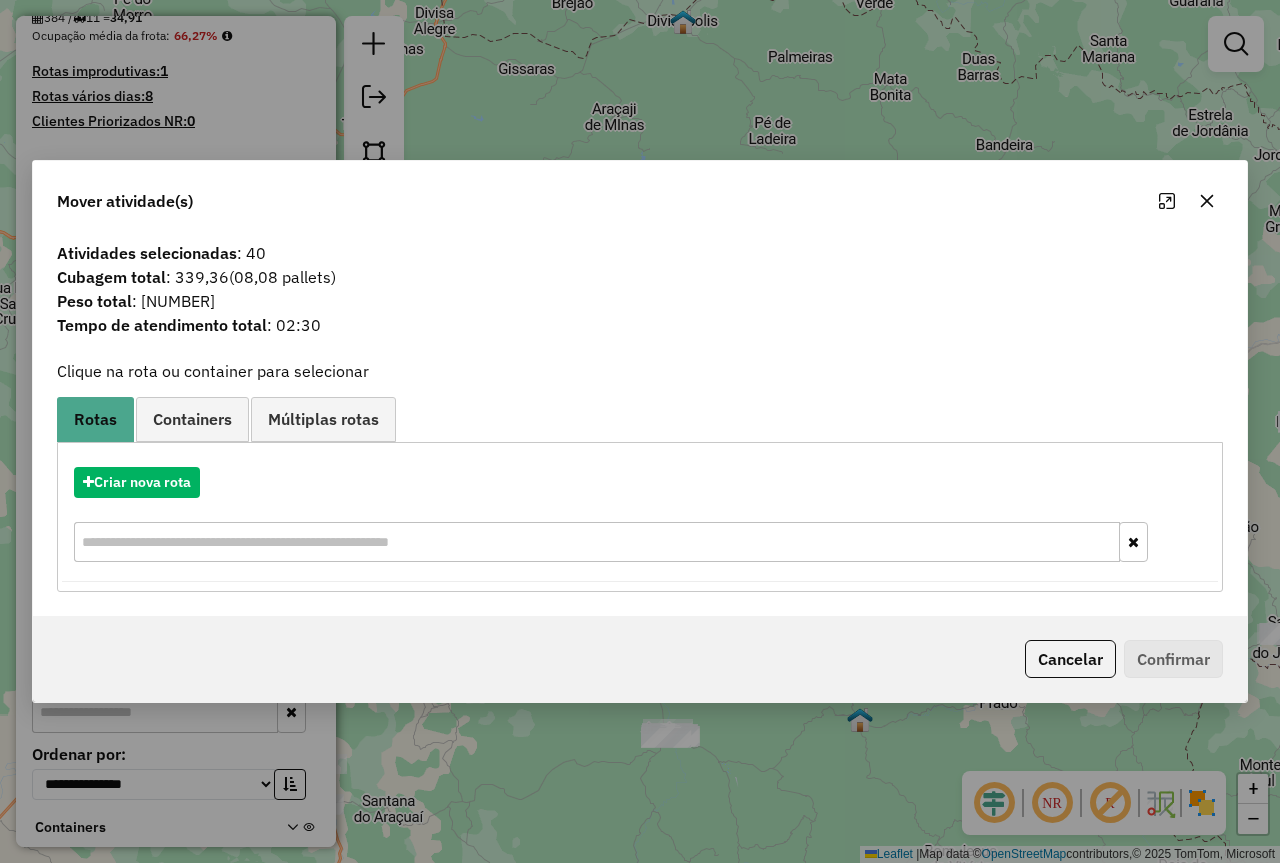 click 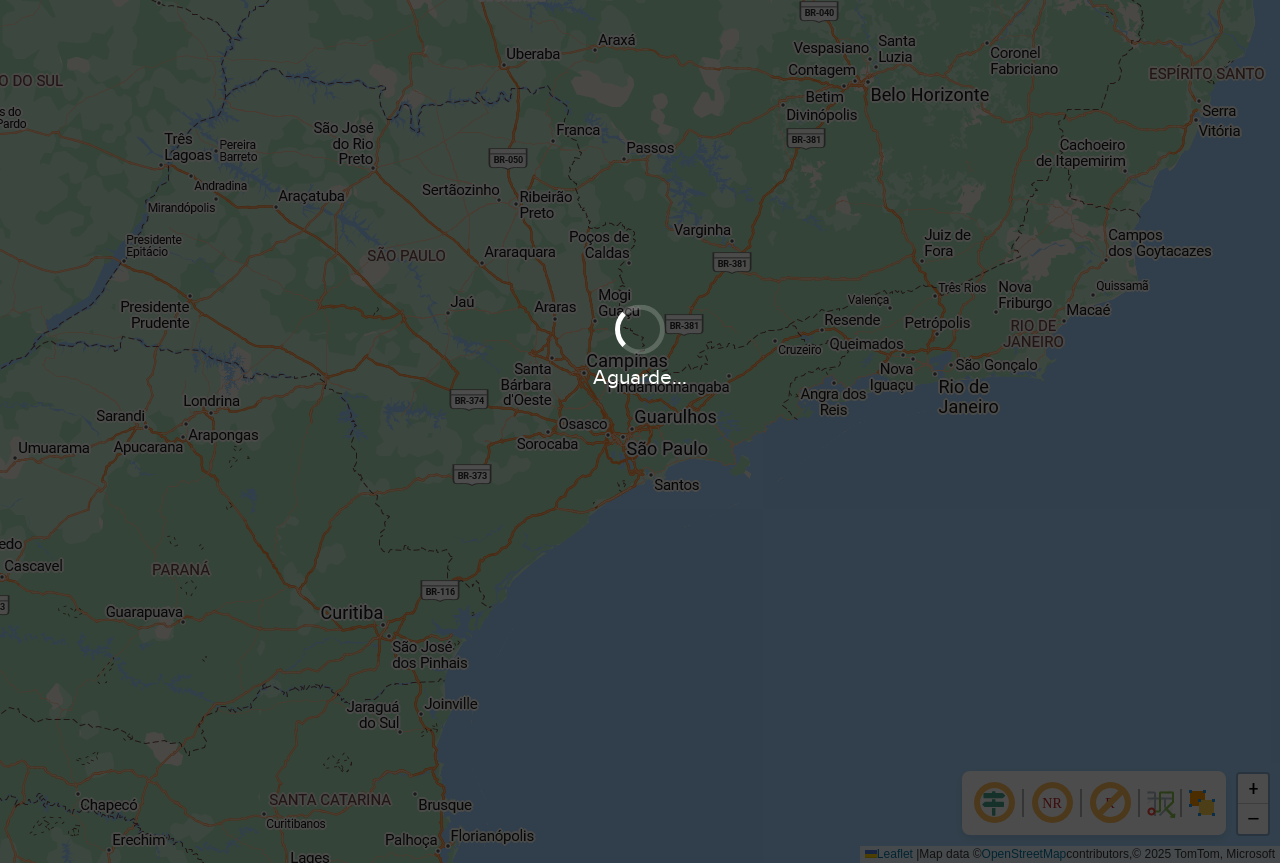 scroll, scrollTop: 0, scrollLeft: 0, axis: both 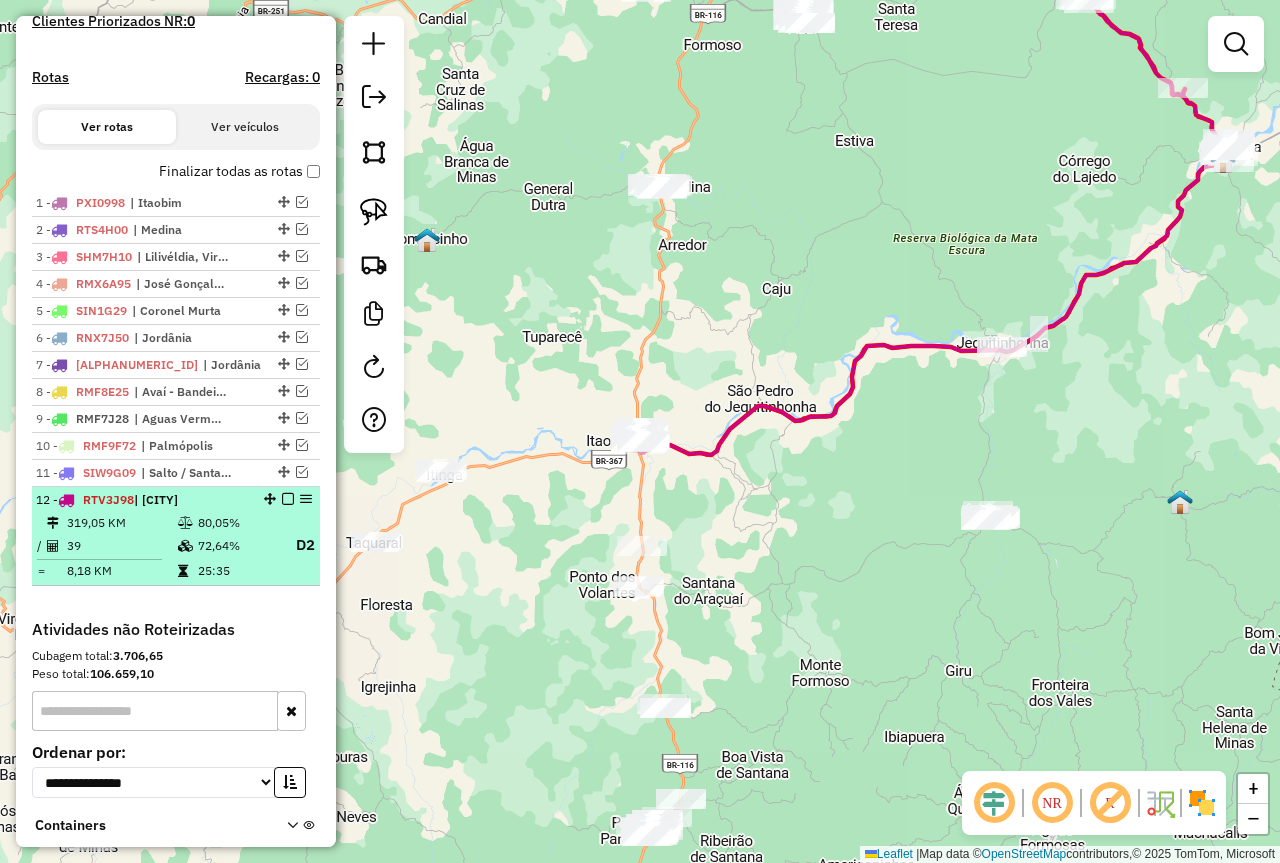 click at bounding box center (288, 499) 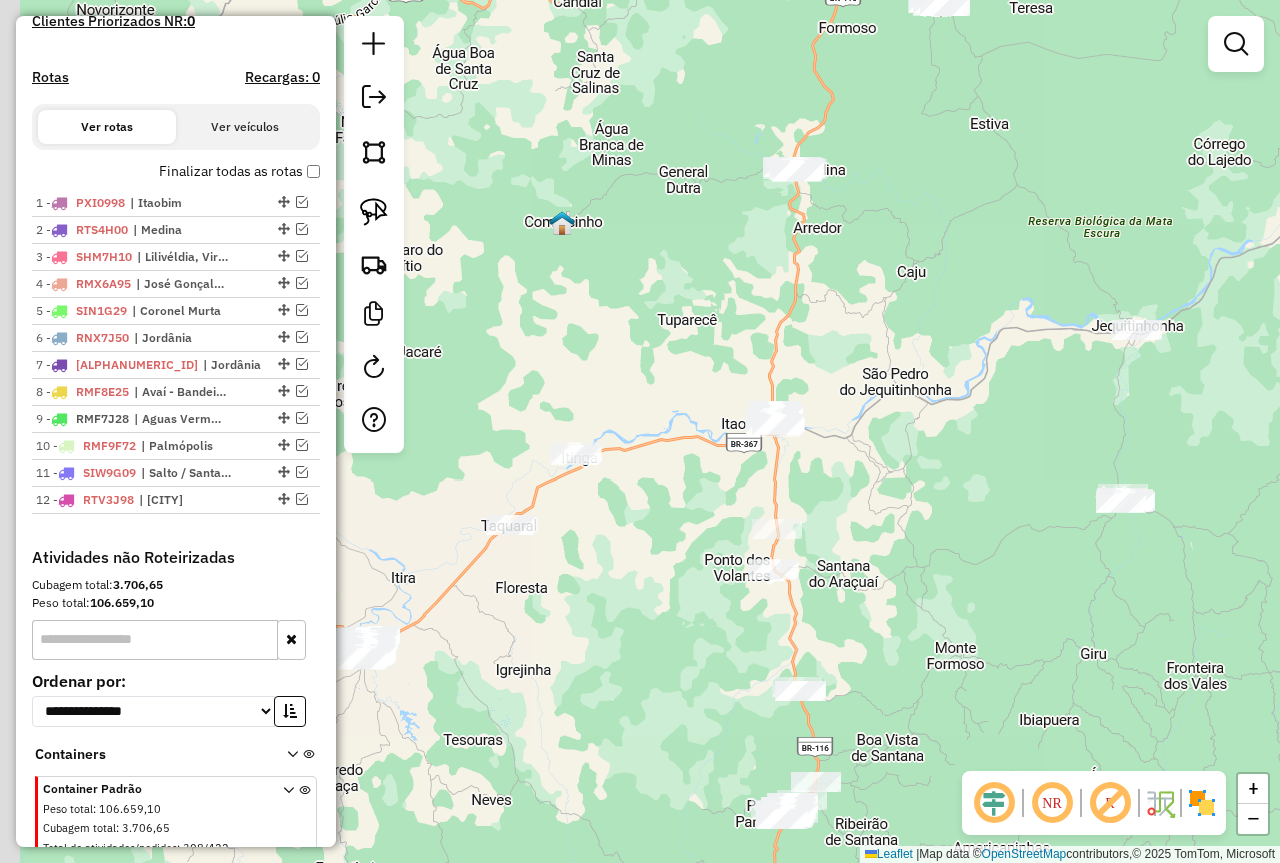 drag, startPoint x: 775, startPoint y: 568, endPoint x: 1132, endPoint y: 512, distance: 361.36548 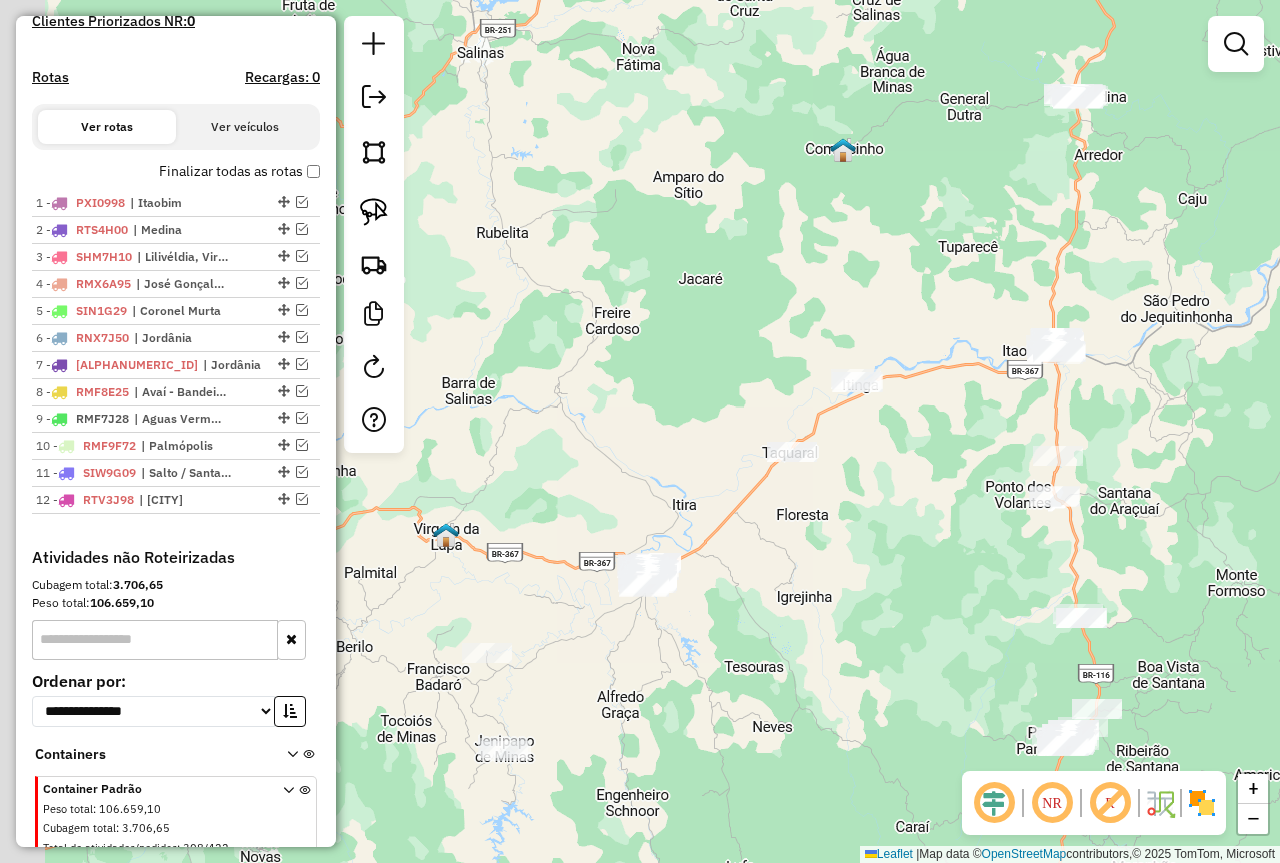 drag, startPoint x: 661, startPoint y: 667, endPoint x: 796, endPoint y: 575, distance: 163.36769 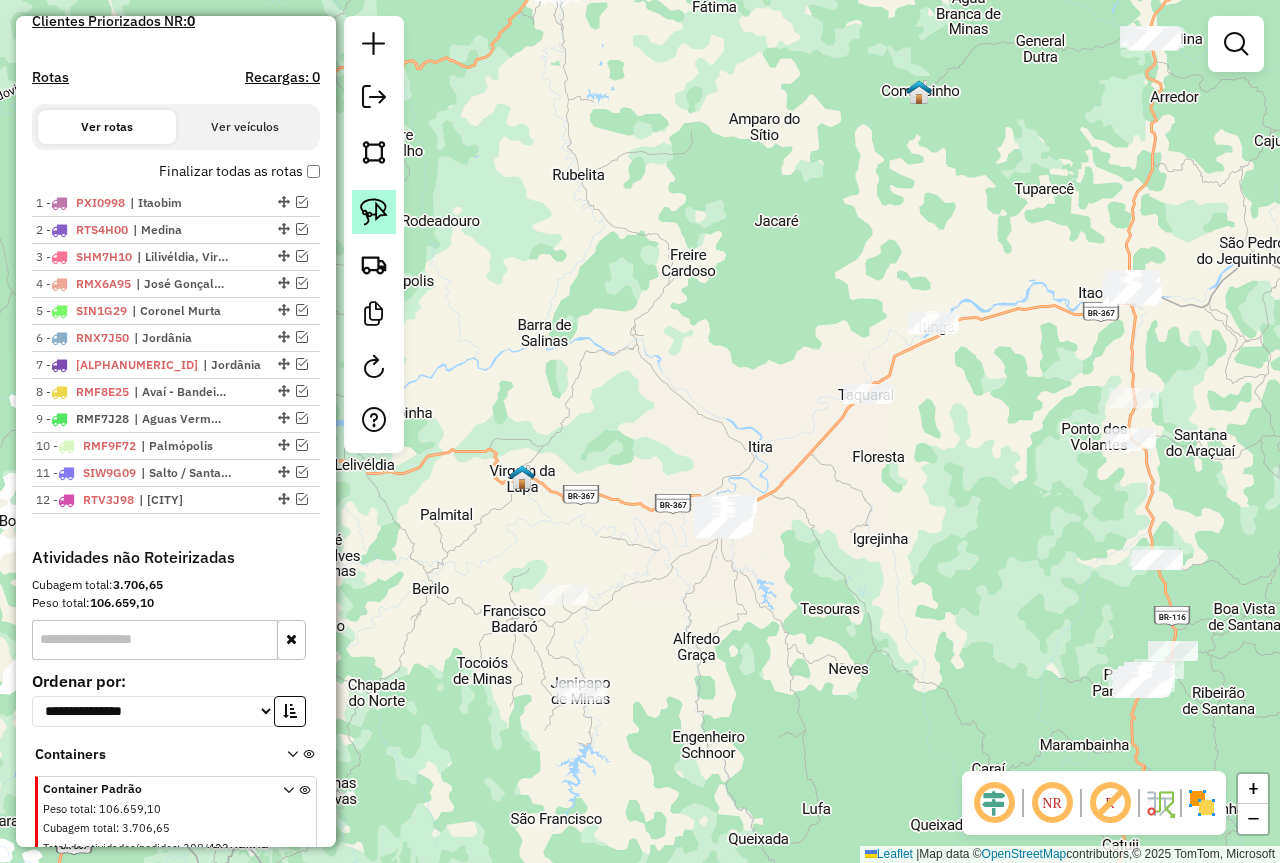 click 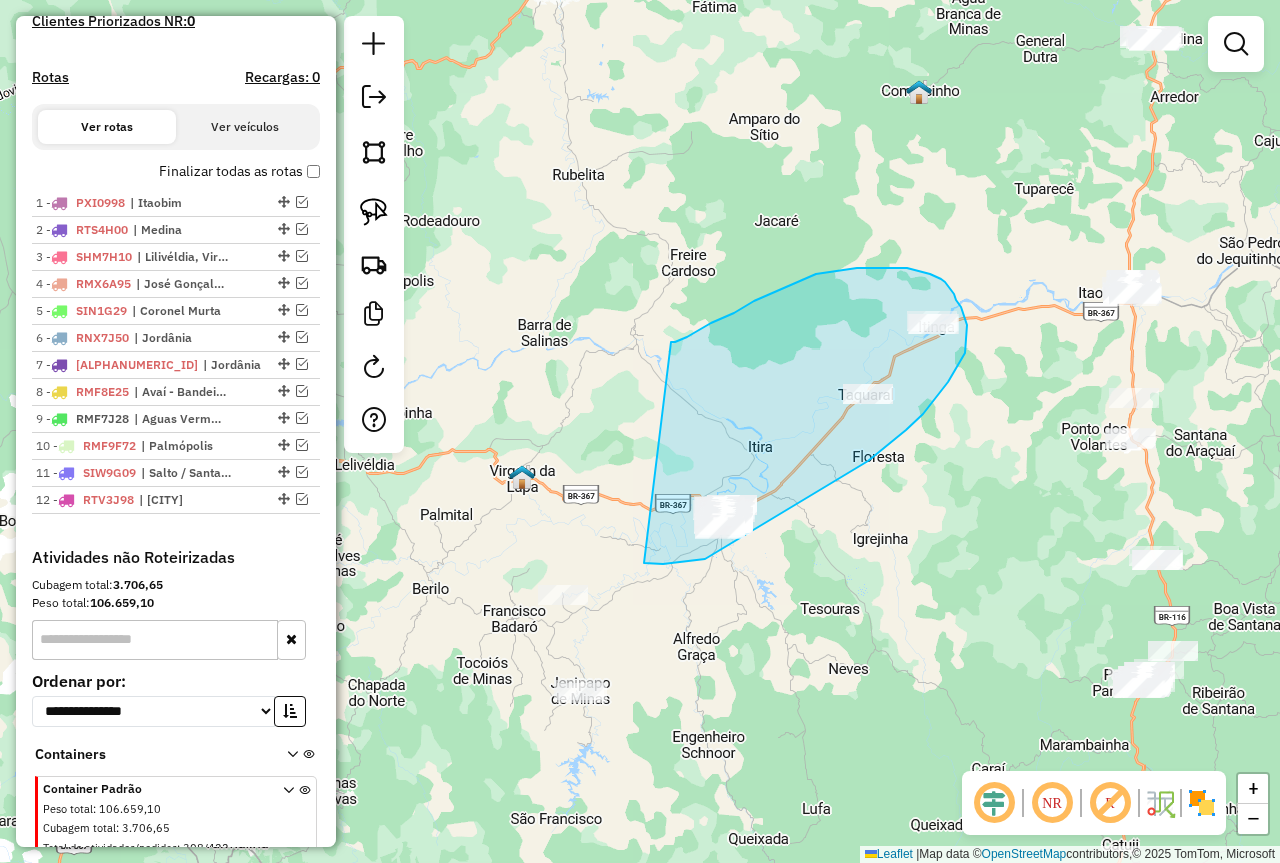 drag, startPoint x: 671, startPoint y: 342, endPoint x: 644, endPoint y: 563, distance: 222.64322 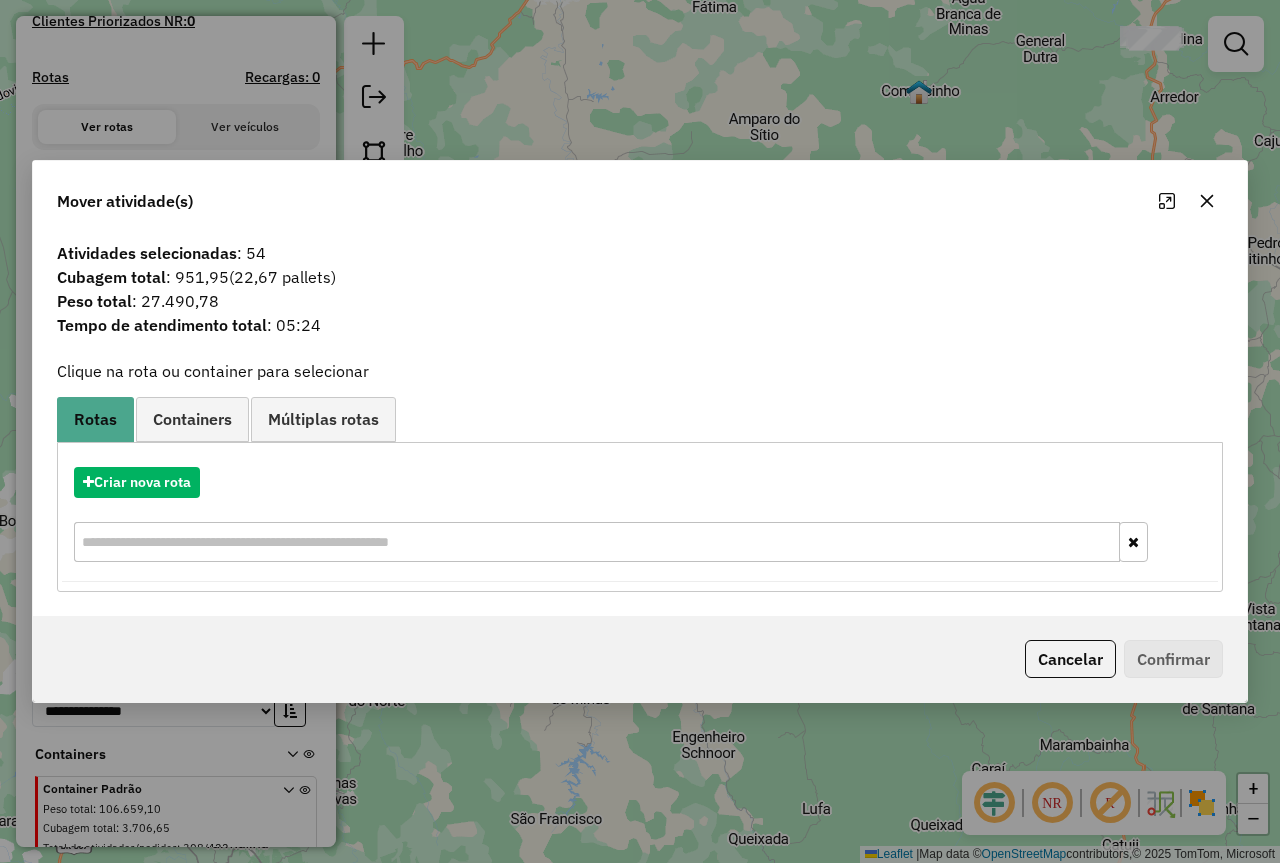 click 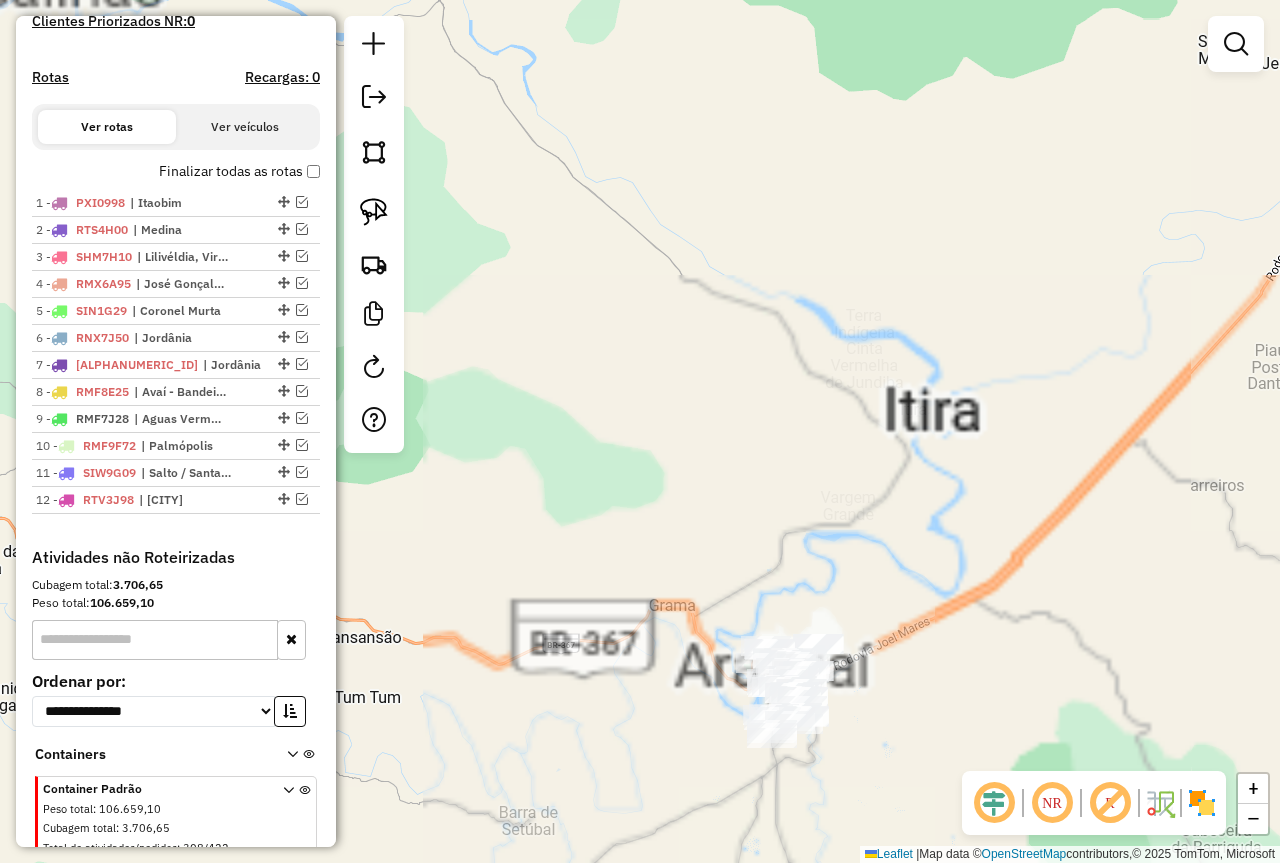 click on "Janela de atendimento Grade de atendimento Capacidade Transportadoras Veículos Cliente Pedidos  Rotas Selecione os dias de semana para filtrar as janelas de atendimento  Seg   Ter   Qua   Qui   Sex   Sáb   Dom  Informe o período da janela de atendimento: De: Até:  Filtrar exatamente a janela do cliente  Considerar janela de atendimento padrão  Selecione os dias de semana para filtrar as grades de atendimento  Seg   Ter   Qua   Qui   Sex   Sáb   Dom   Considerar clientes sem dia de atendimento cadastrado  Clientes fora do dia de atendimento selecionado Filtrar as atividades entre os valores definidos abaixo:  Peso mínimo:   Peso máximo:   Cubagem mínima:   Cubagem máxima:   De:   Até:  Filtrar as atividades entre o tempo de atendimento definido abaixo:  De:   Até:   Considerar capacidade total dos clientes não roteirizados Transportadora: Selecione um ou mais itens Tipo de veículo: Selecione um ou mais itens Veículo: Selecione um ou mais itens Motorista: Selecione um ou mais itens Nome: Rótulo:" 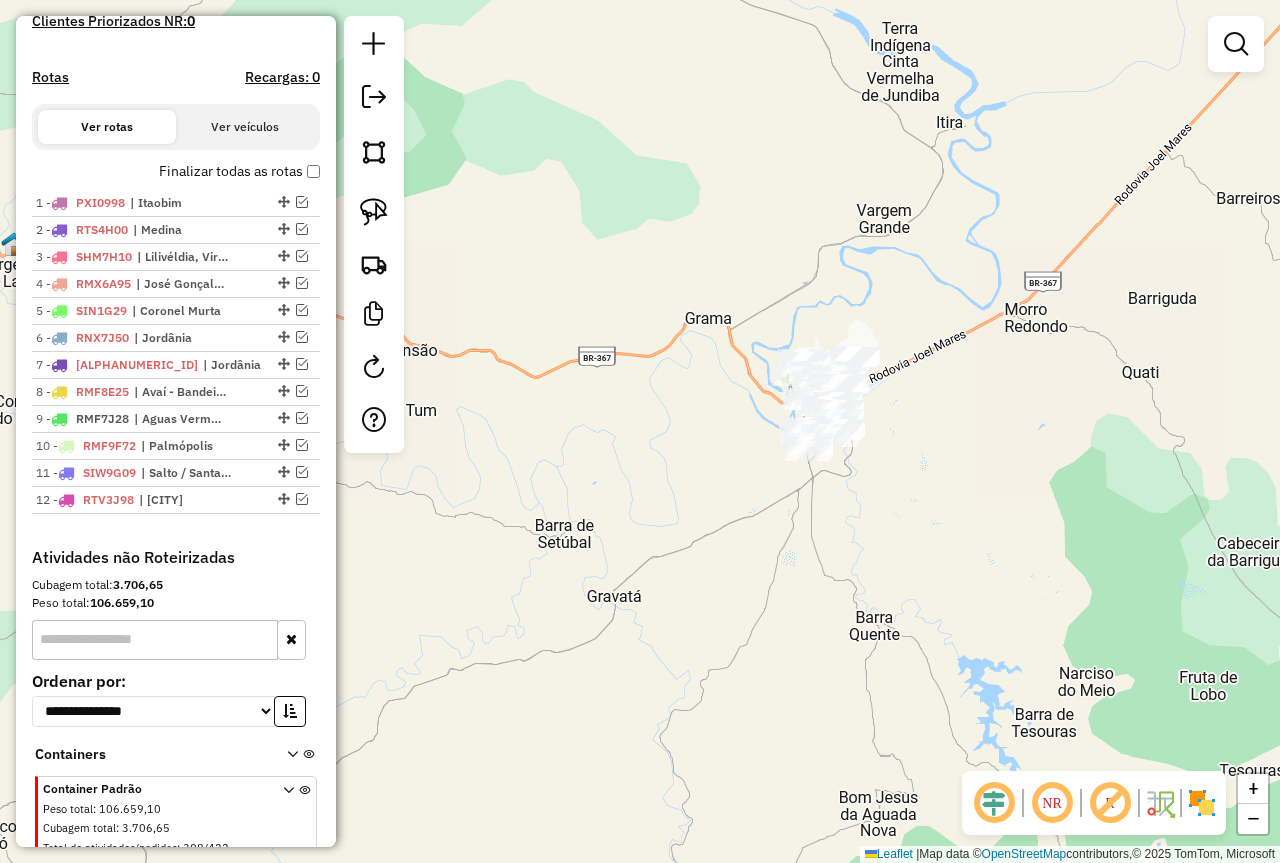drag, startPoint x: 872, startPoint y: 525, endPoint x: 888, endPoint y: 319, distance: 206.62042 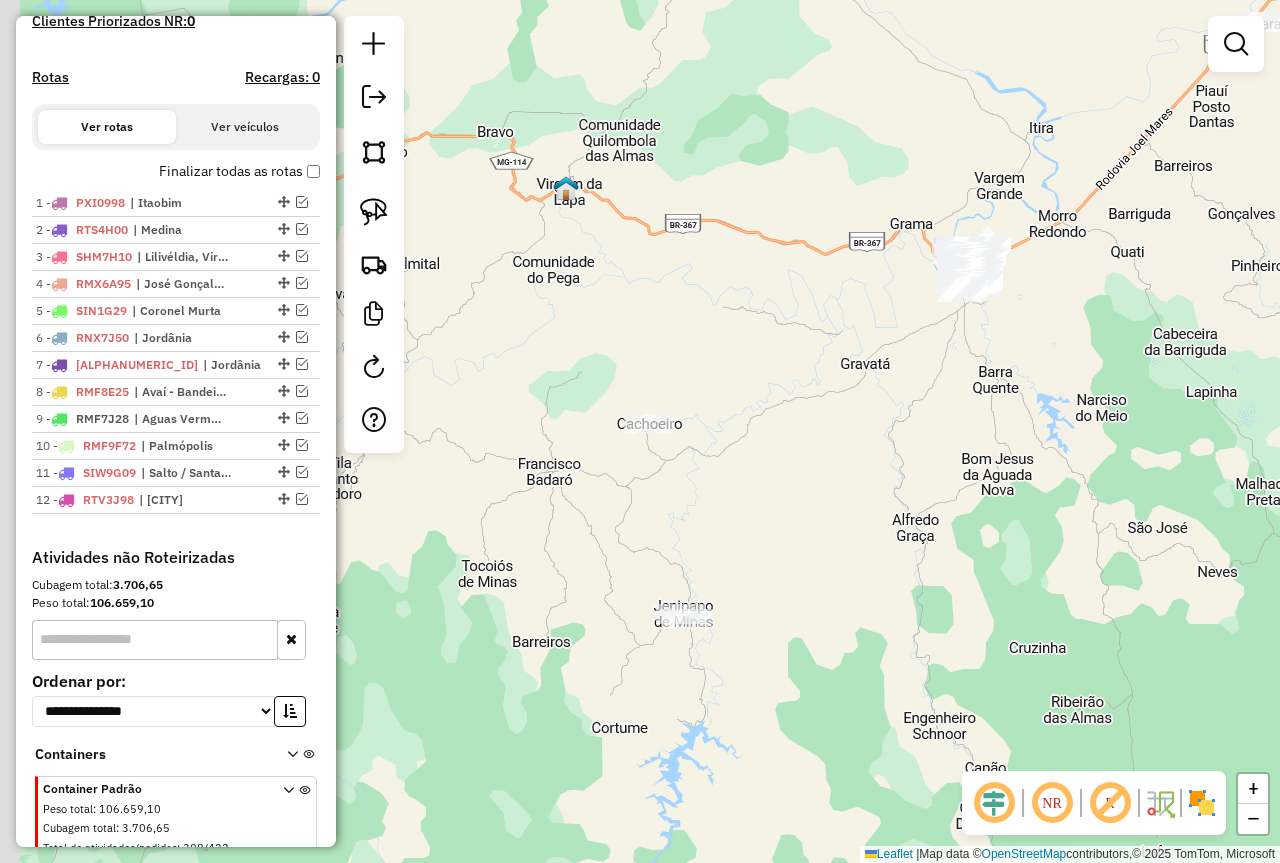 drag, startPoint x: 853, startPoint y: 399, endPoint x: 994, endPoint y: 384, distance: 141.79562 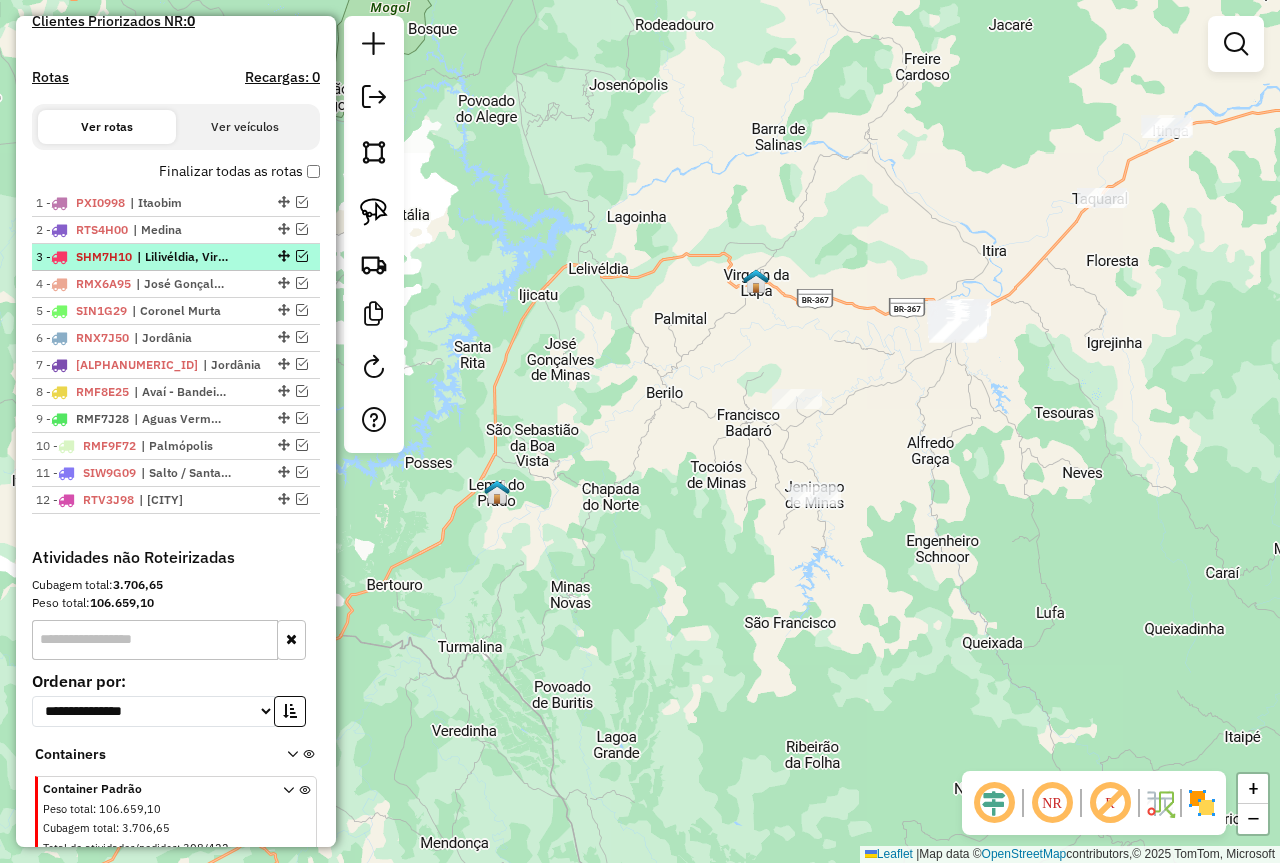 click at bounding box center [302, 256] 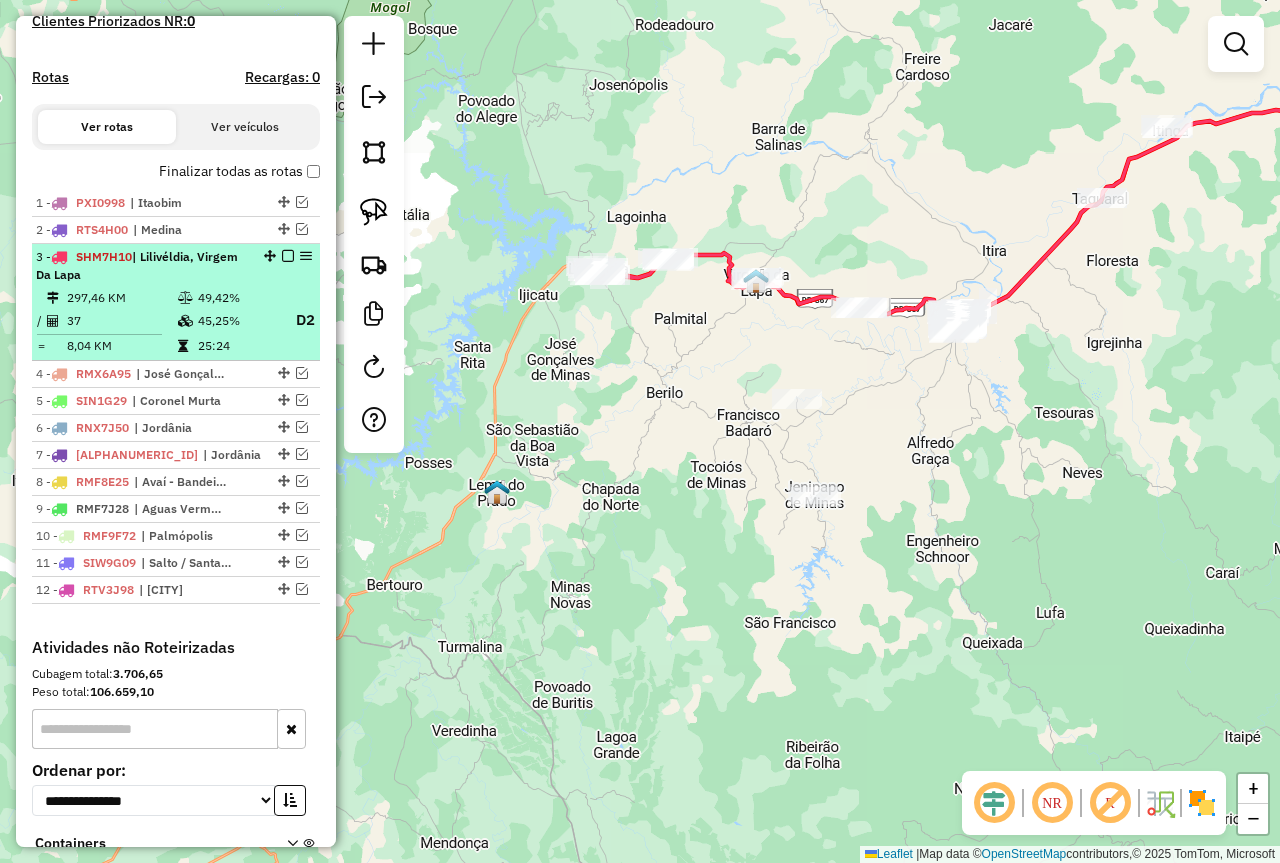 click at bounding box center [288, 256] 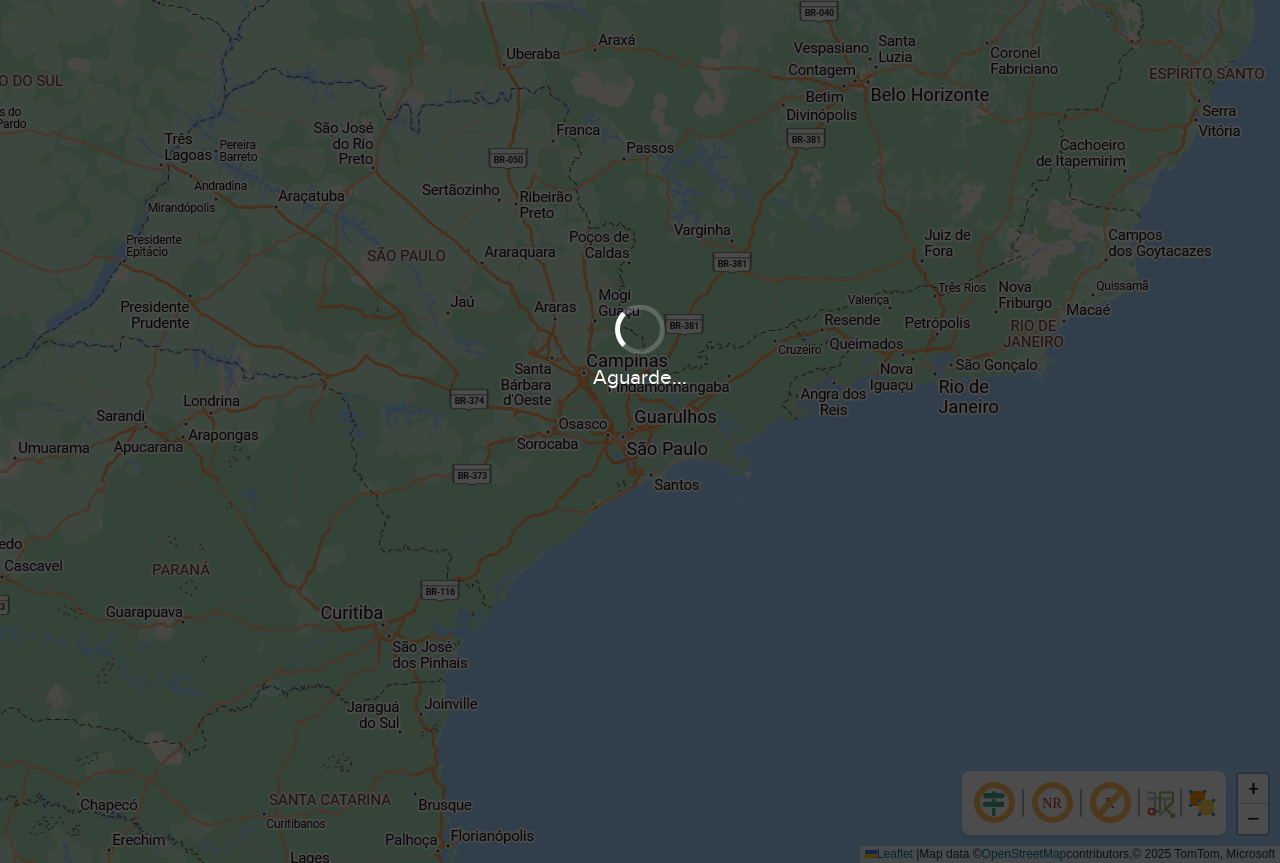 scroll, scrollTop: 0, scrollLeft: 0, axis: both 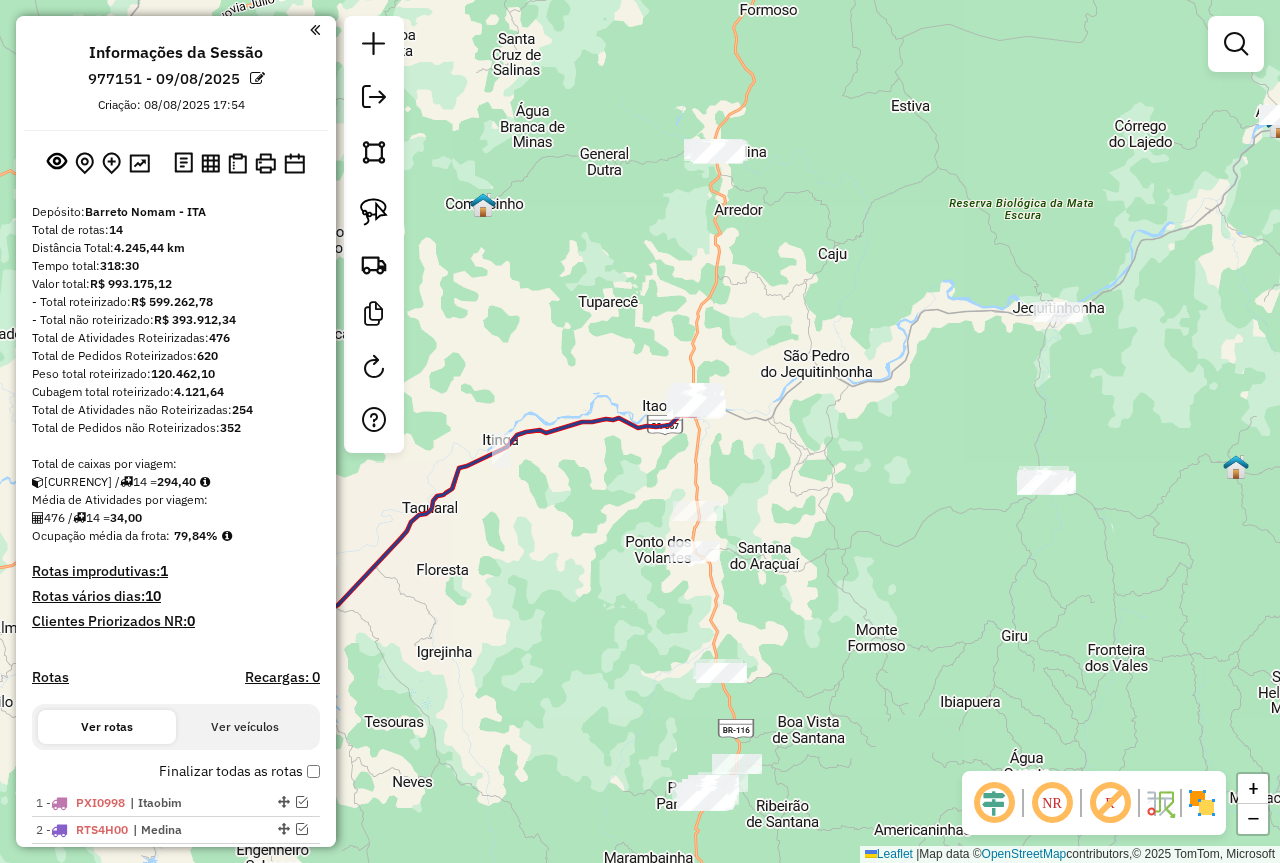 drag, startPoint x: 867, startPoint y: 625, endPoint x: 1229, endPoint y: 437, distance: 407.90686 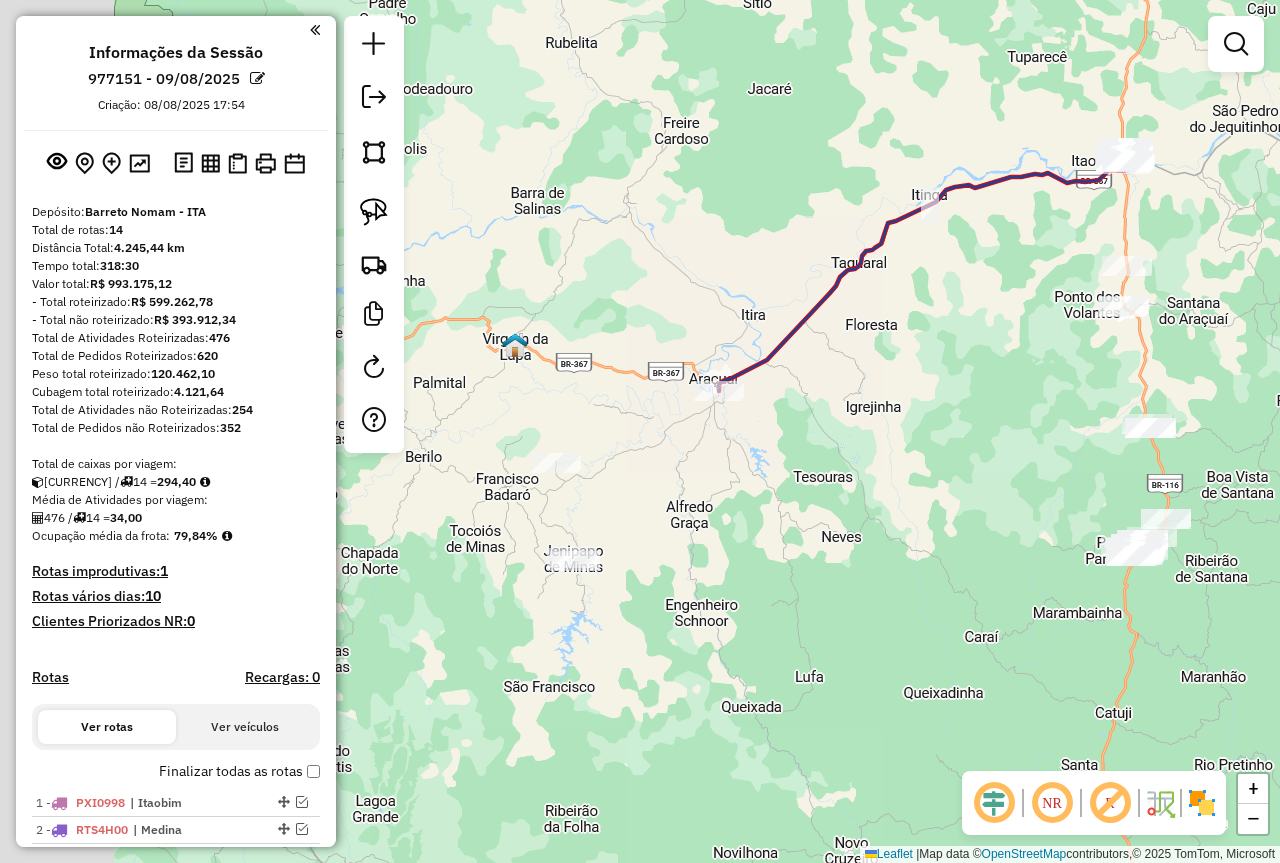 drag, startPoint x: 926, startPoint y: 490, endPoint x: 1026, endPoint y: 422, distance: 120.92973 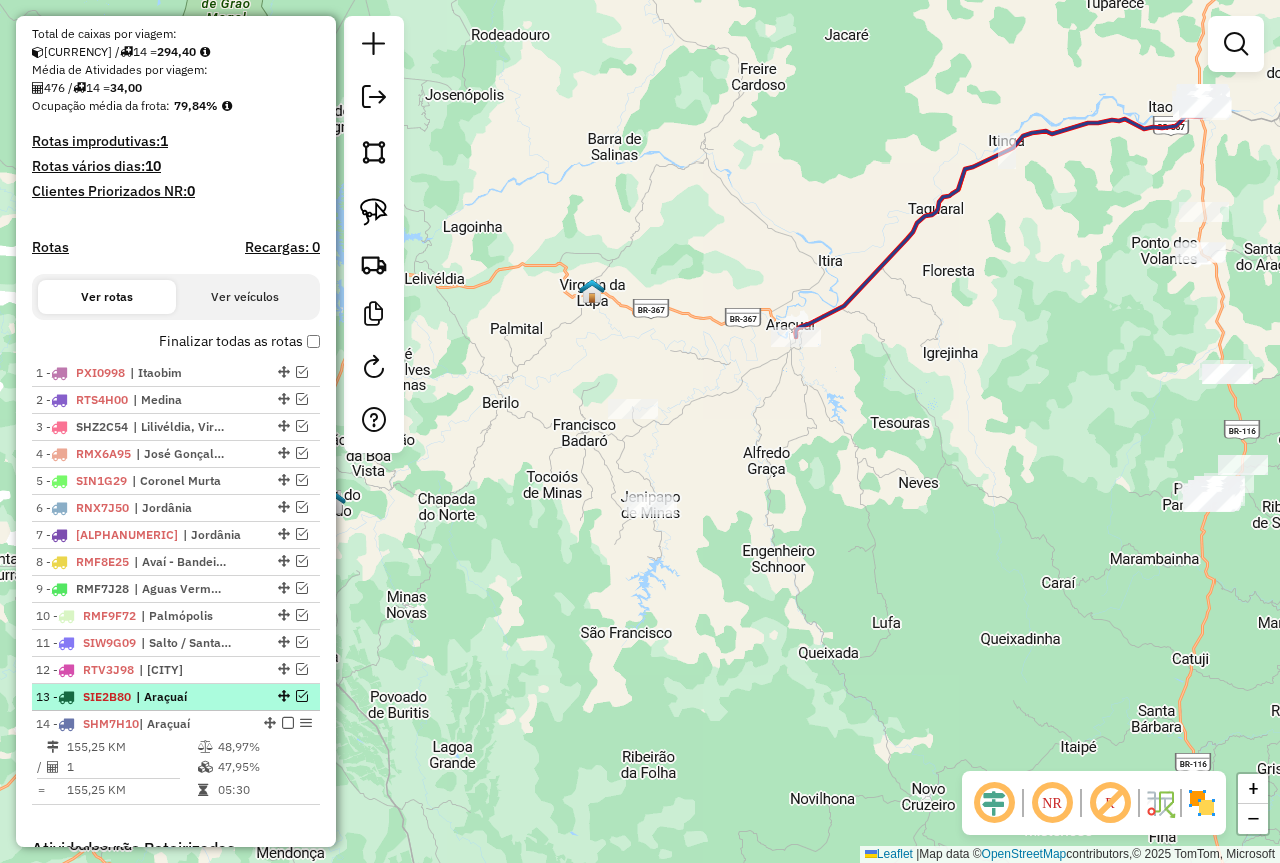 scroll, scrollTop: 600, scrollLeft: 0, axis: vertical 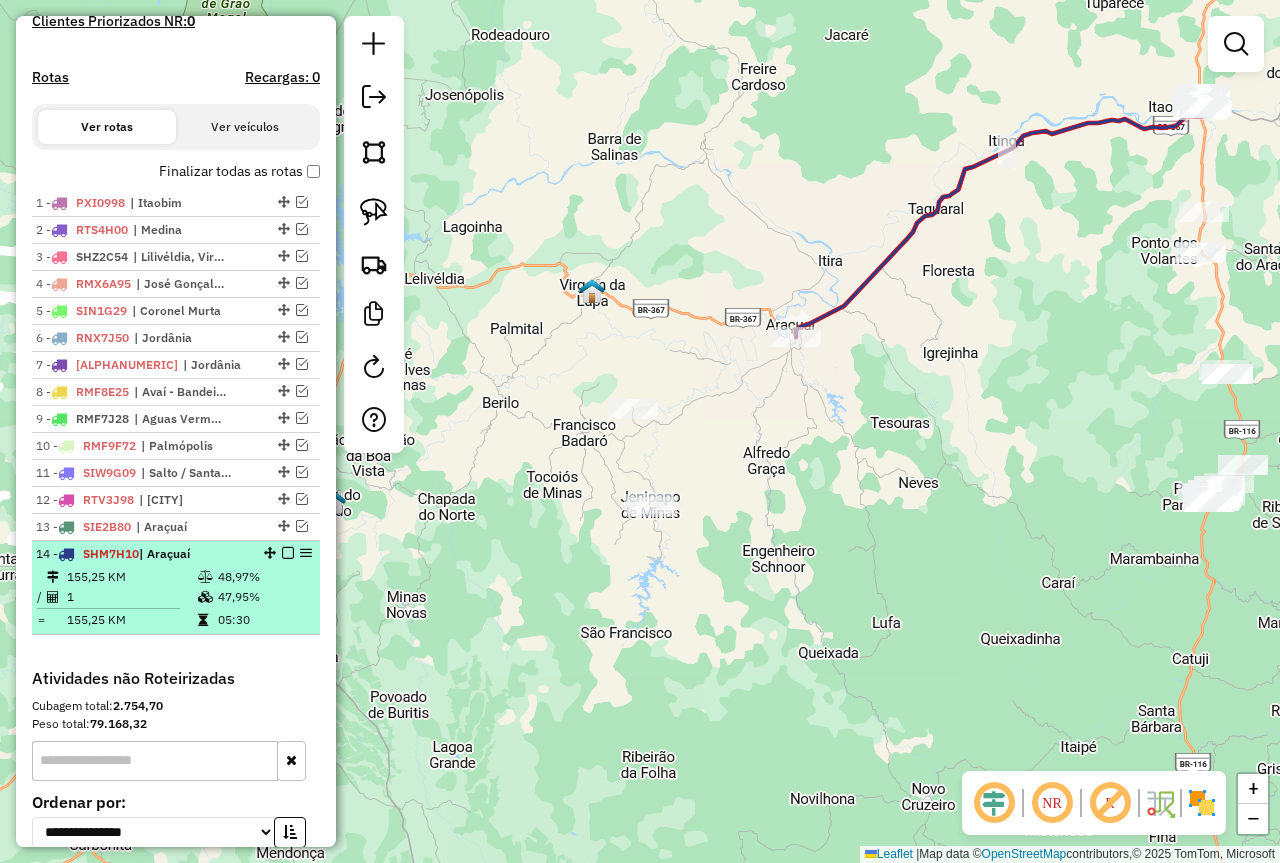 click at bounding box center [288, 553] 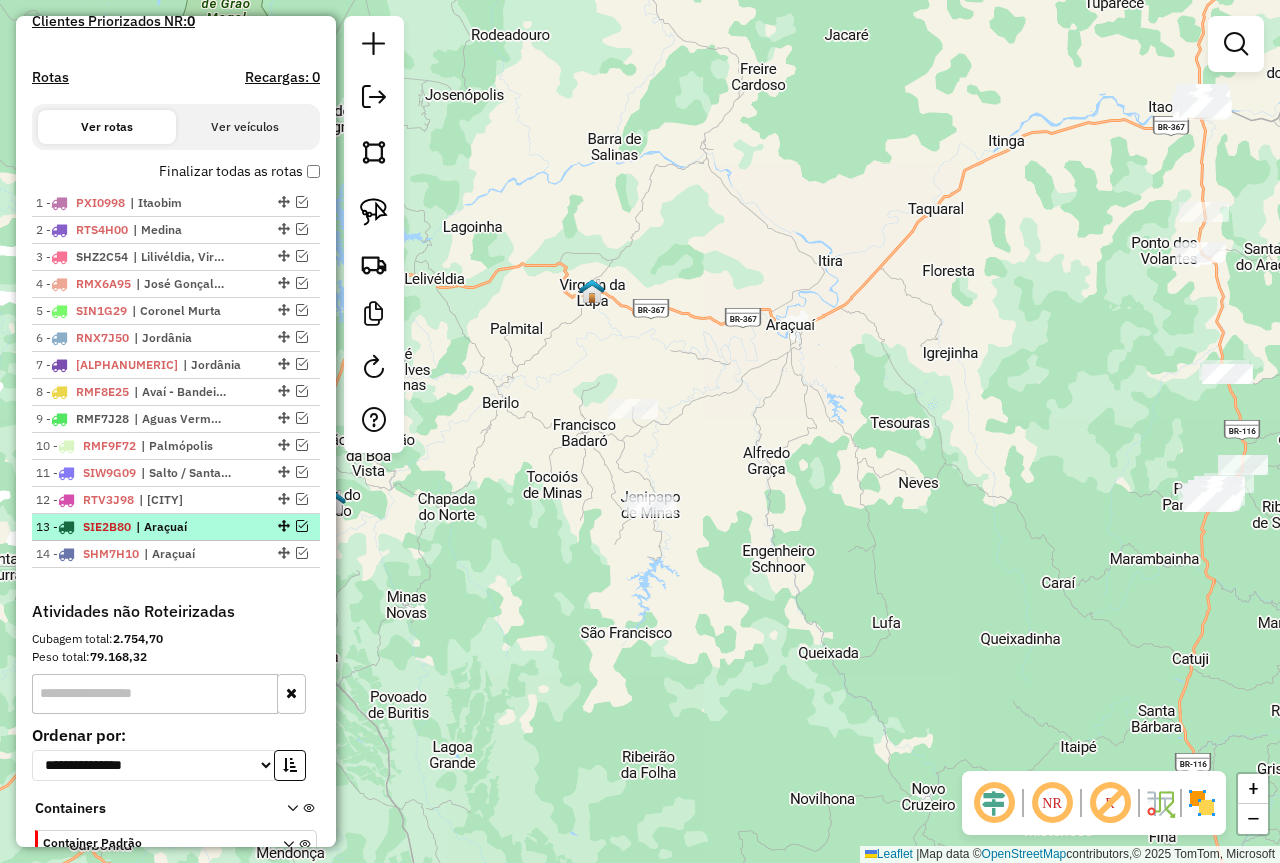 click at bounding box center (302, 526) 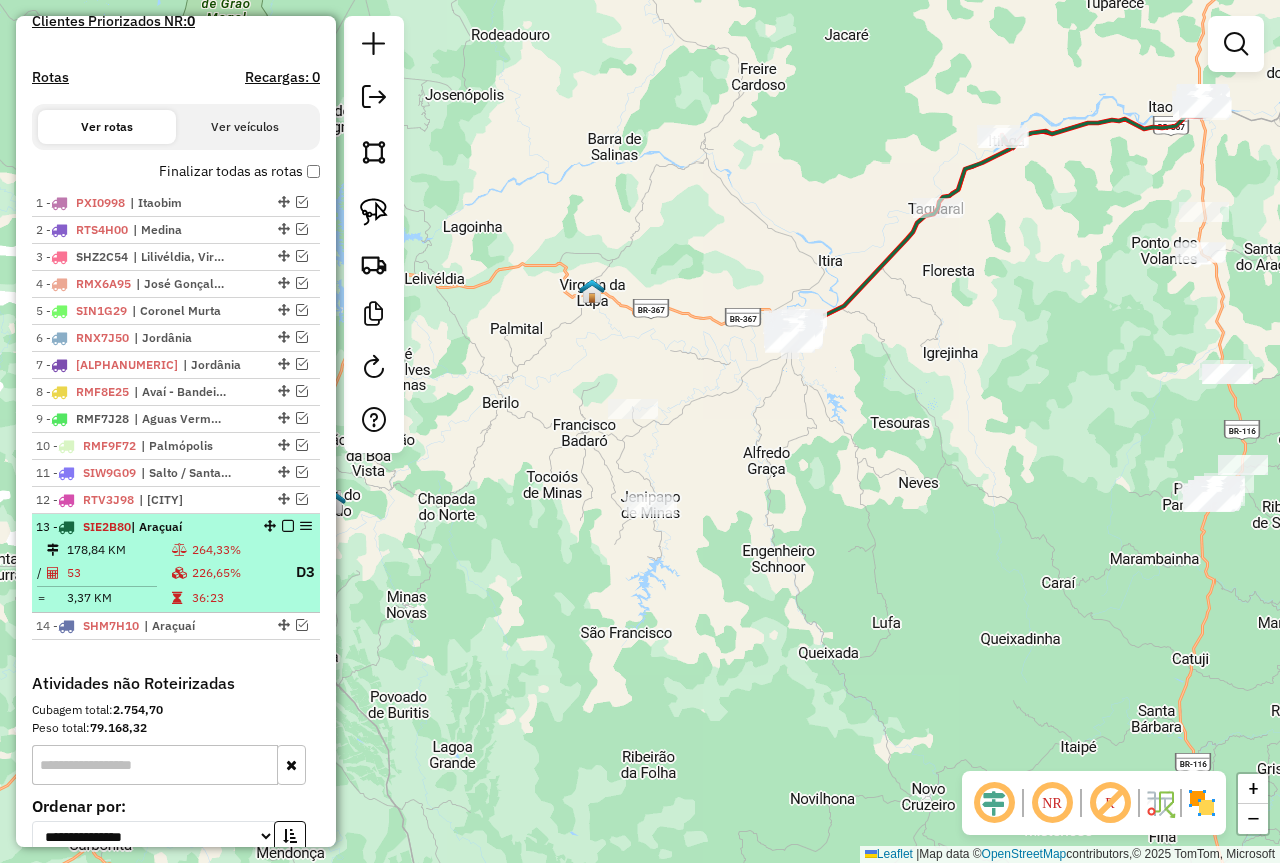 click on "264,33%" at bounding box center [235, 550] 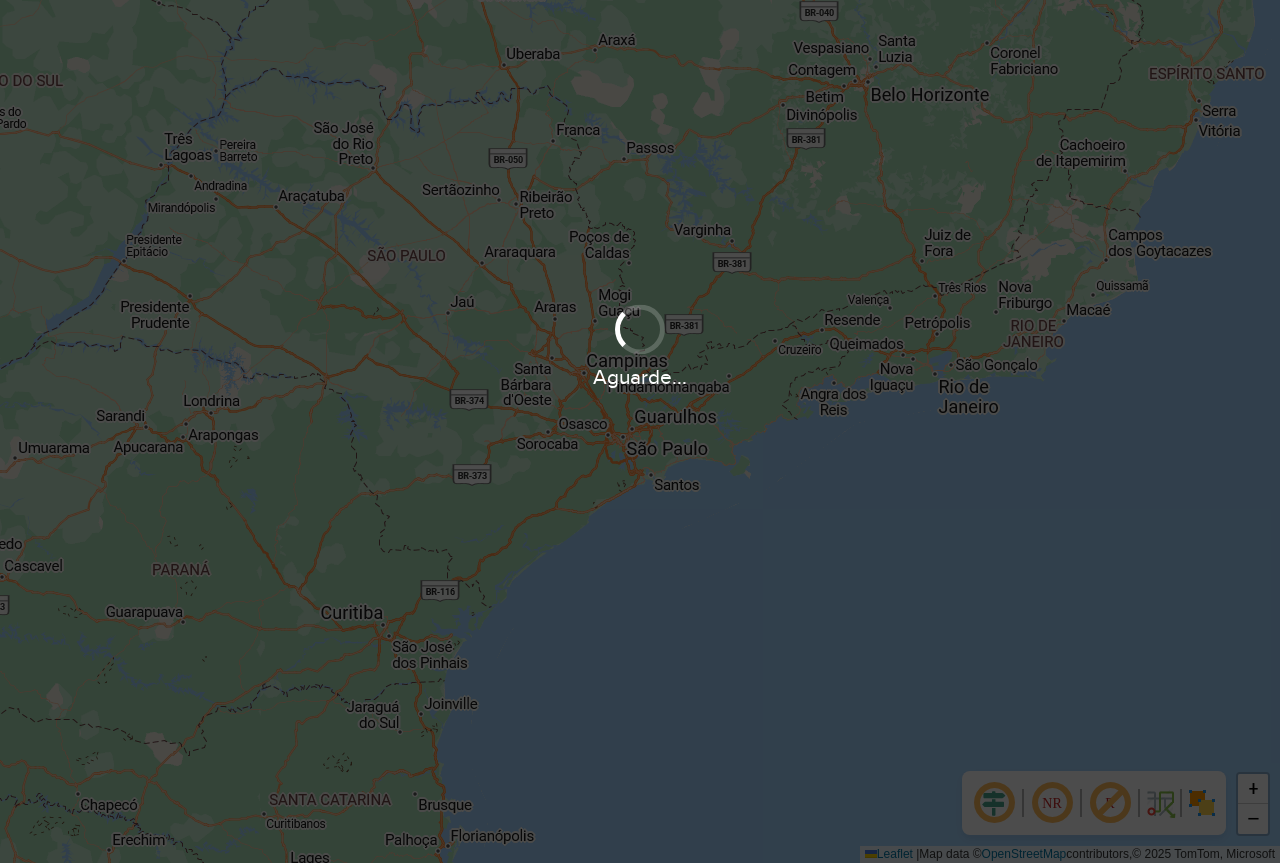 scroll, scrollTop: 0, scrollLeft: 0, axis: both 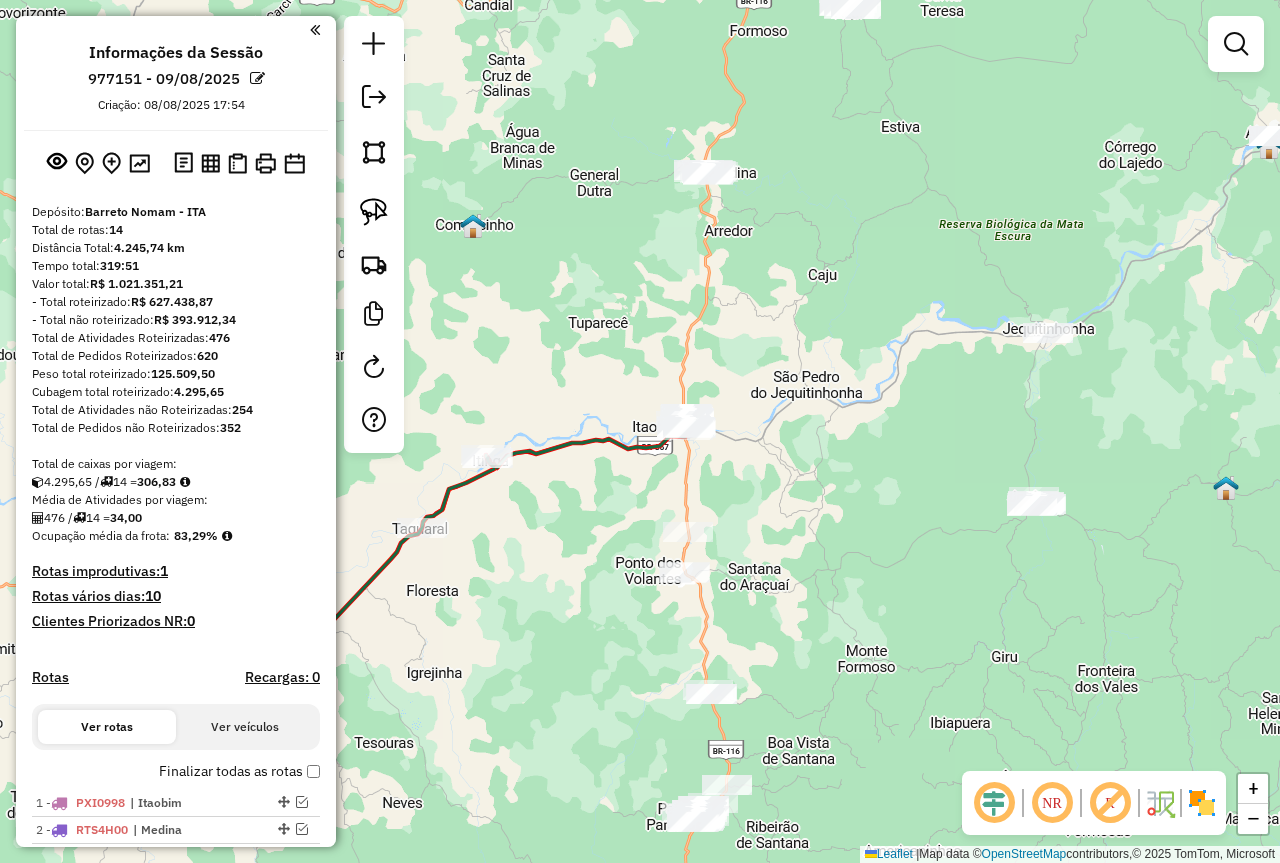 drag, startPoint x: 554, startPoint y: 664, endPoint x: 847, endPoint y: 577, distance: 305.6436 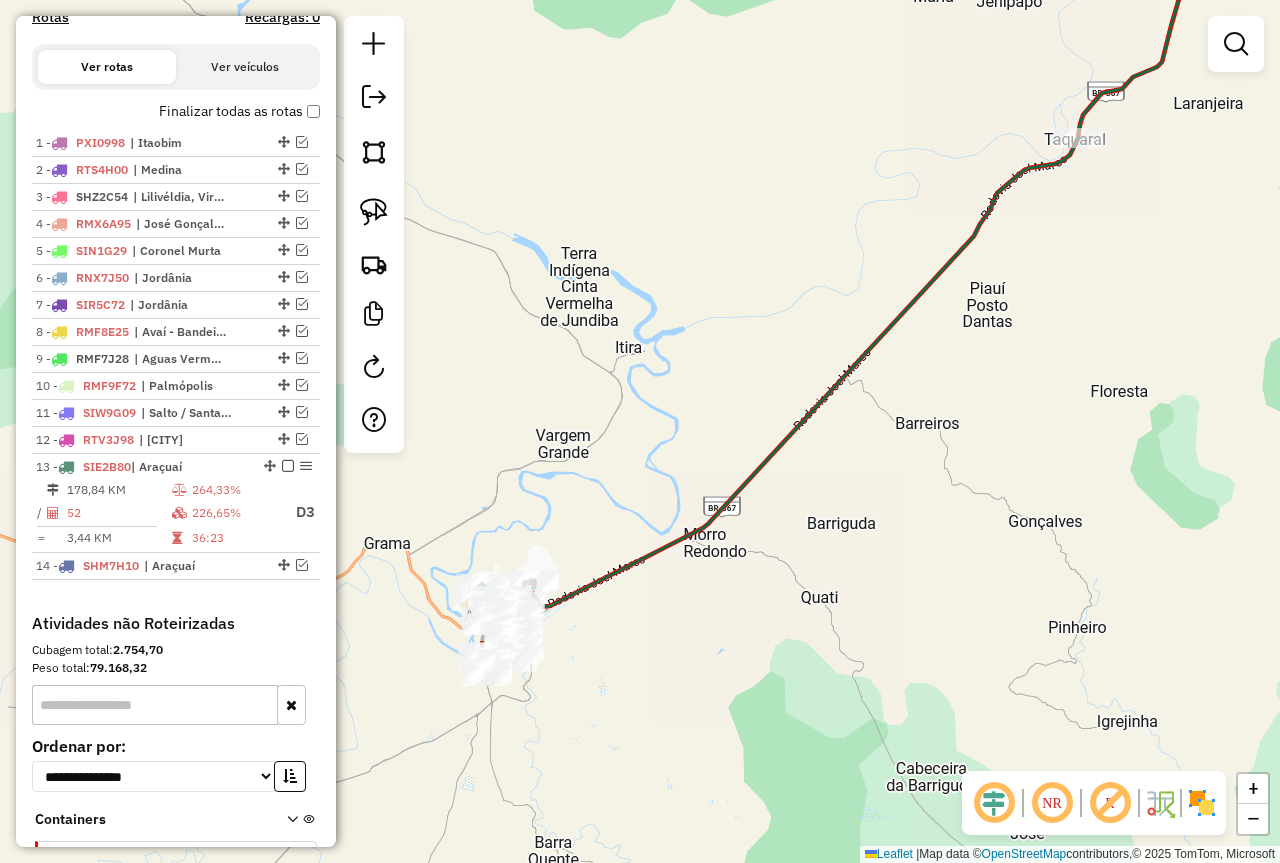 scroll, scrollTop: 700, scrollLeft: 0, axis: vertical 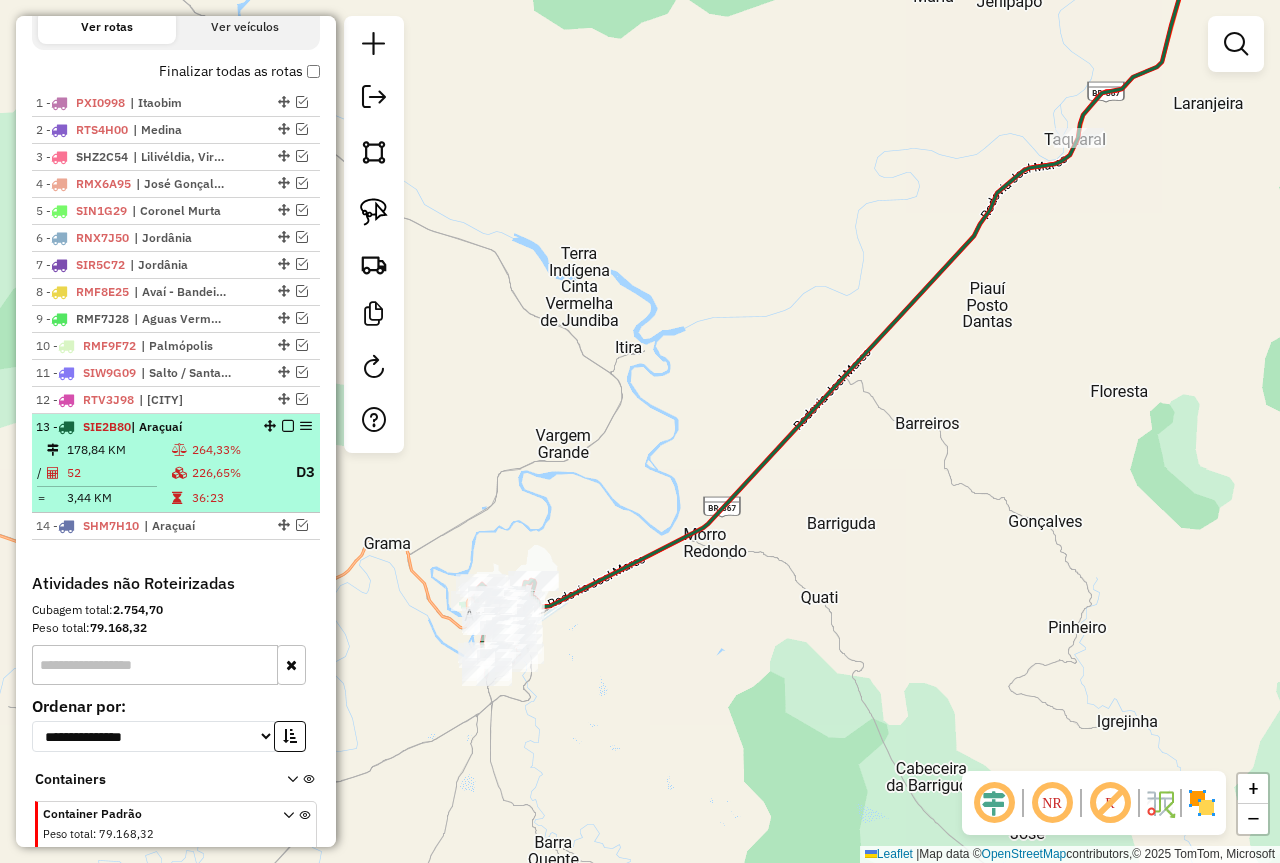 click on "264,33%" at bounding box center (235, 450) 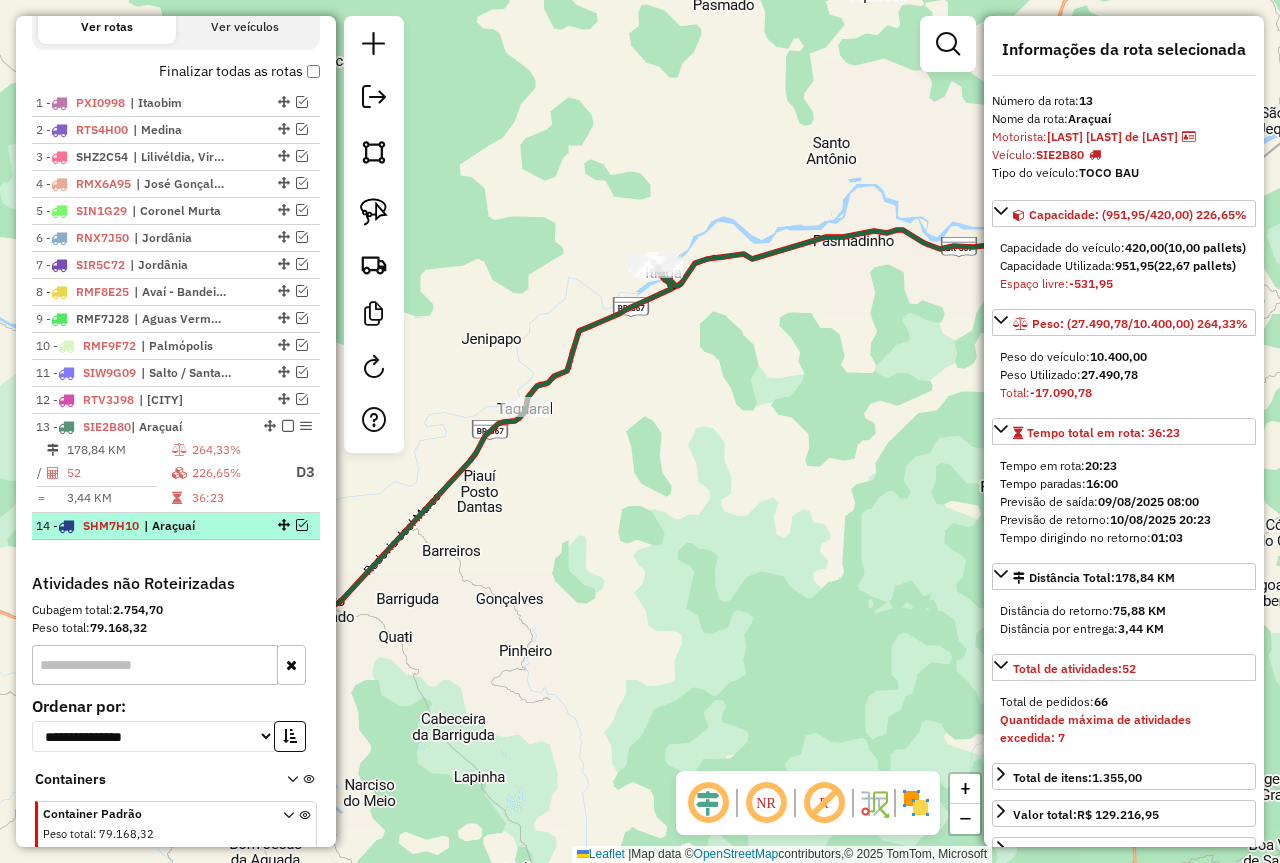 click at bounding box center (282, 525) 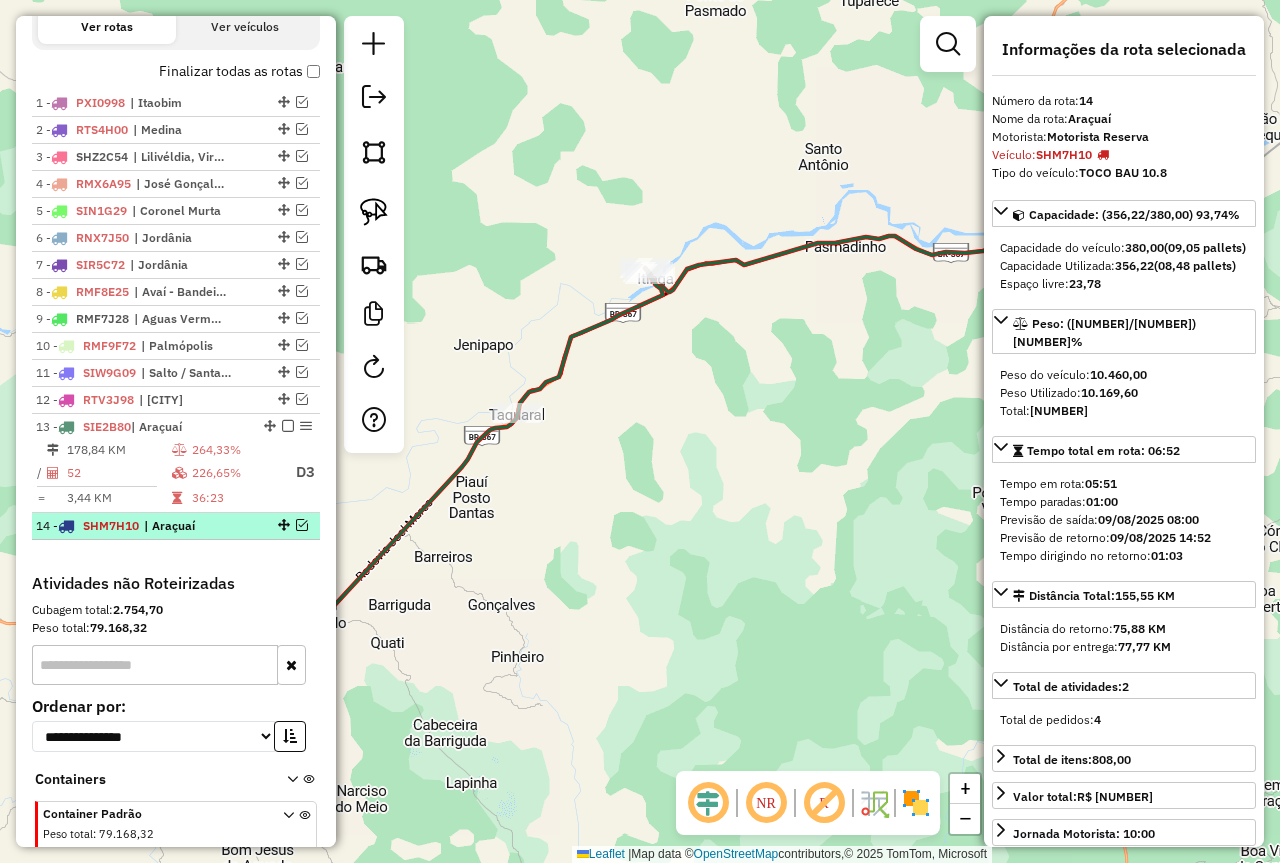 click at bounding box center [282, 525] 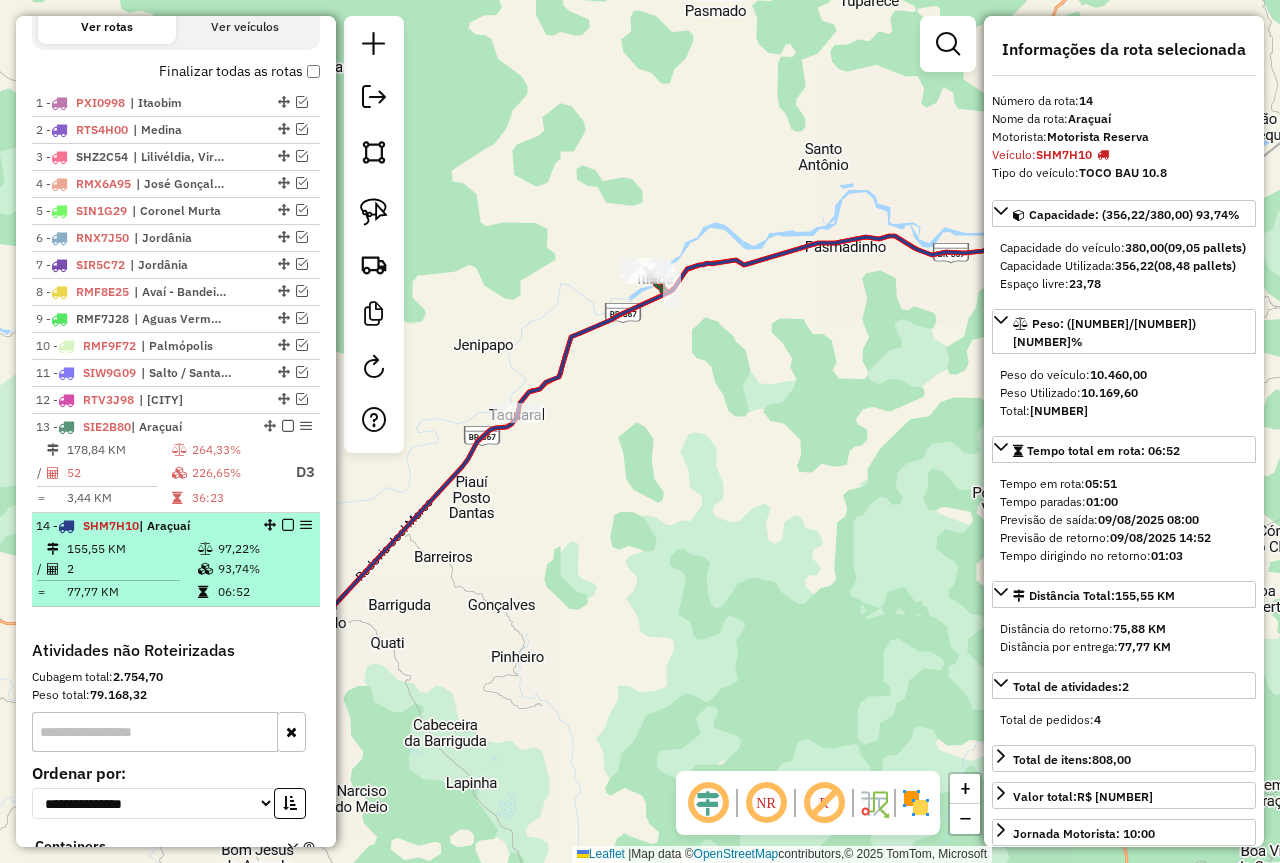click on "93,74%" at bounding box center (264, 569) 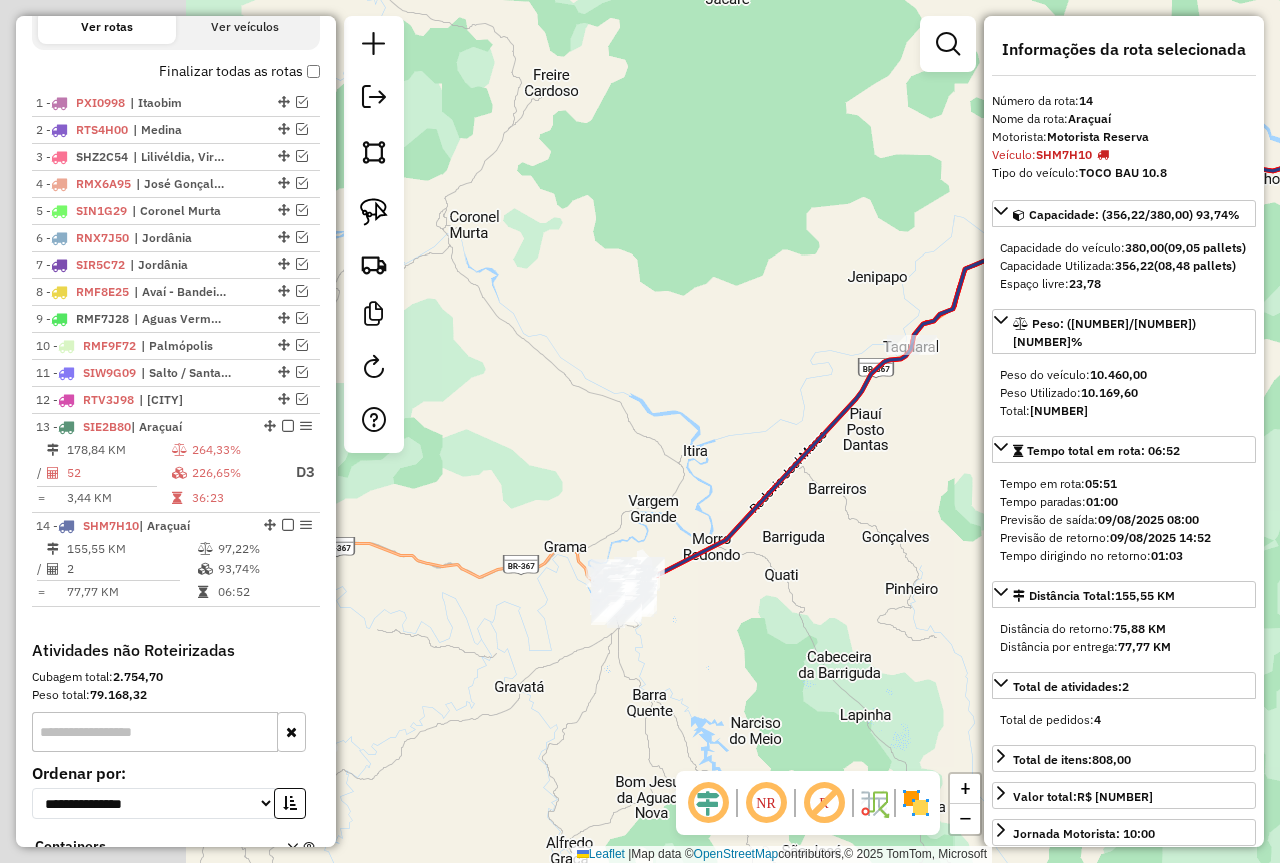 drag, startPoint x: 672, startPoint y: 609, endPoint x: 931, endPoint y: 560, distance: 263.5944 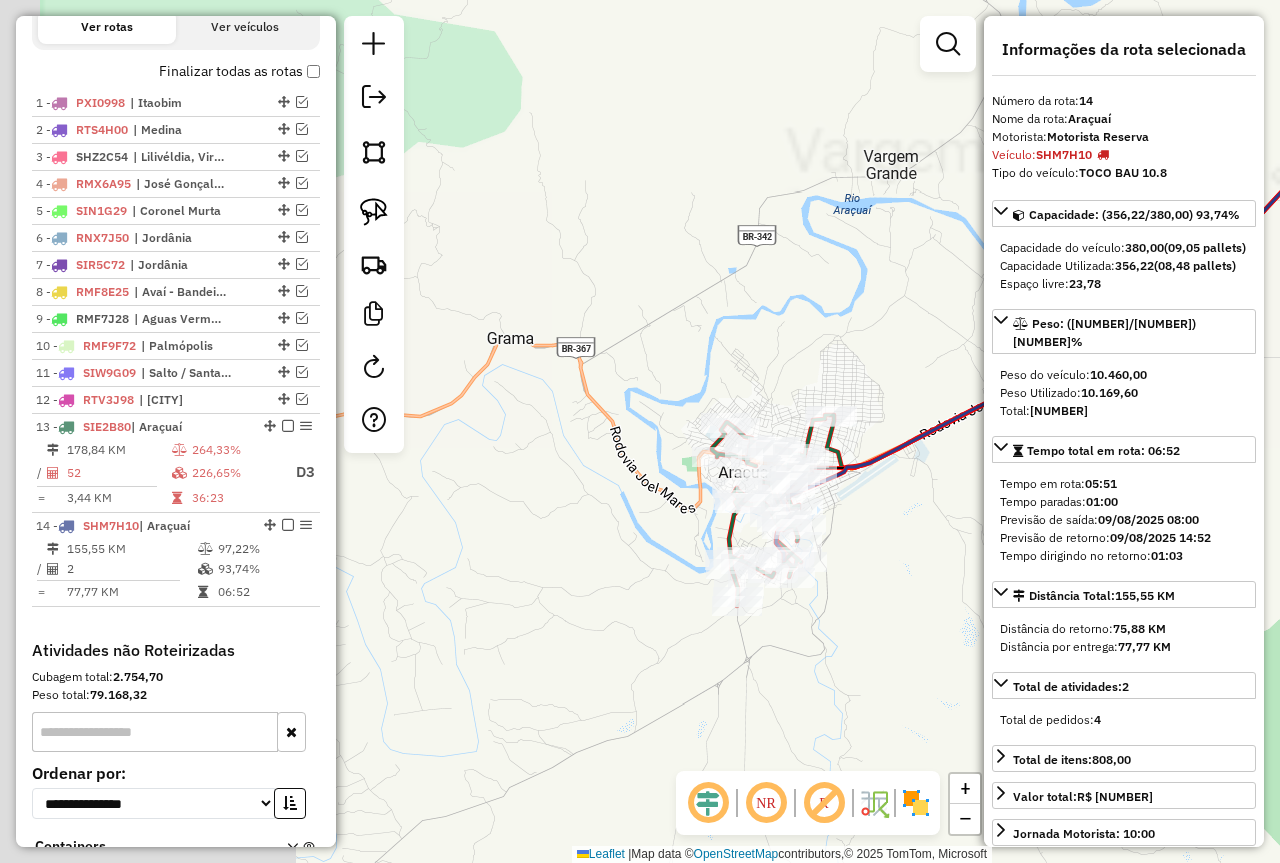 drag, startPoint x: 917, startPoint y: 625, endPoint x: 1082, endPoint y: 626, distance: 165.00304 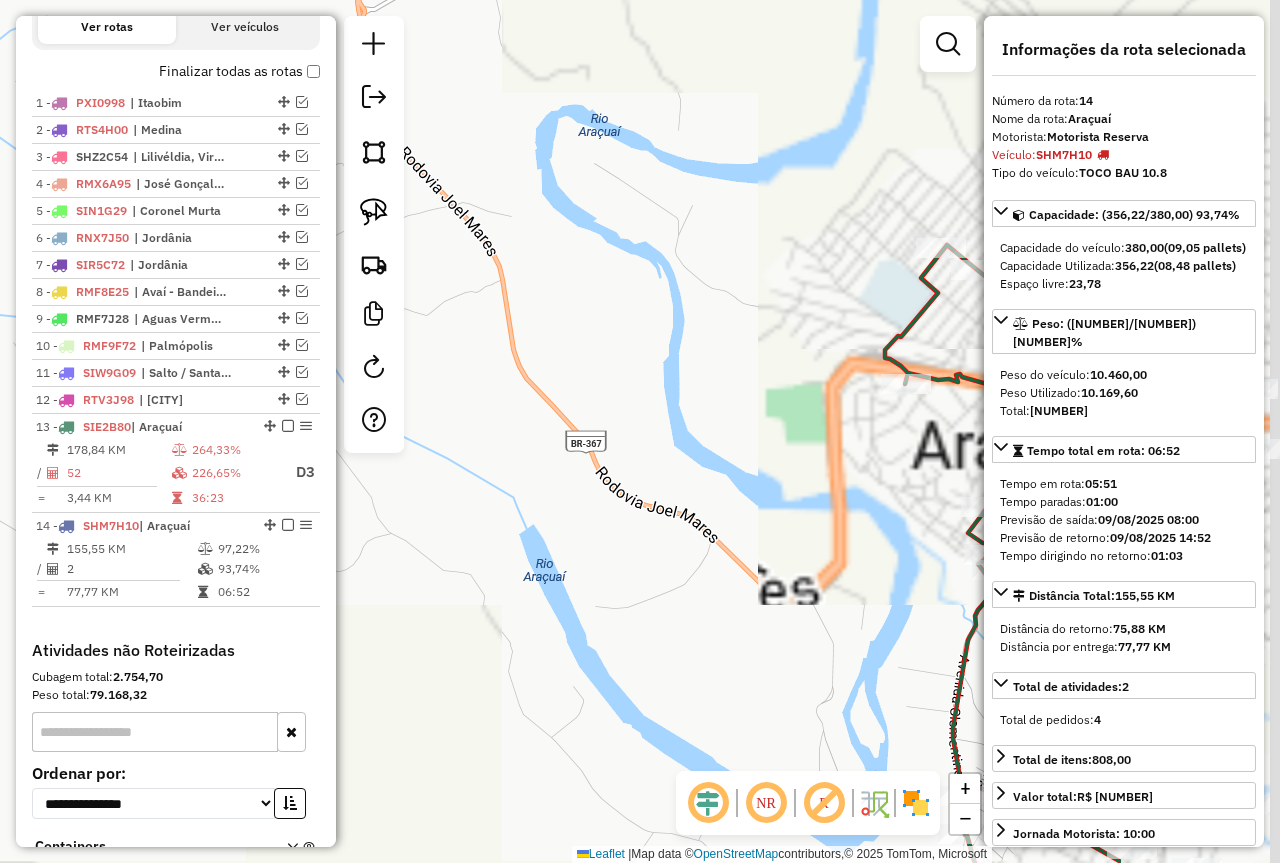 drag, startPoint x: 666, startPoint y: 566, endPoint x: 390, endPoint y: 594, distance: 277.41666 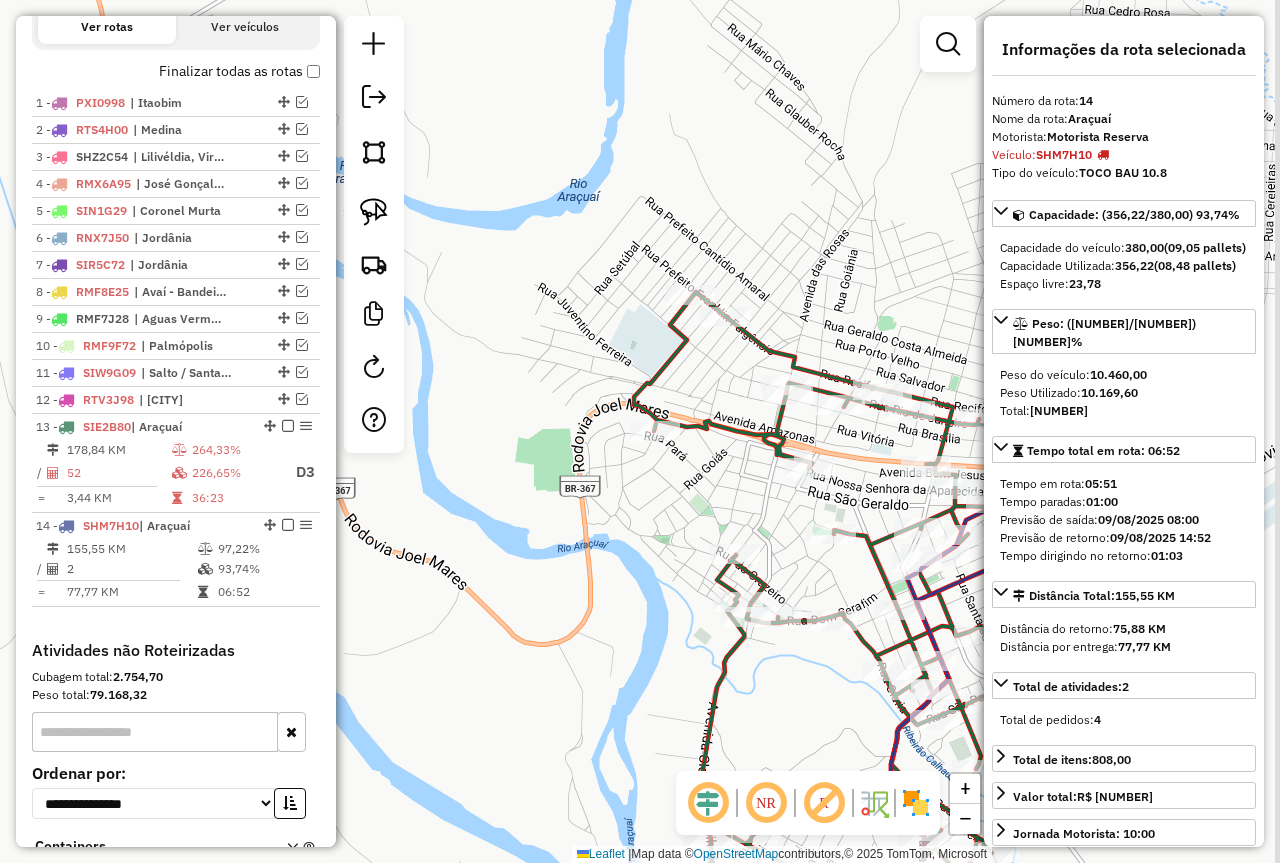 drag, startPoint x: 458, startPoint y: 628, endPoint x: 323, endPoint y: 629, distance: 135.00371 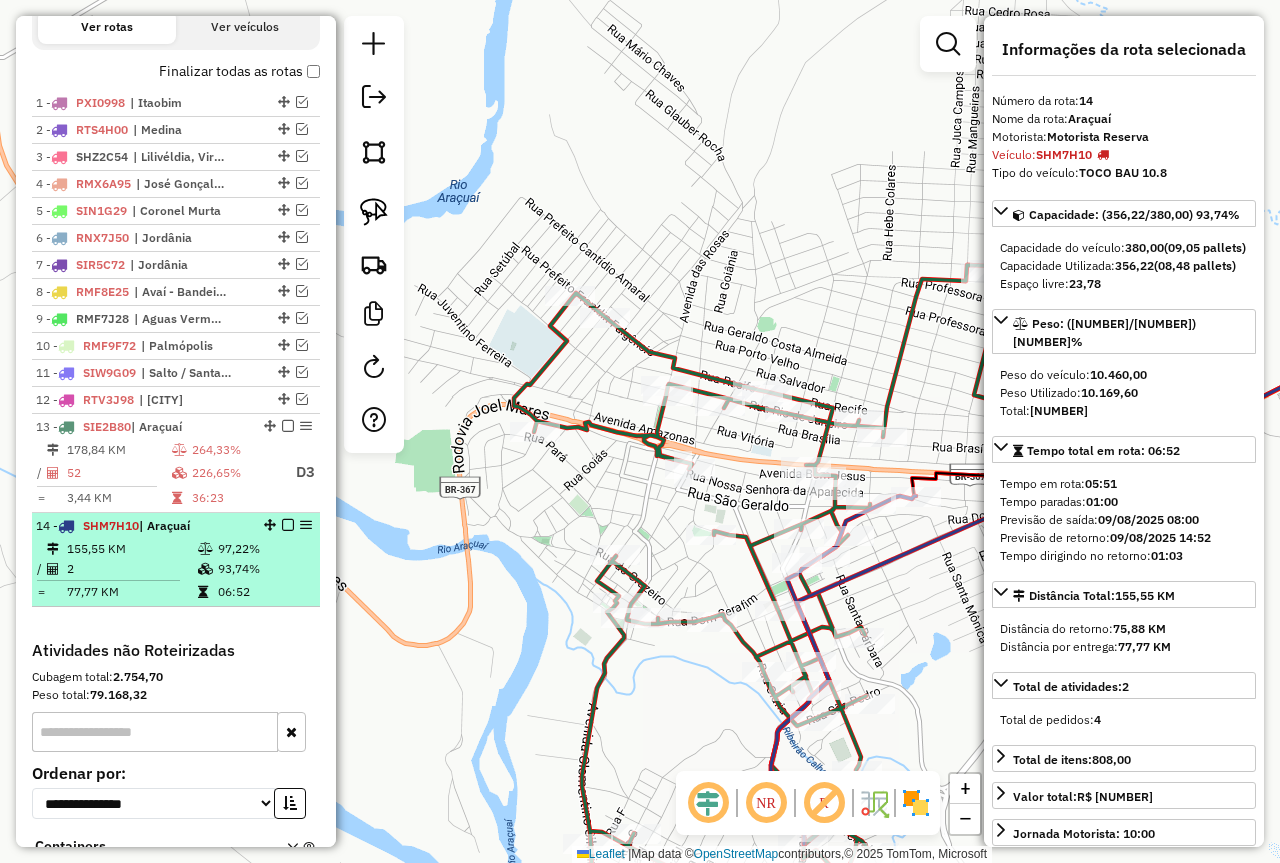 click at bounding box center [288, 525] 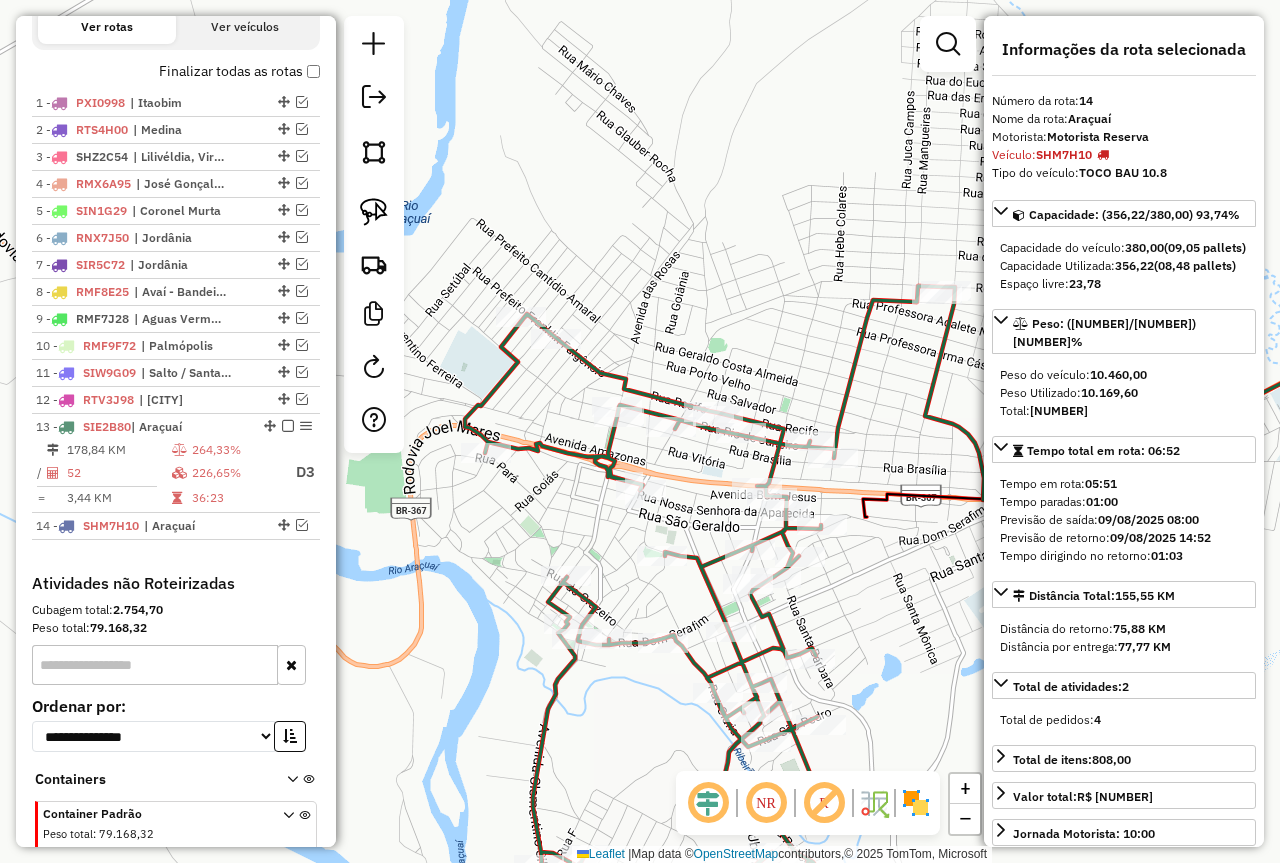 drag, startPoint x: 524, startPoint y: 517, endPoint x: 352, endPoint y: 522, distance: 172.07266 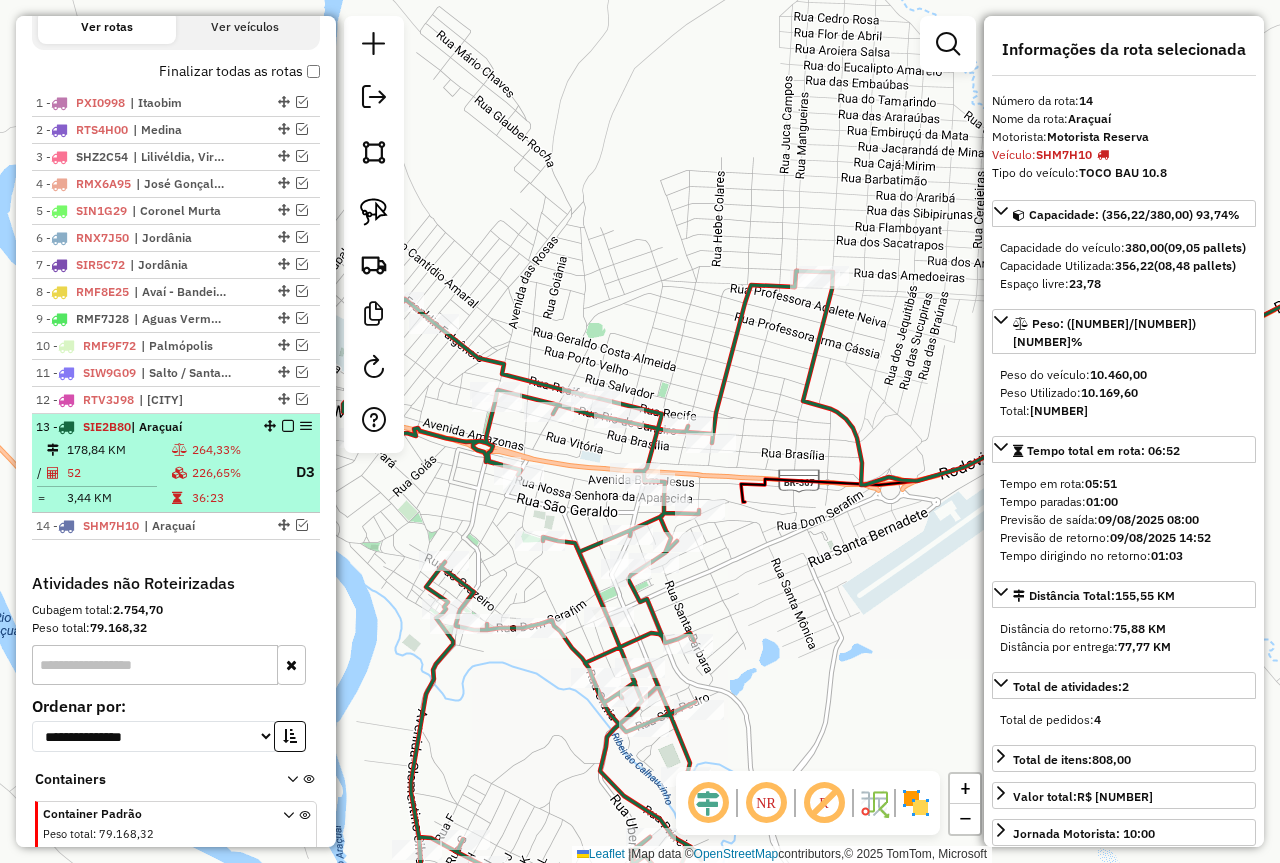 click on "226,65%" at bounding box center (235, 472) 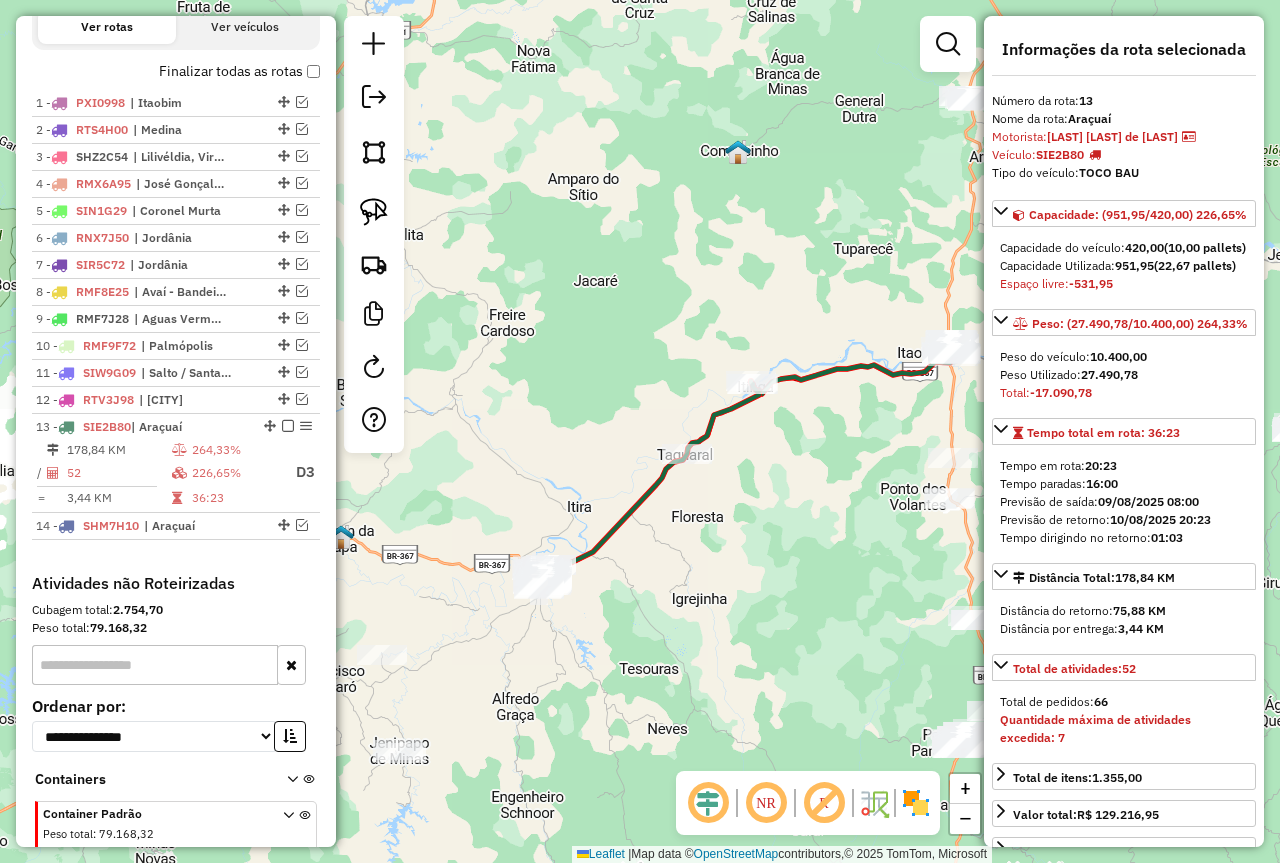 drag, startPoint x: 695, startPoint y: 708, endPoint x: 910, endPoint y: 549, distance: 267.40607 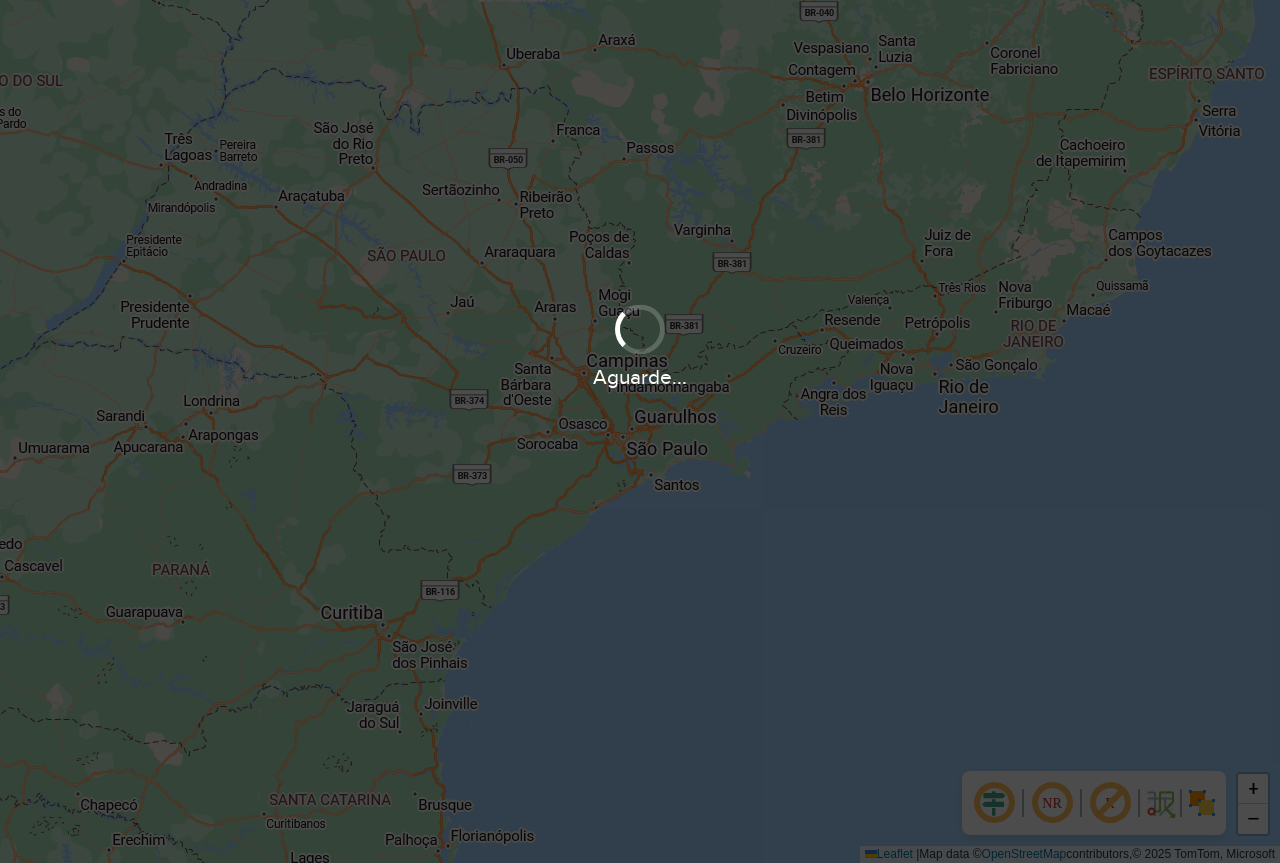 scroll, scrollTop: 0, scrollLeft: 0, axis: both 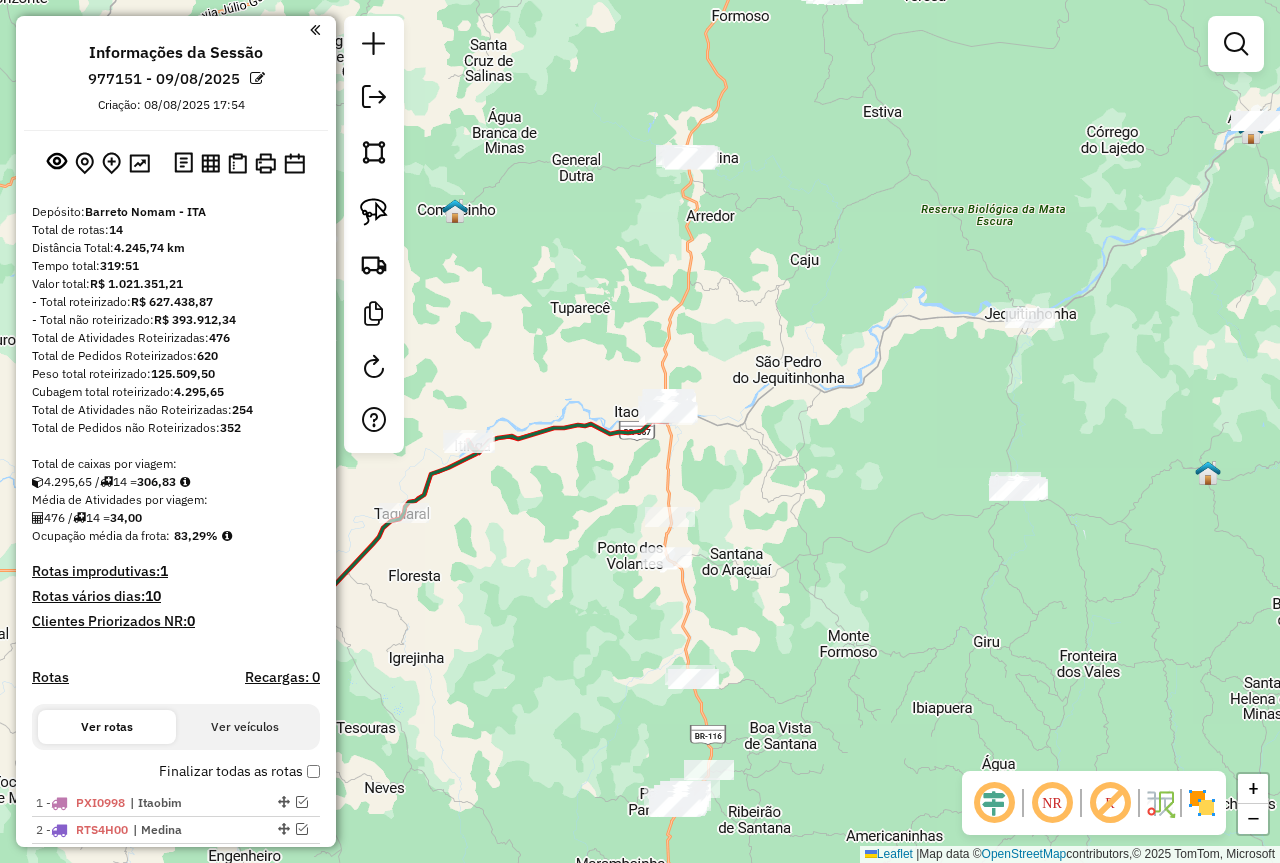 drag, startPoint x: 484, startPoint y: 666, endPoint x: 866, endPoint y: 369, distance: 483.87292 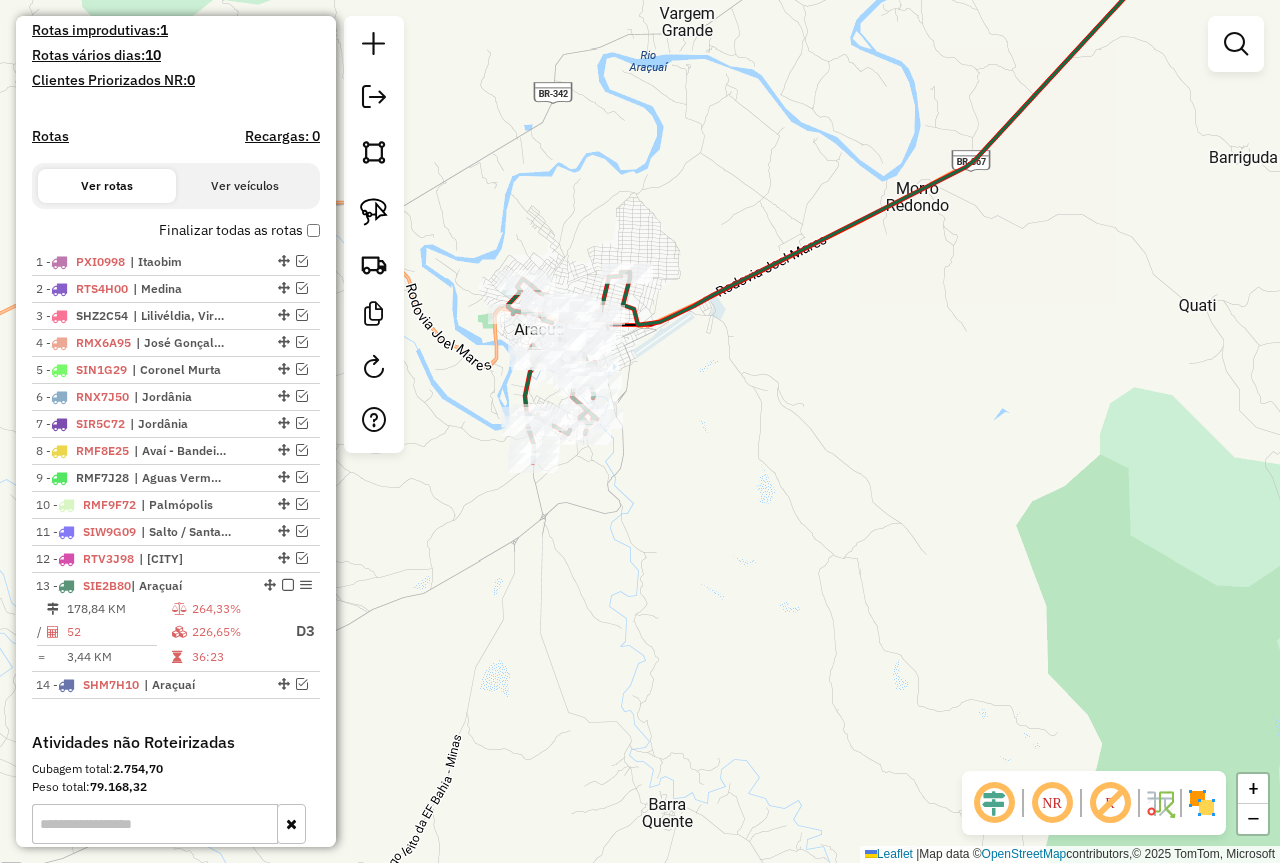 scroll, scrollTop: 600, scrollLeft: 0, axis: vertical 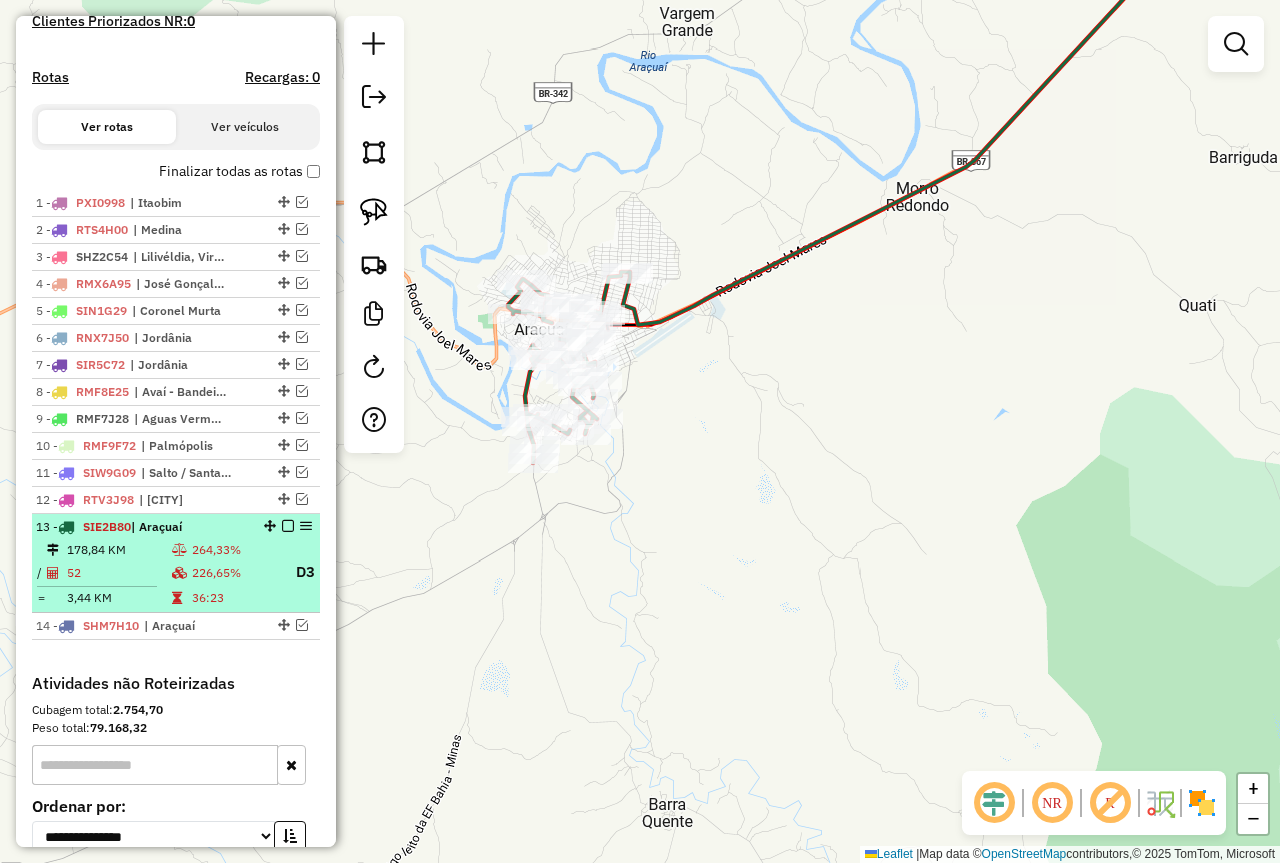 click on "226,65%" at bounding box center (235, 572) 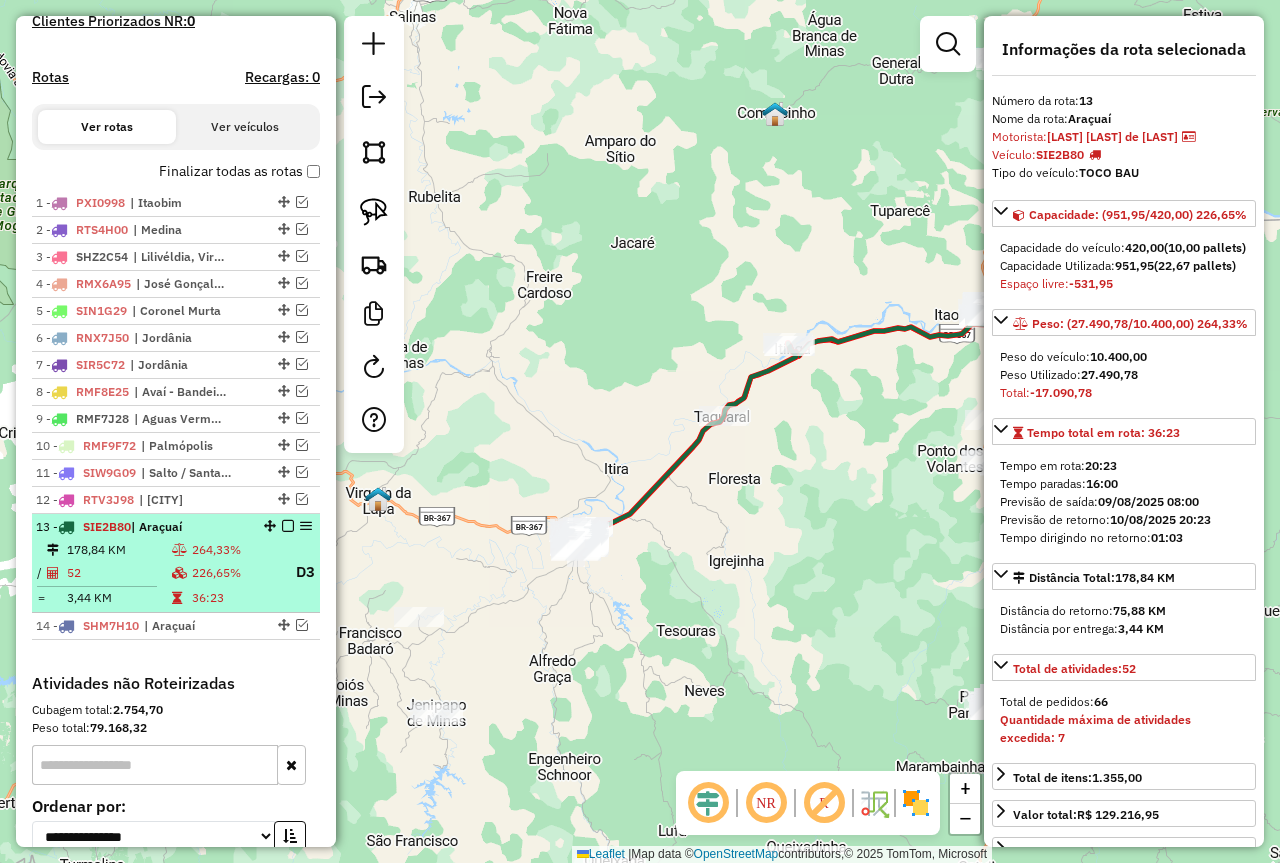 click at bounding box center [288, 526] 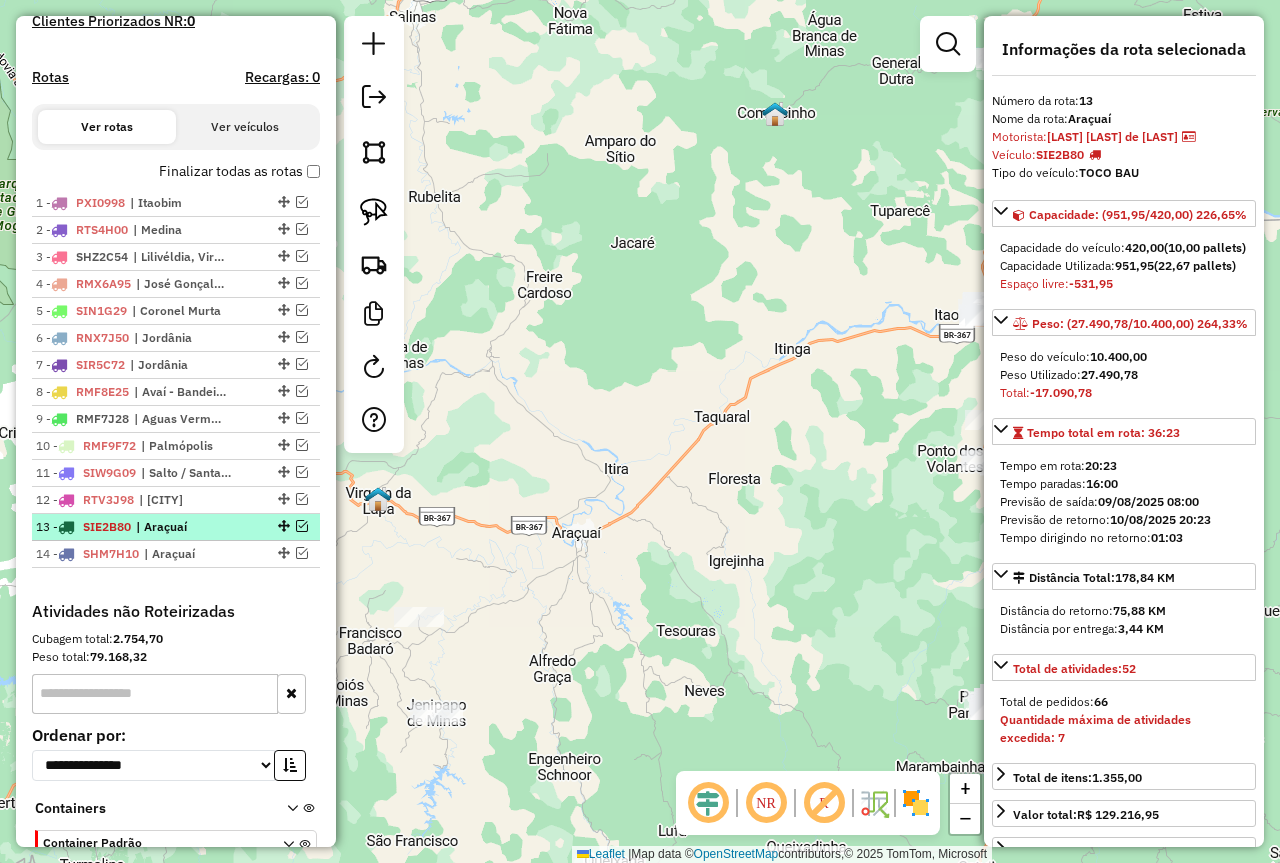 click at bounding box center [302, 526] 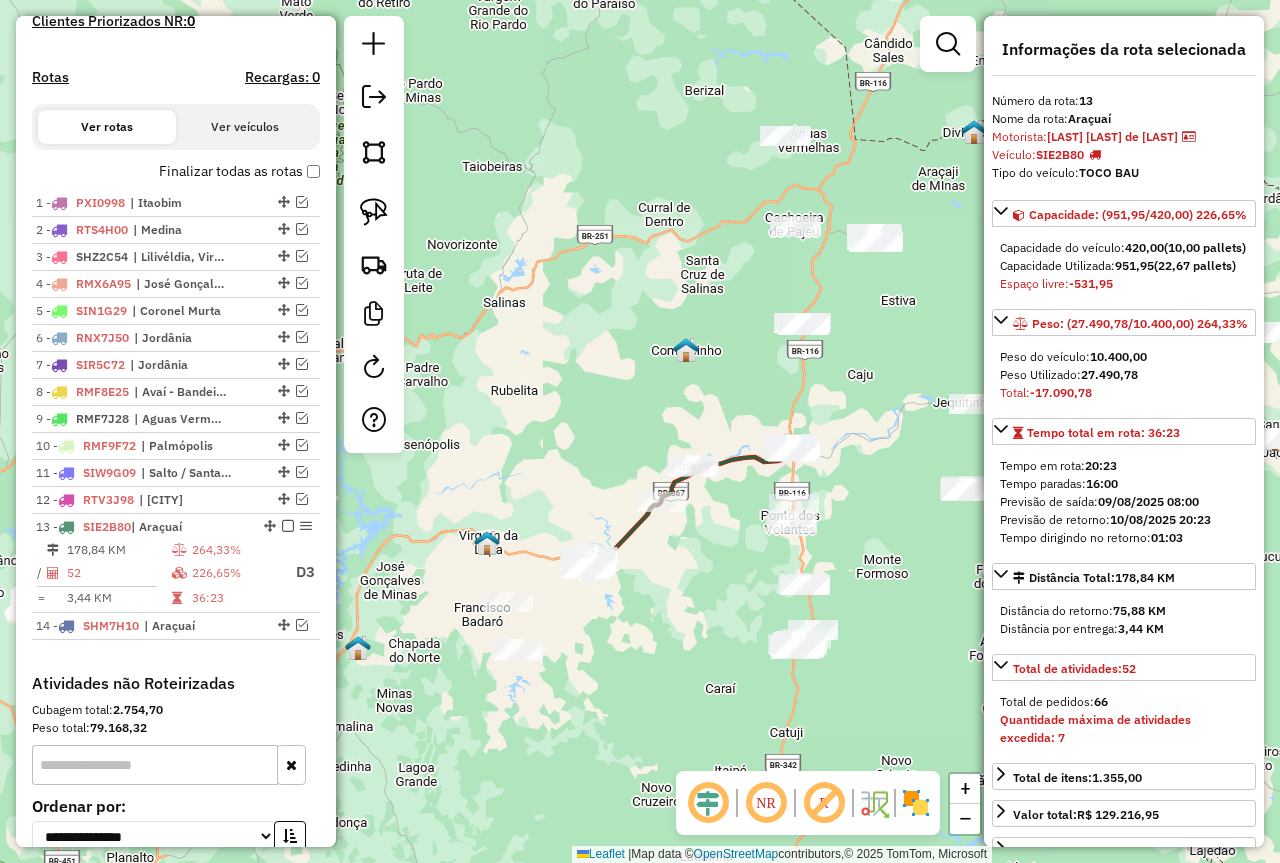 drag, startPoint x: 686, startPoint y: 605, endPoint x: 654, endPoint y: 623, distance: 36.71512 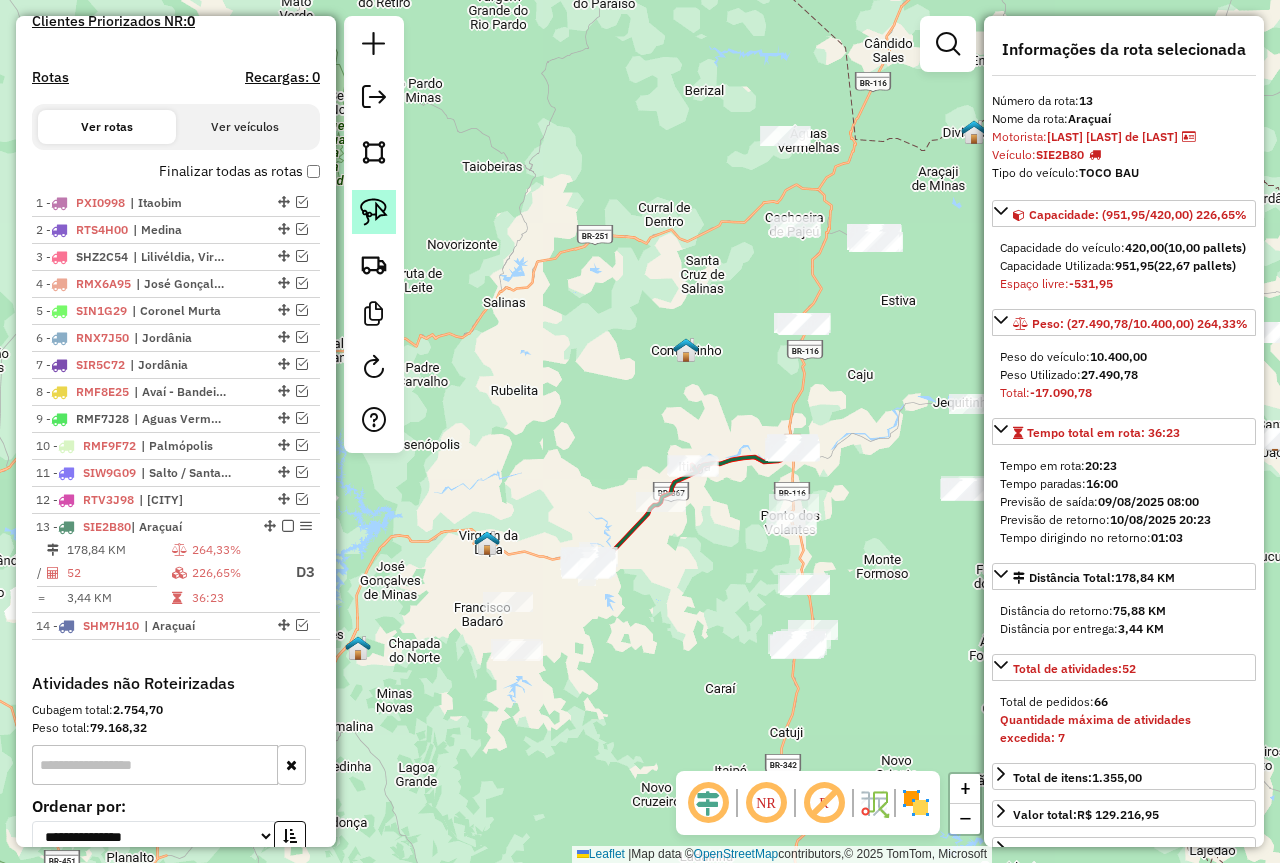 click 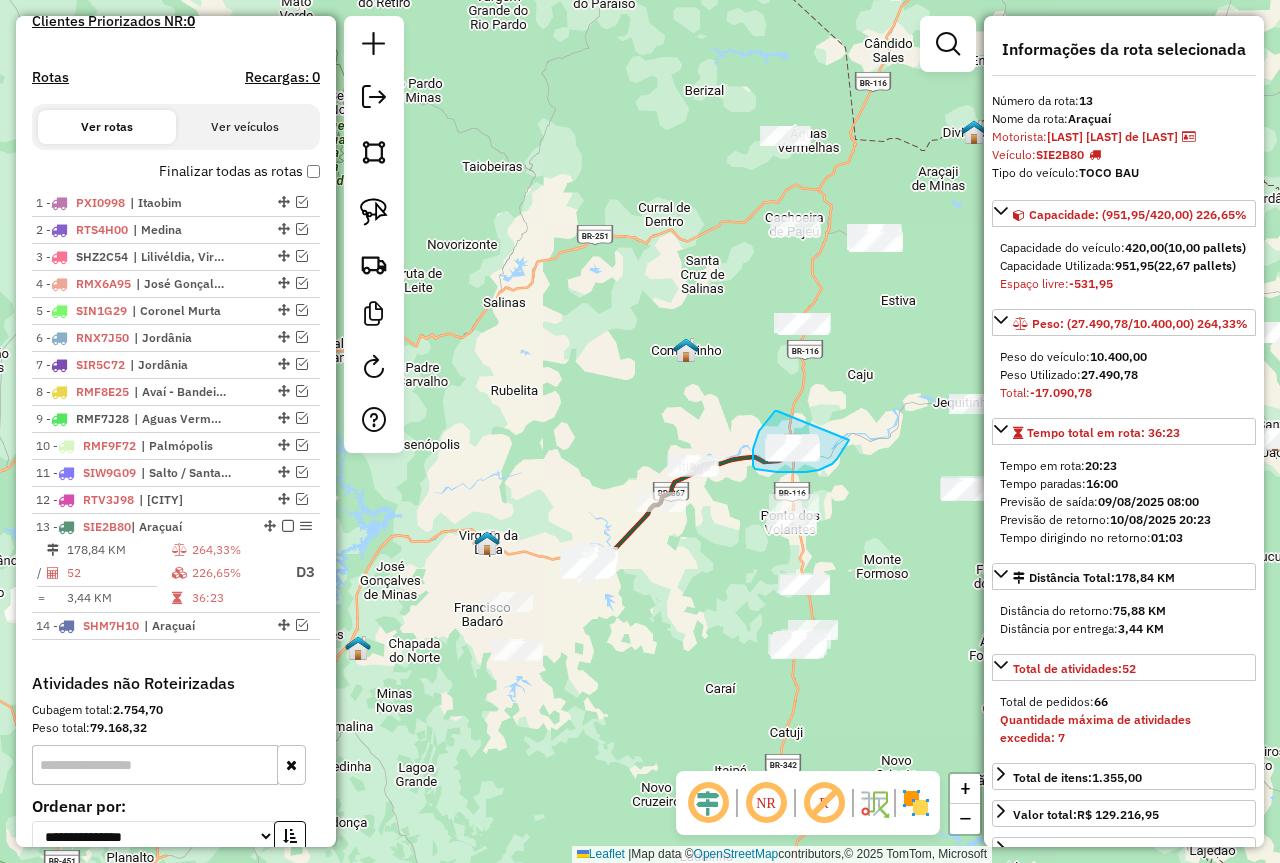 drag, startPoint x: 777, startPoint y: 411, endPoint x: 849, endPoint y: 440, distance: 77.62087 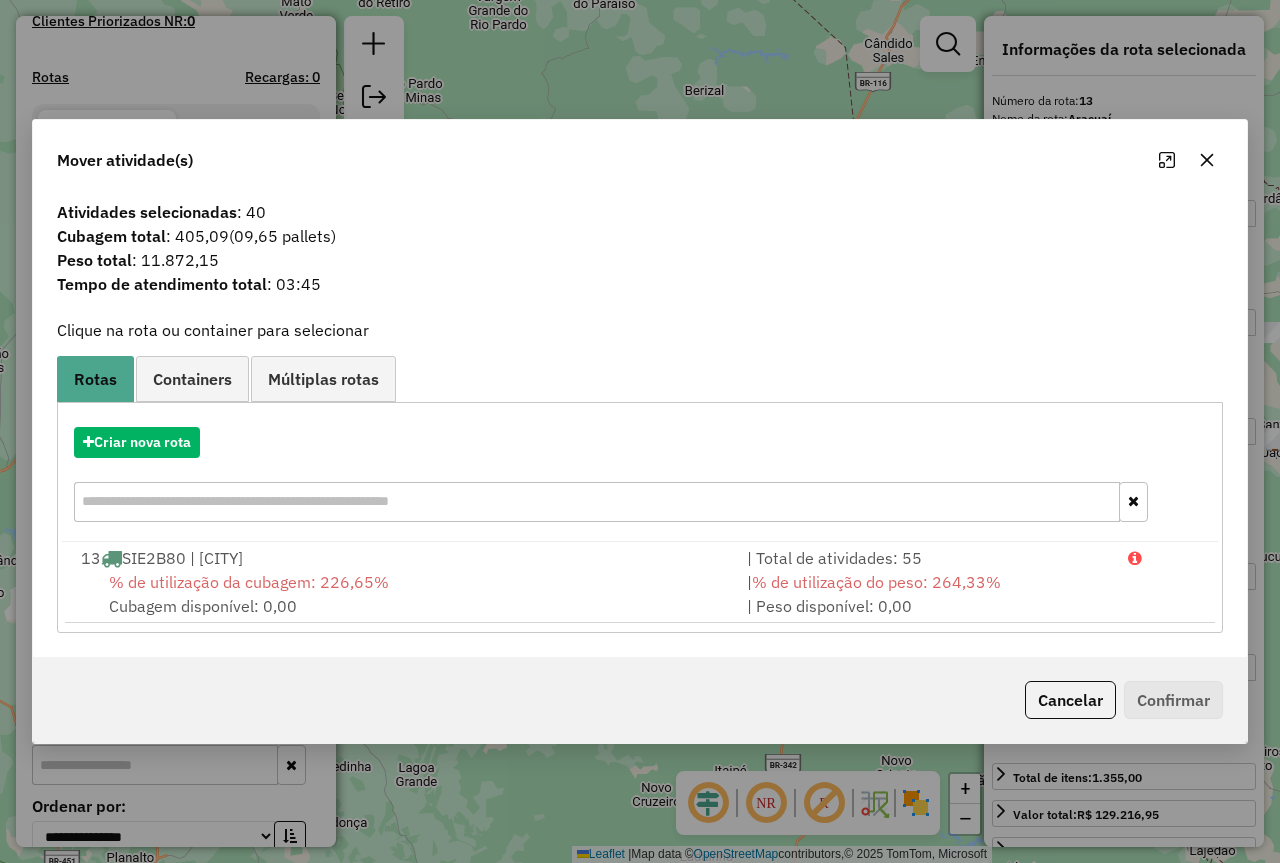 click 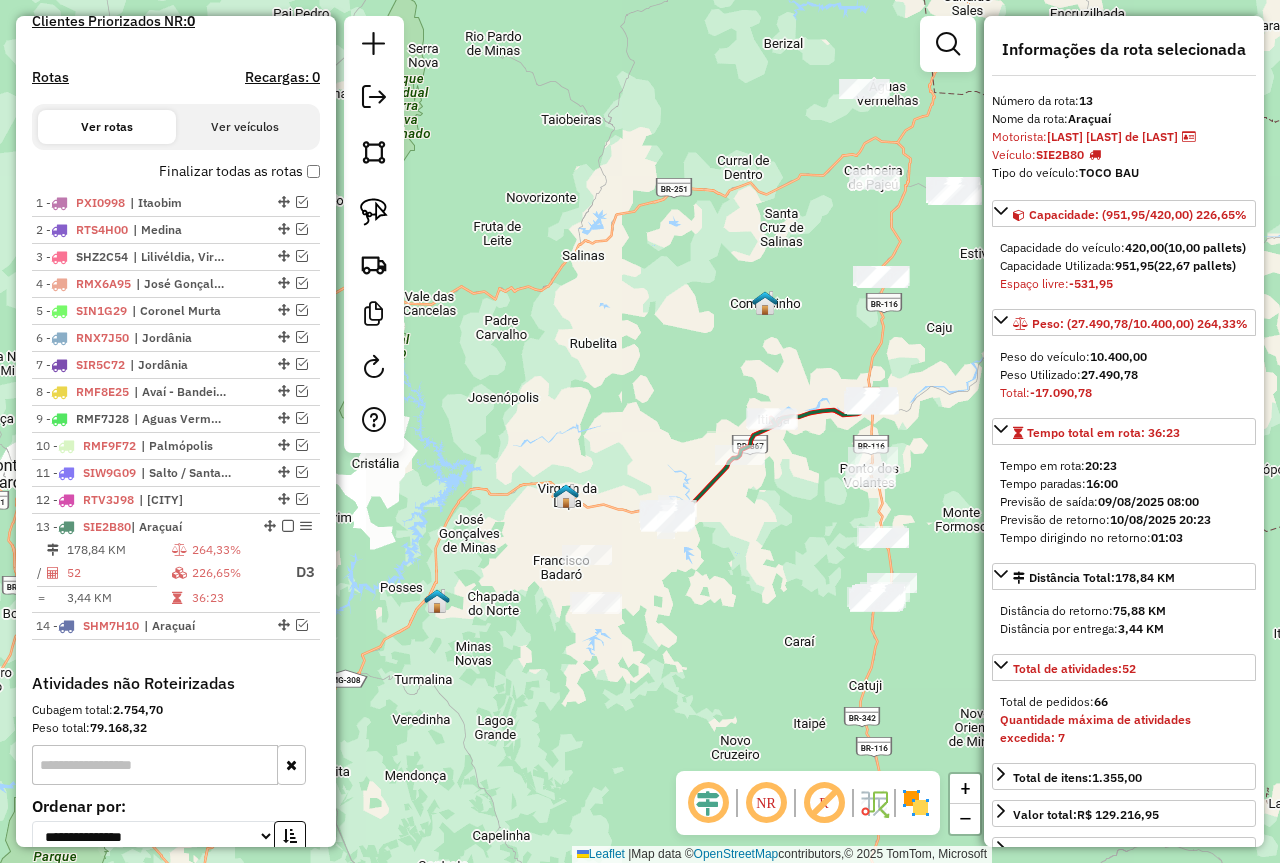 drag, startPoint x: 645, startPoint y: 634, endPoint x: 783, endPoint y: 501, distance: 191.65855 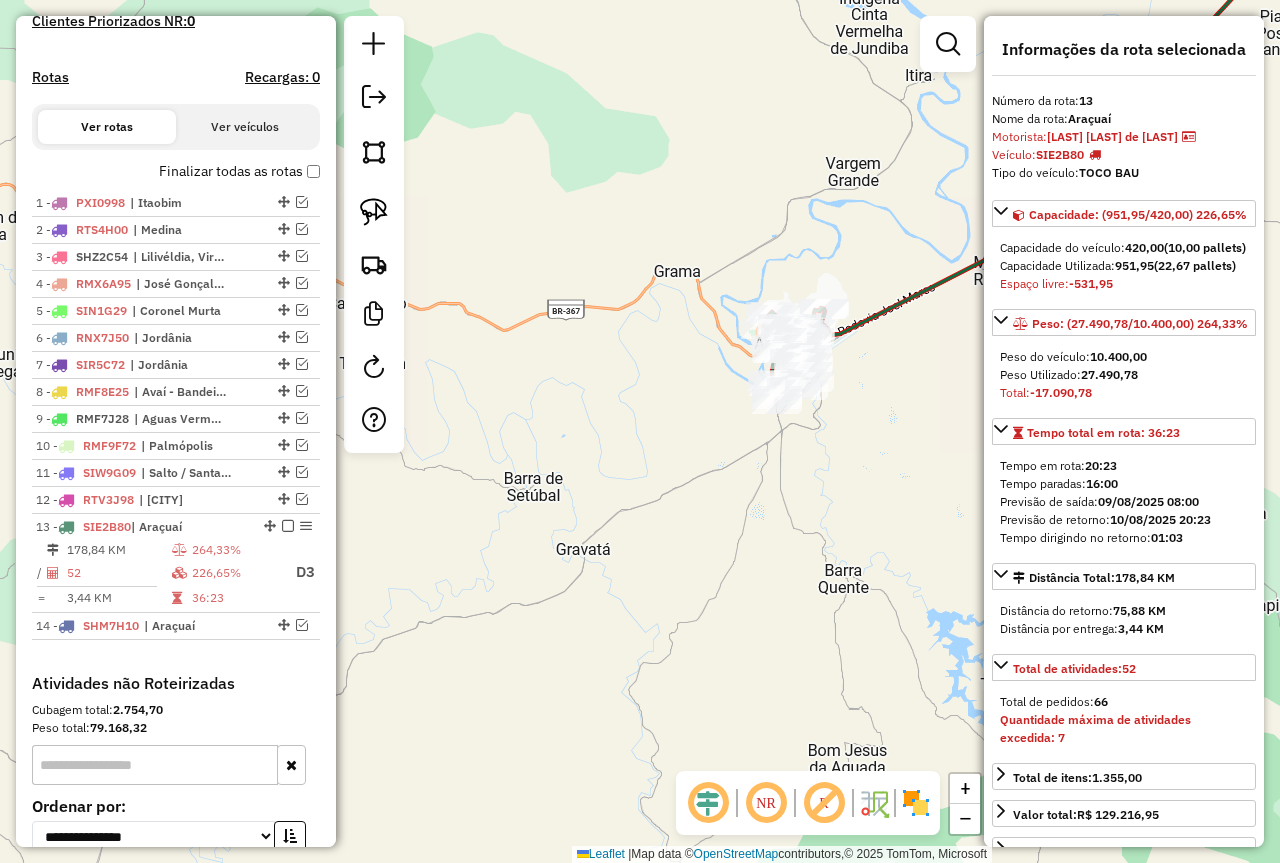 drag, startPoint x: 822, startPoint y: 548, endPoint x: 548, endPoint y: 491, distance: 279.86603 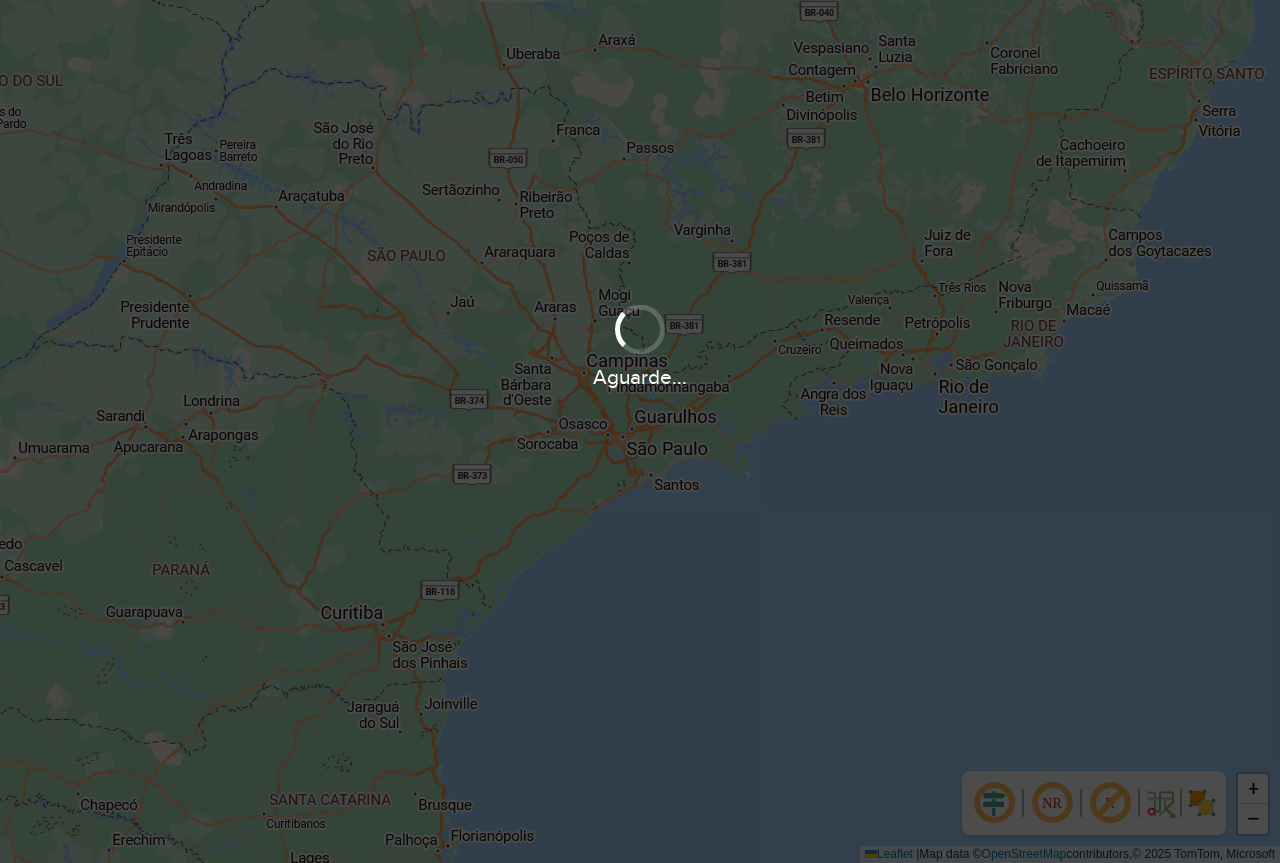 scroll, scrollTop: 0, scrollLeft: 0, axis: both 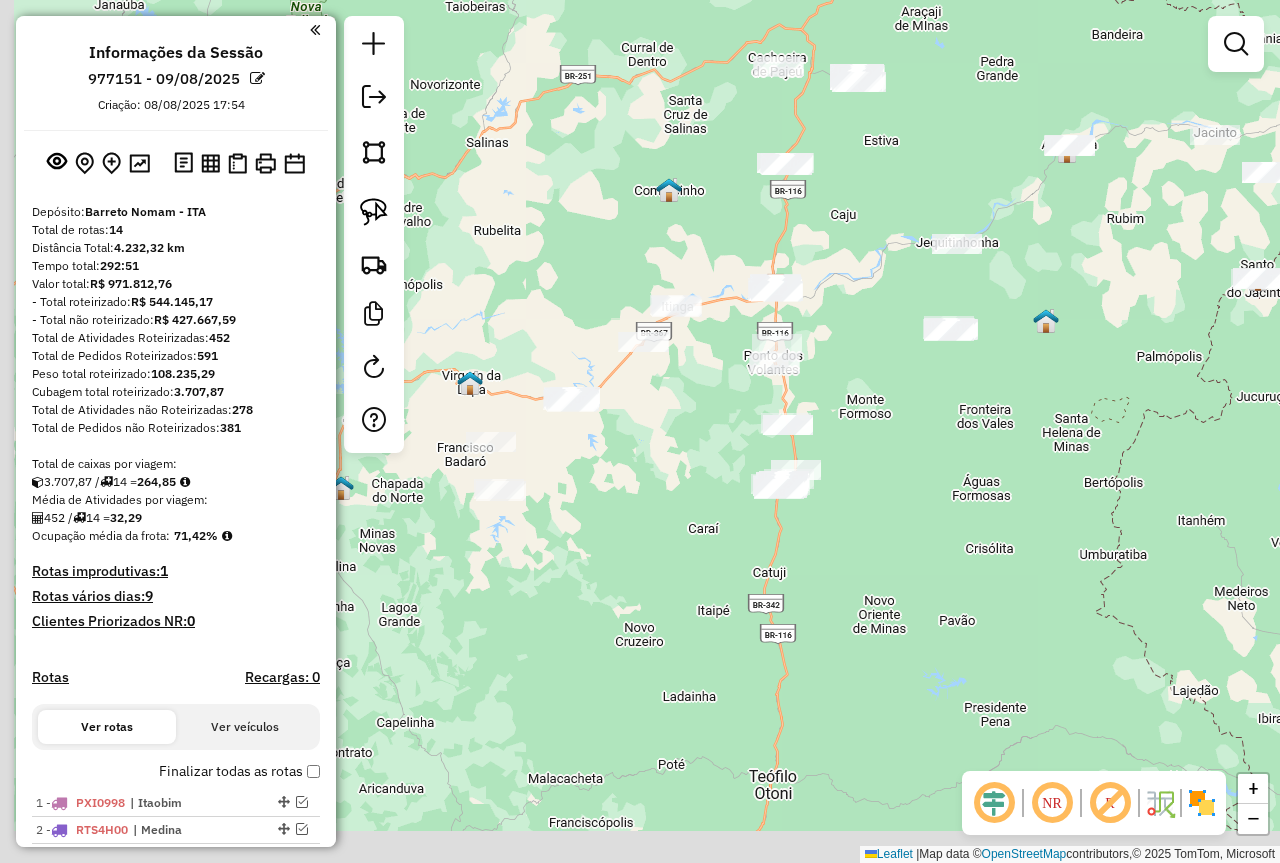 drag, startPoint x: 721, startPoint y: 713, endPoint x: 937, endPoint y: 519, distance: 290.33084 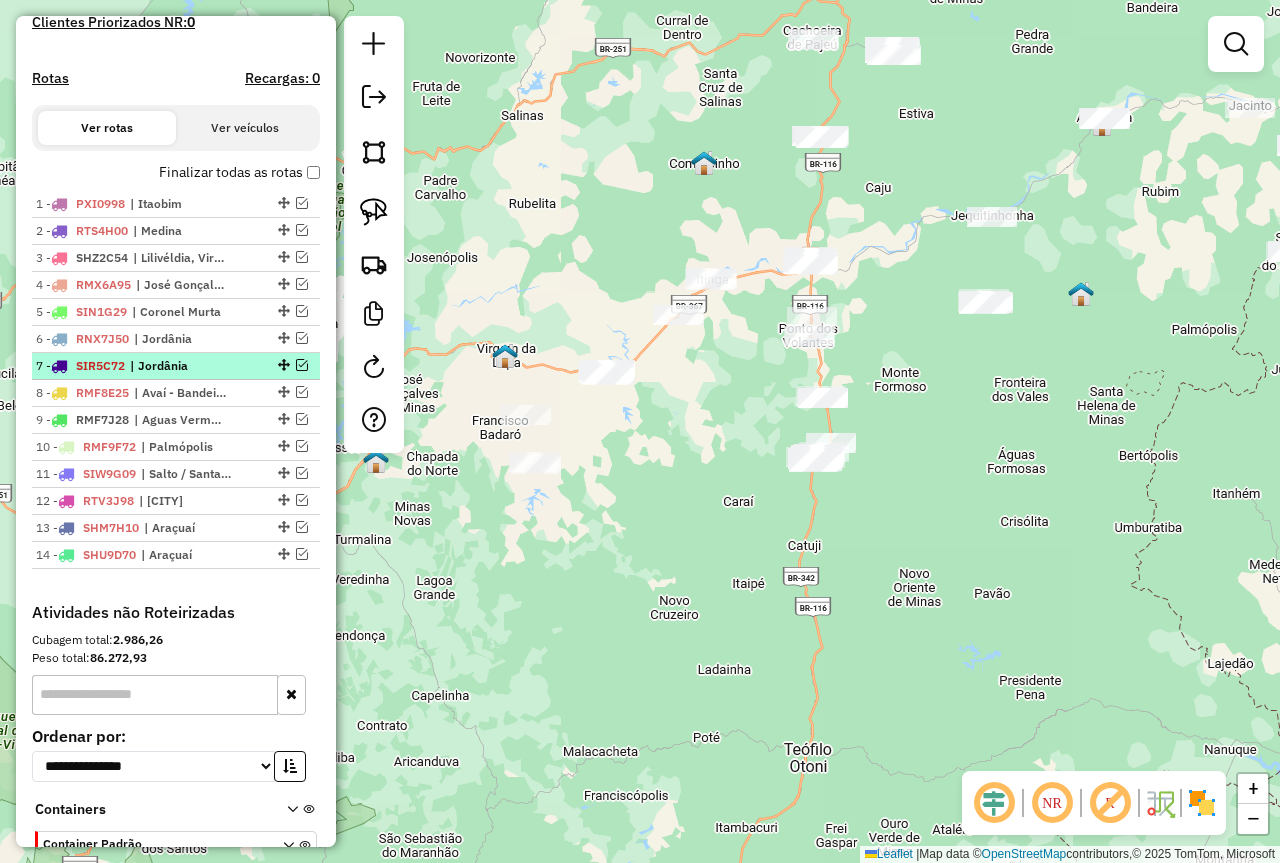 scroll, scrollTop: 600, scrollLeft: 0, axis: vertical 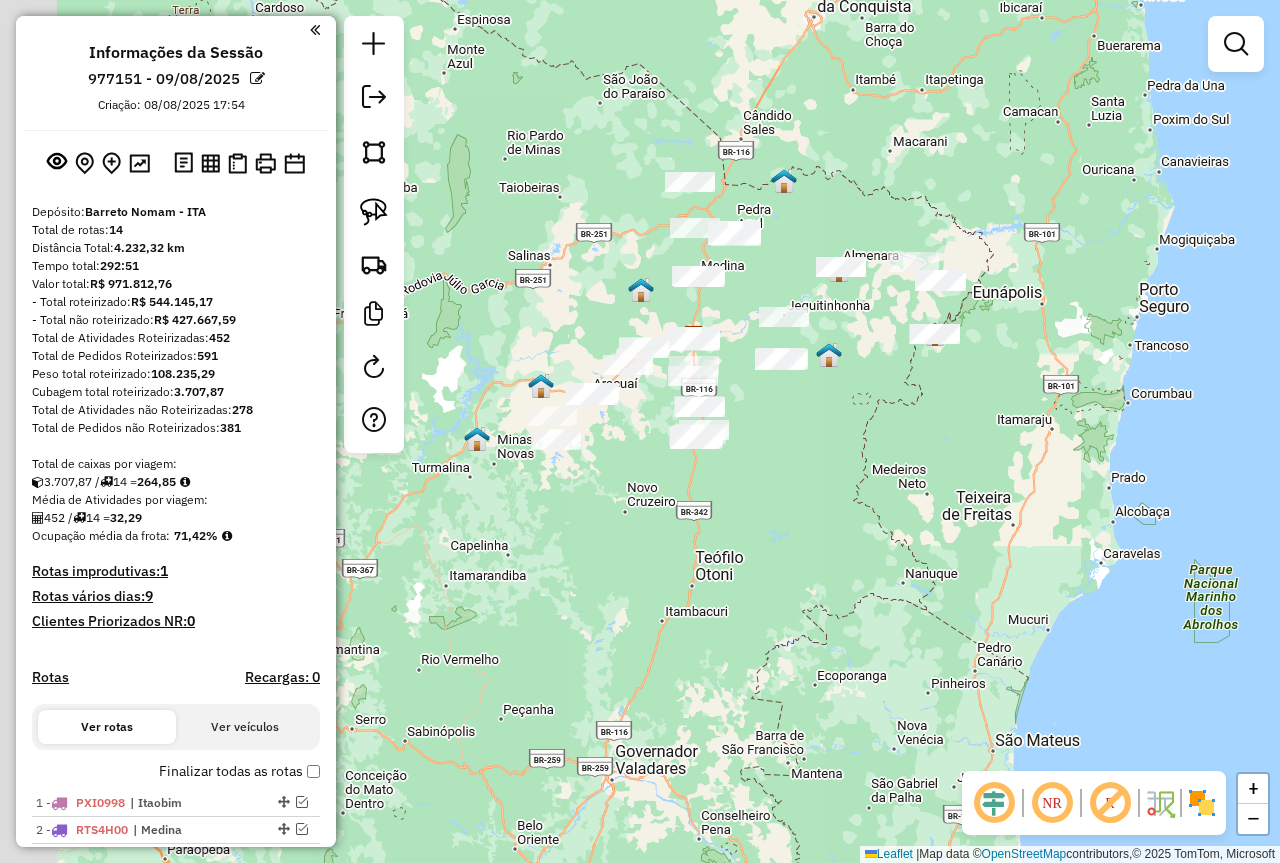 drag, startPoint x: 585, startPoint y: 664, endPoint x: 842, endPoint y: 557, distance: 278.3846 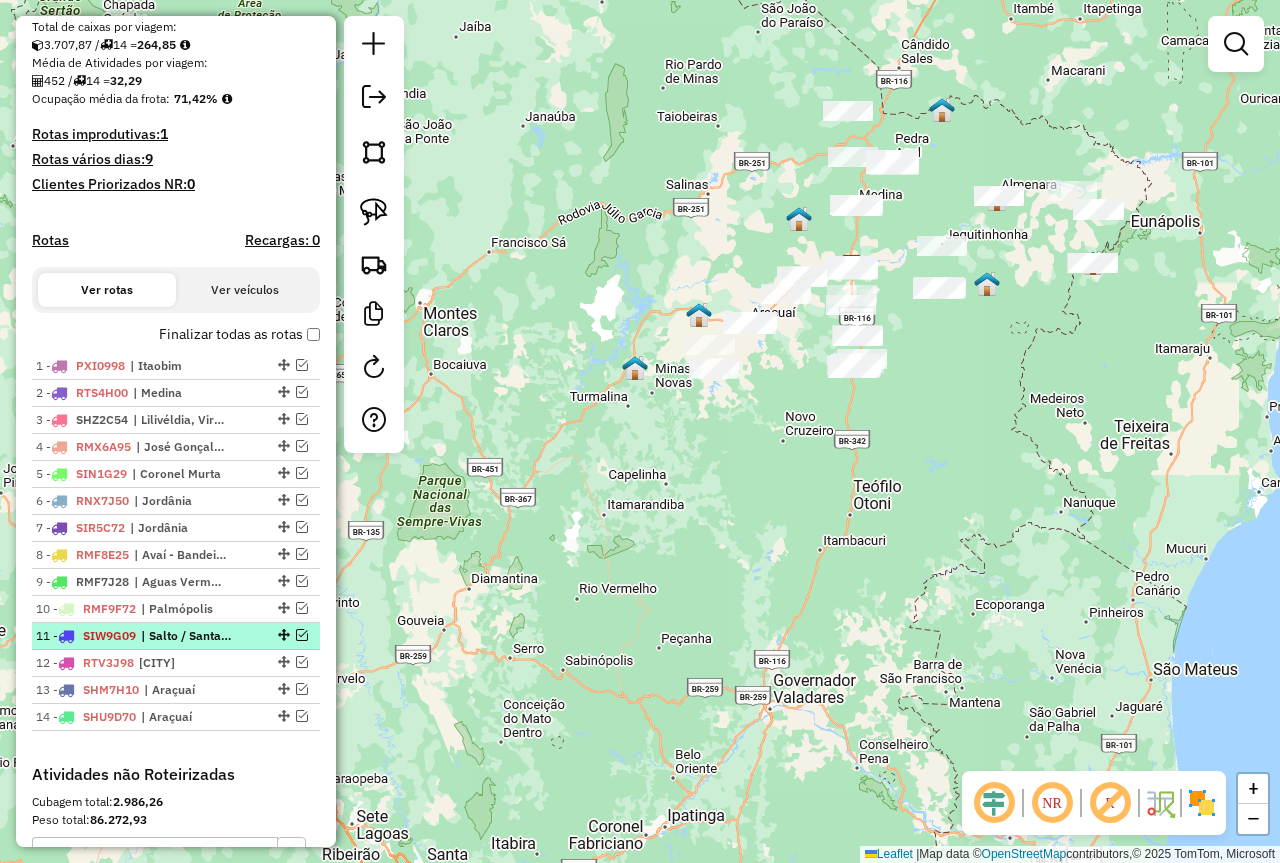 scroll, scrollTop: 500, scrollLeft: 0, axis: vertical 